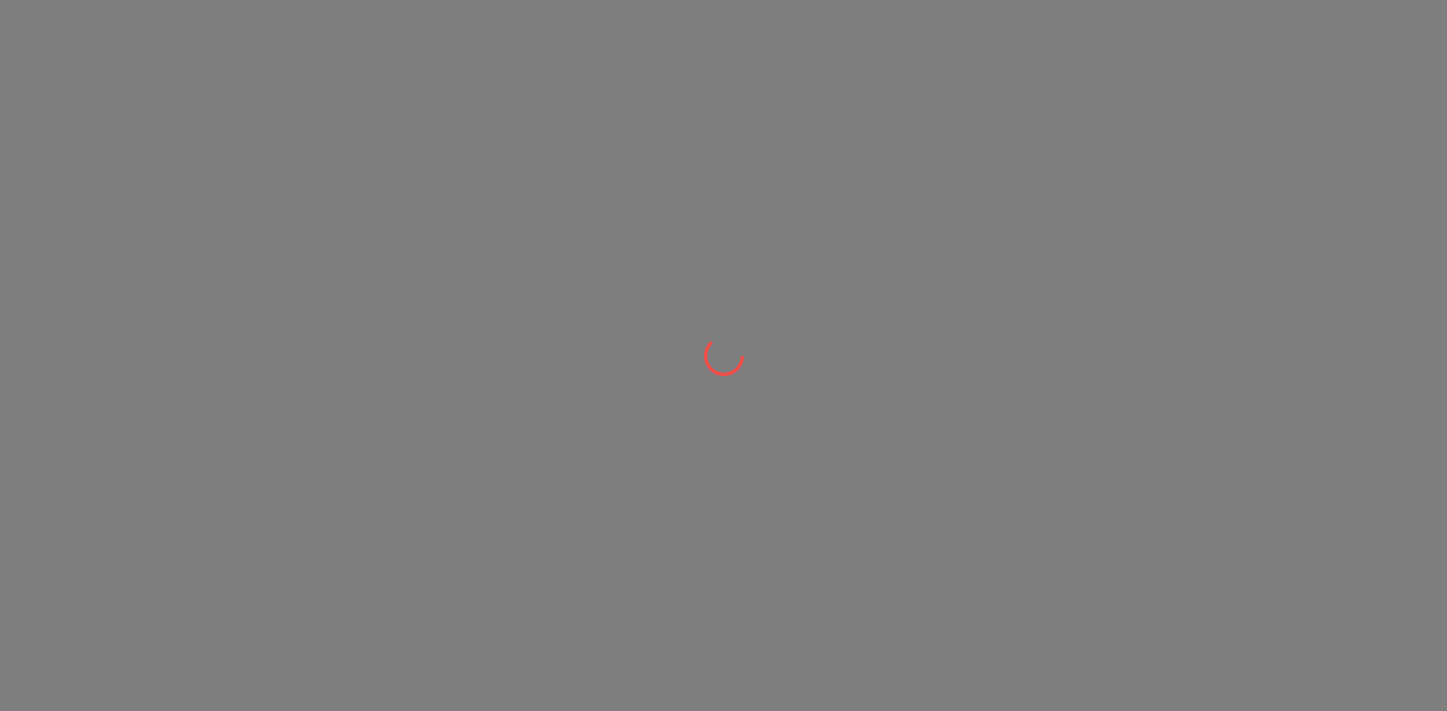 scroll, scrollTop: 0, scrollLeft: 0, axis: both 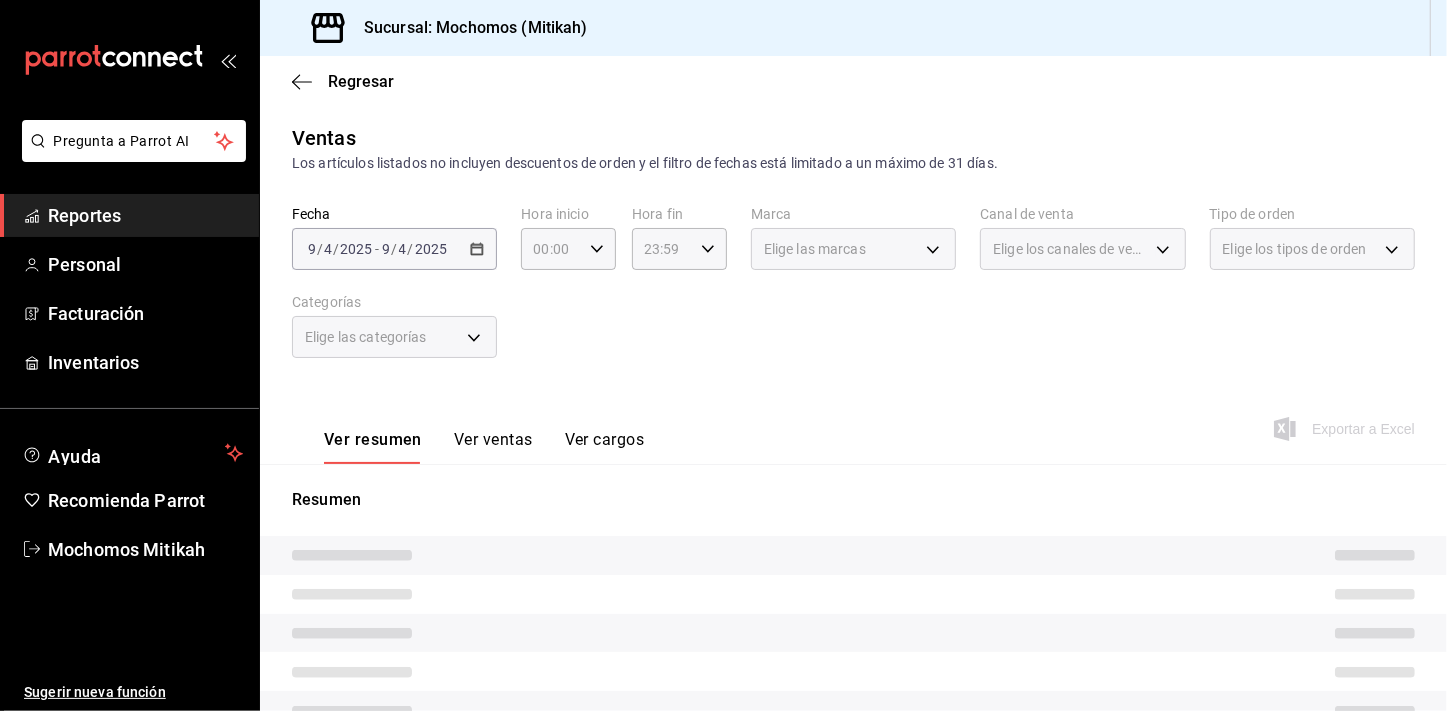 click on "Reportes" at bounding box center (145, 215) 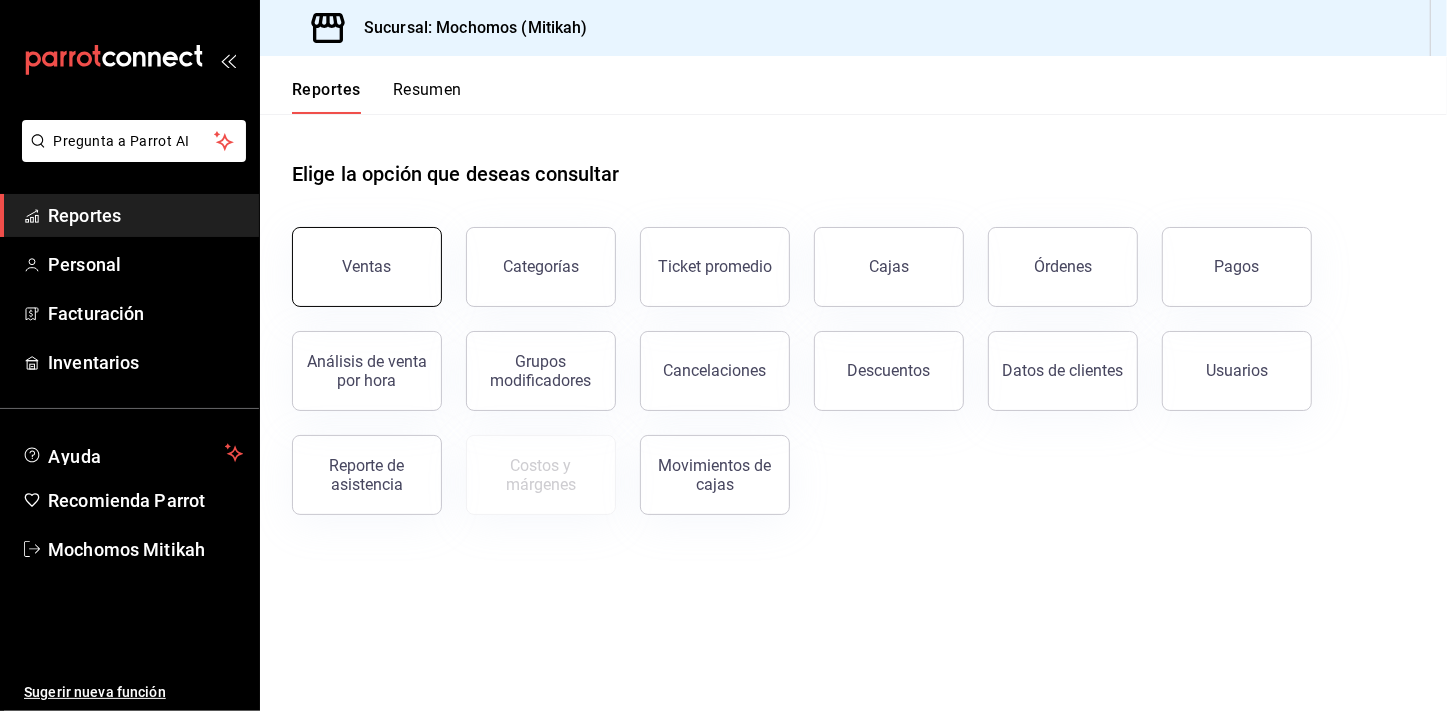 click on "Ventas" at bounding box center (367, 267) 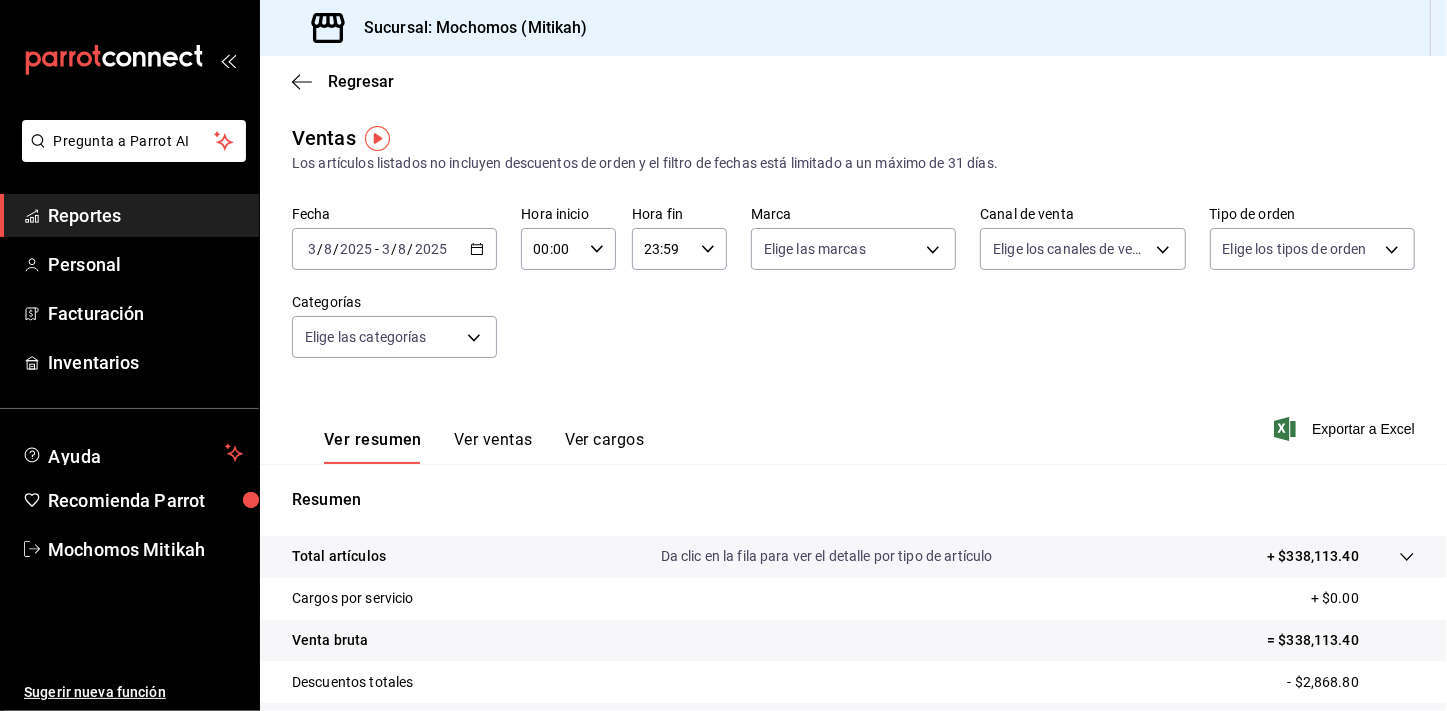 click on "2025-08-03 3 / 8 / 2025 - 2025-08-03 3 / 8 / 2025" at bounding box center (394, 249) 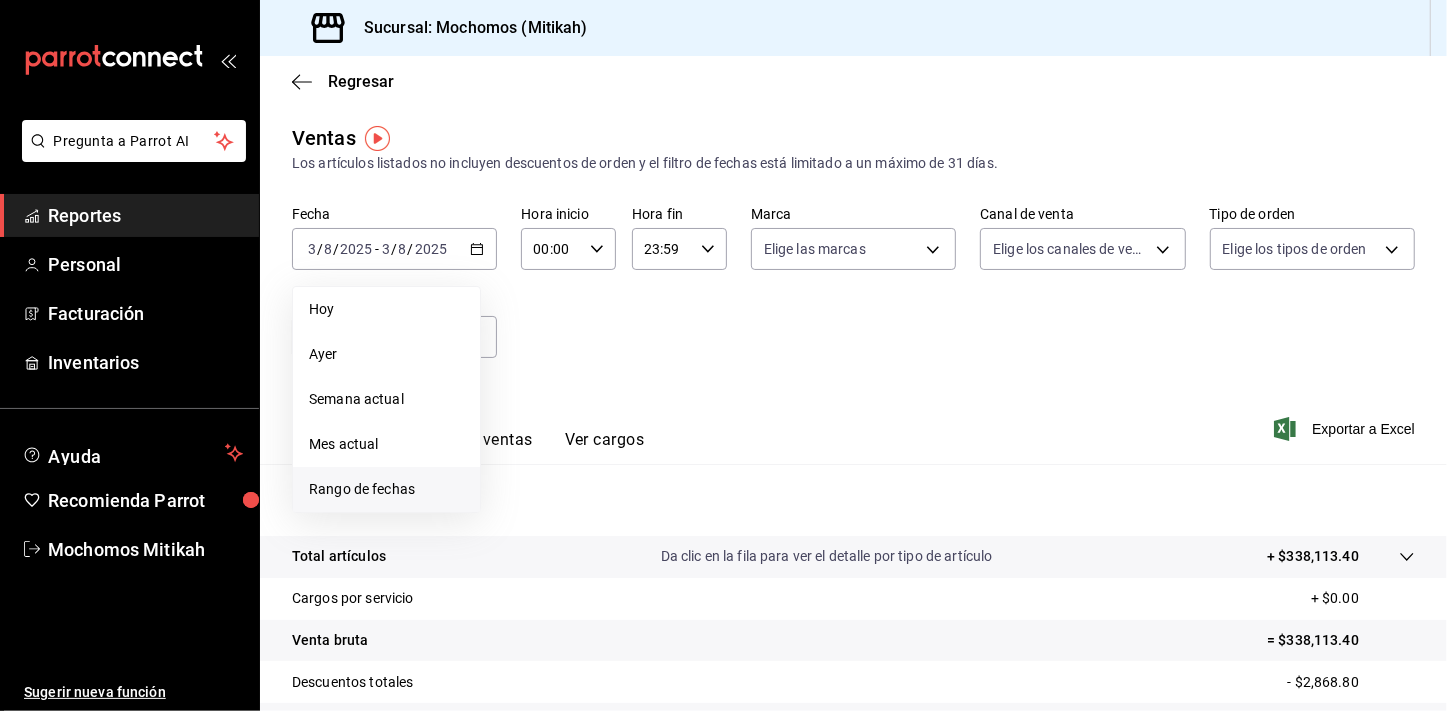 click on "Rango de fechas" at bounding box center [386, 489] 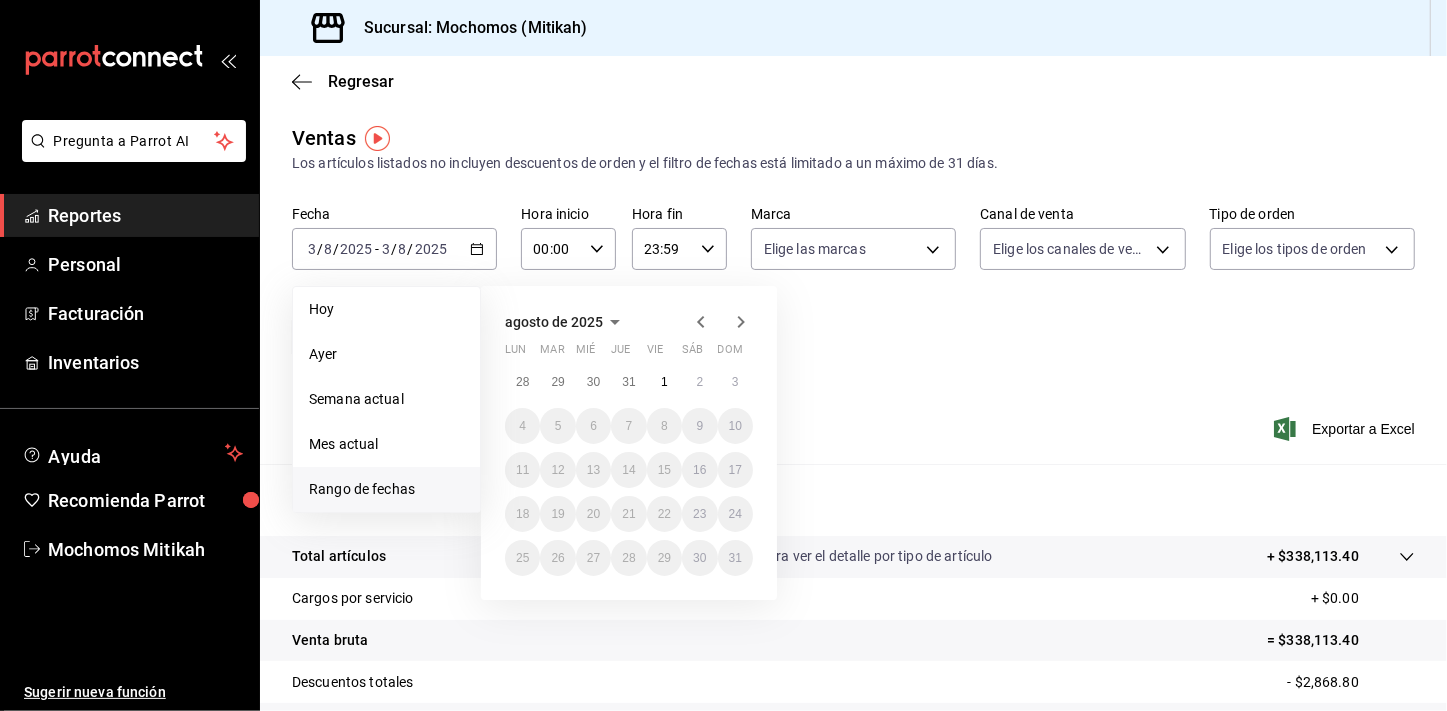 click 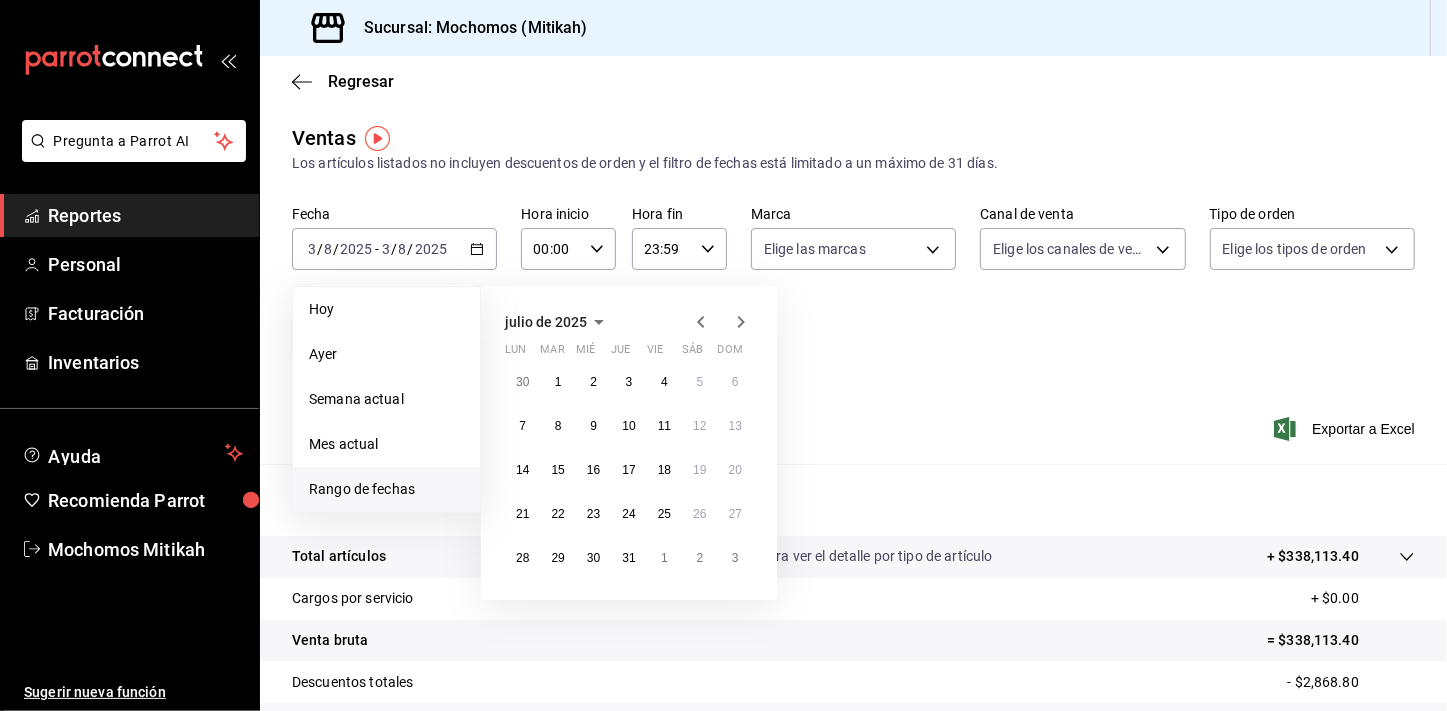 click 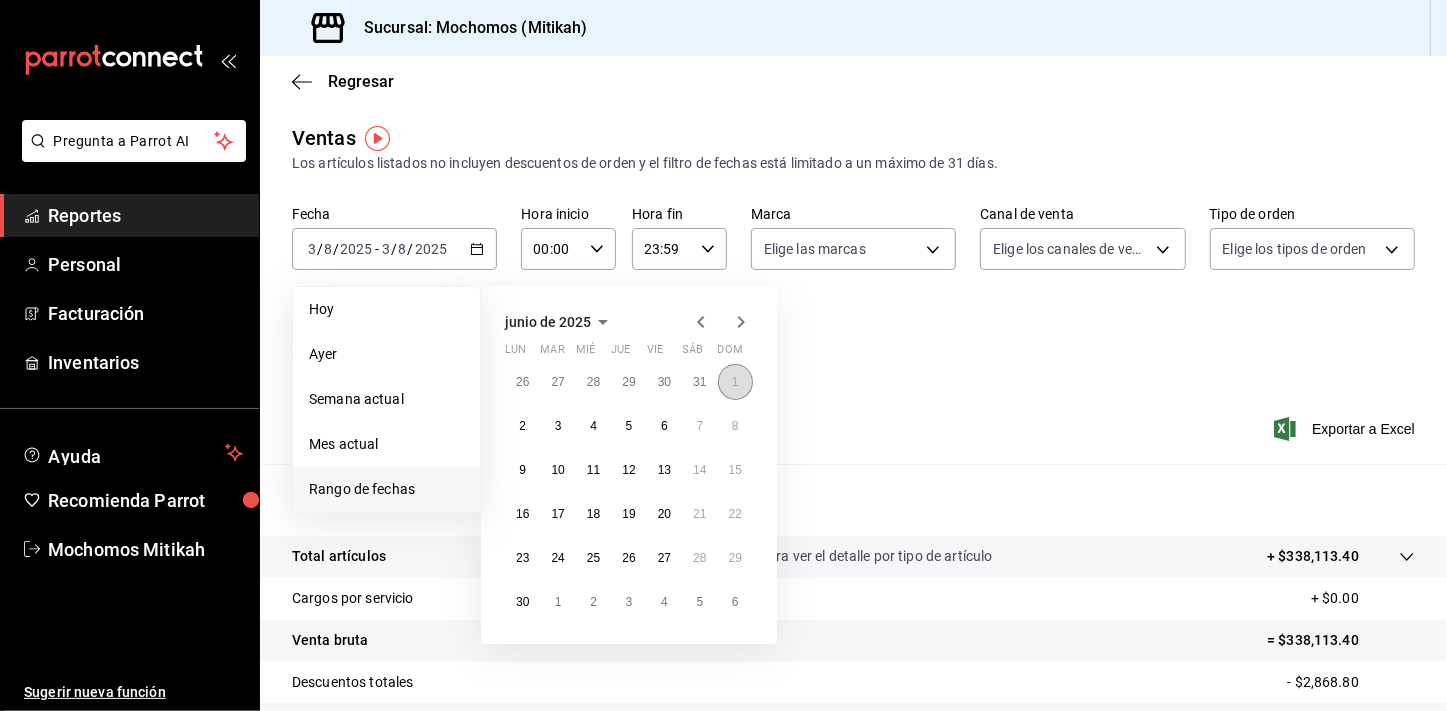 click on "1" at bounding box center (735, 382) 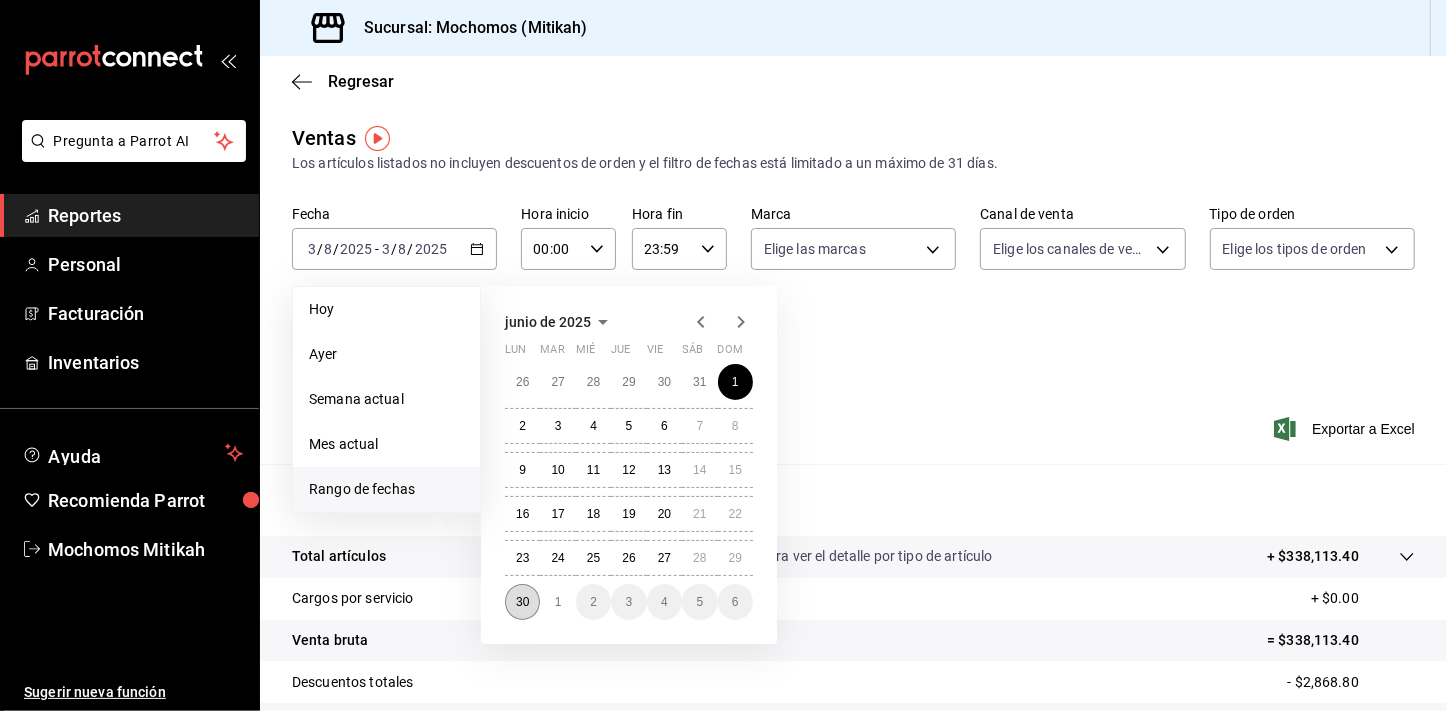 click on "30" at bounding box center (522, 602) 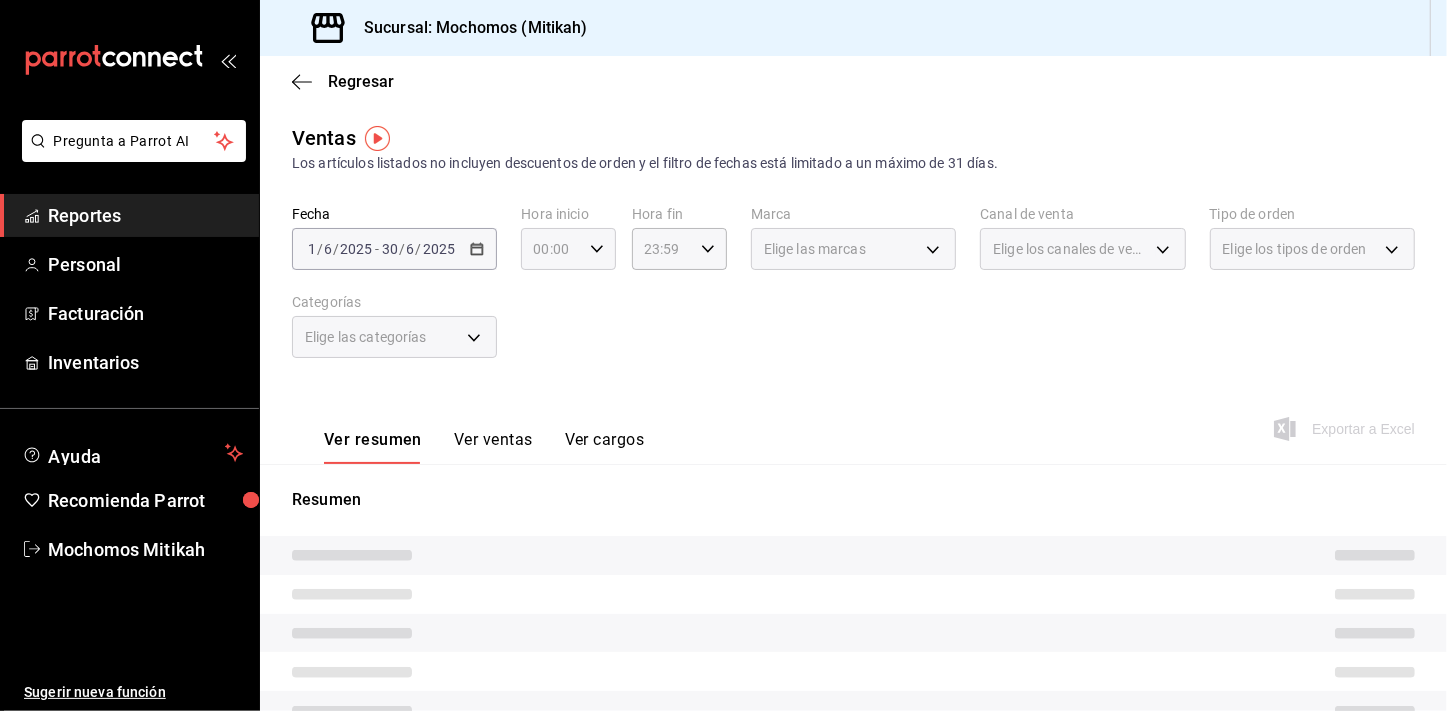 click on "00:00 Hora inicio" at bounding box center [568, 249] 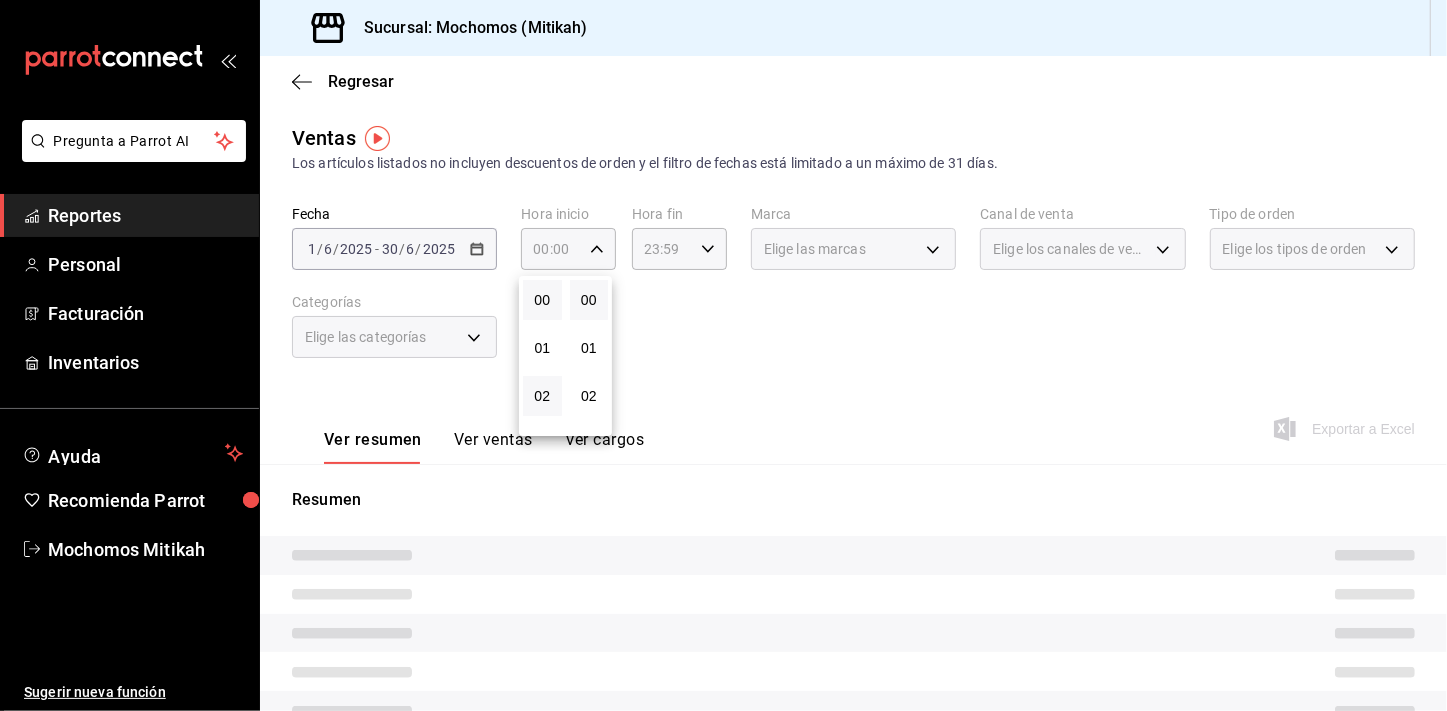 click on "02" at bounding box center [542, 396] 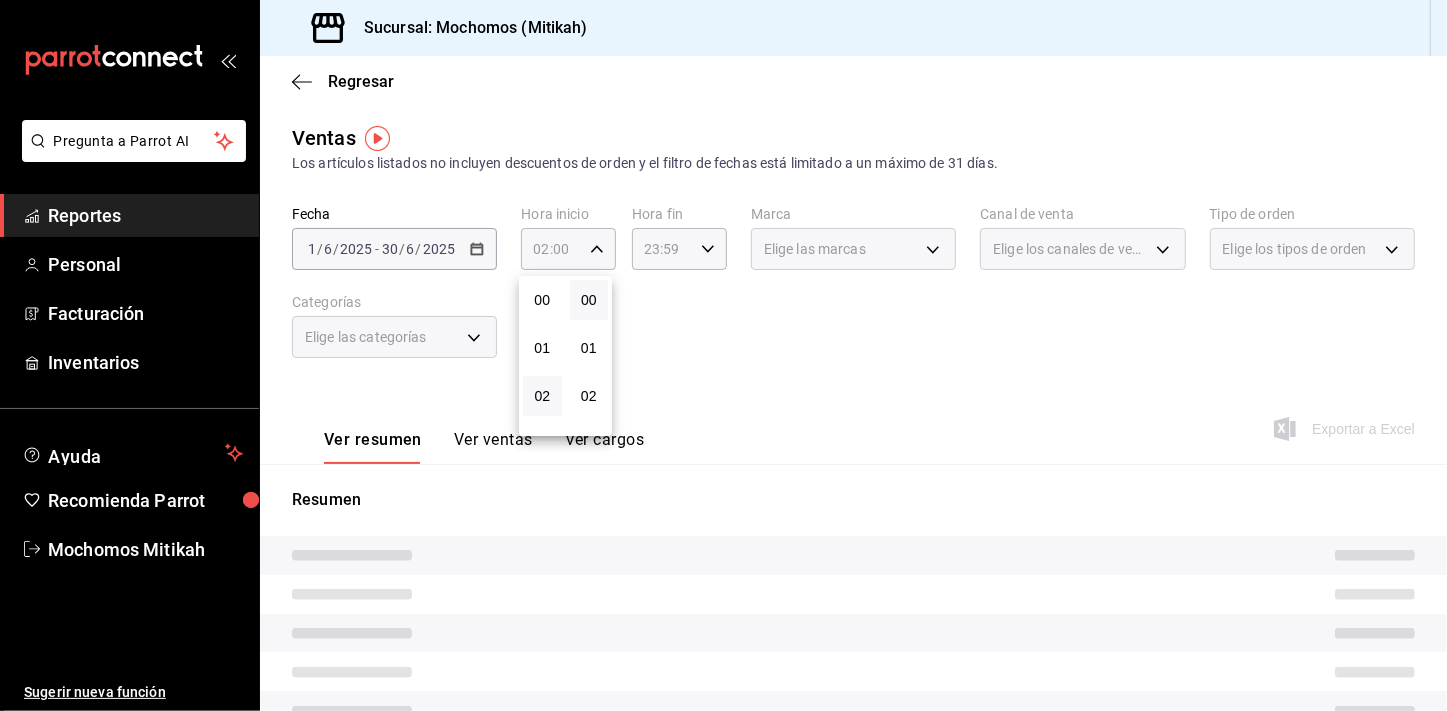 type 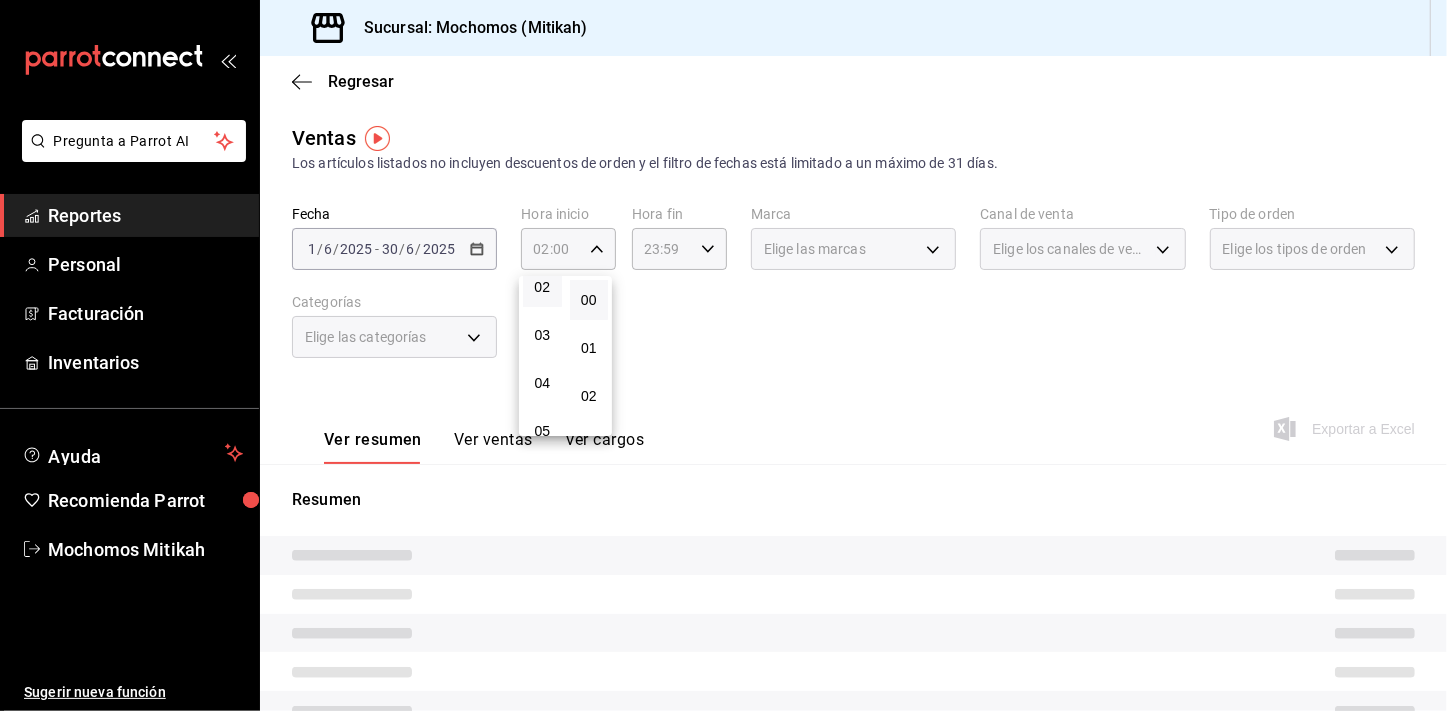 scroll, scrollTop: 145, scrollLeft: 0, axis: vertical 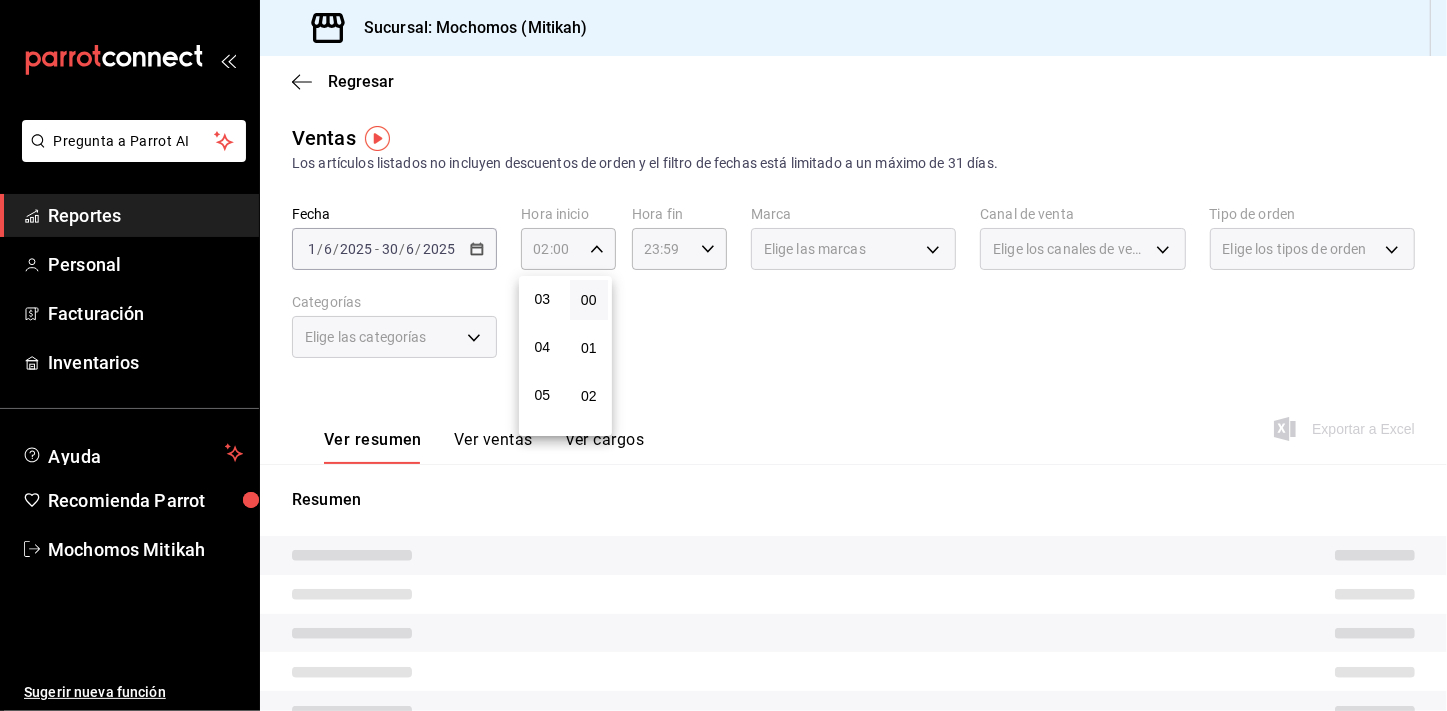 click on "05" at bounding box center [542, 395] 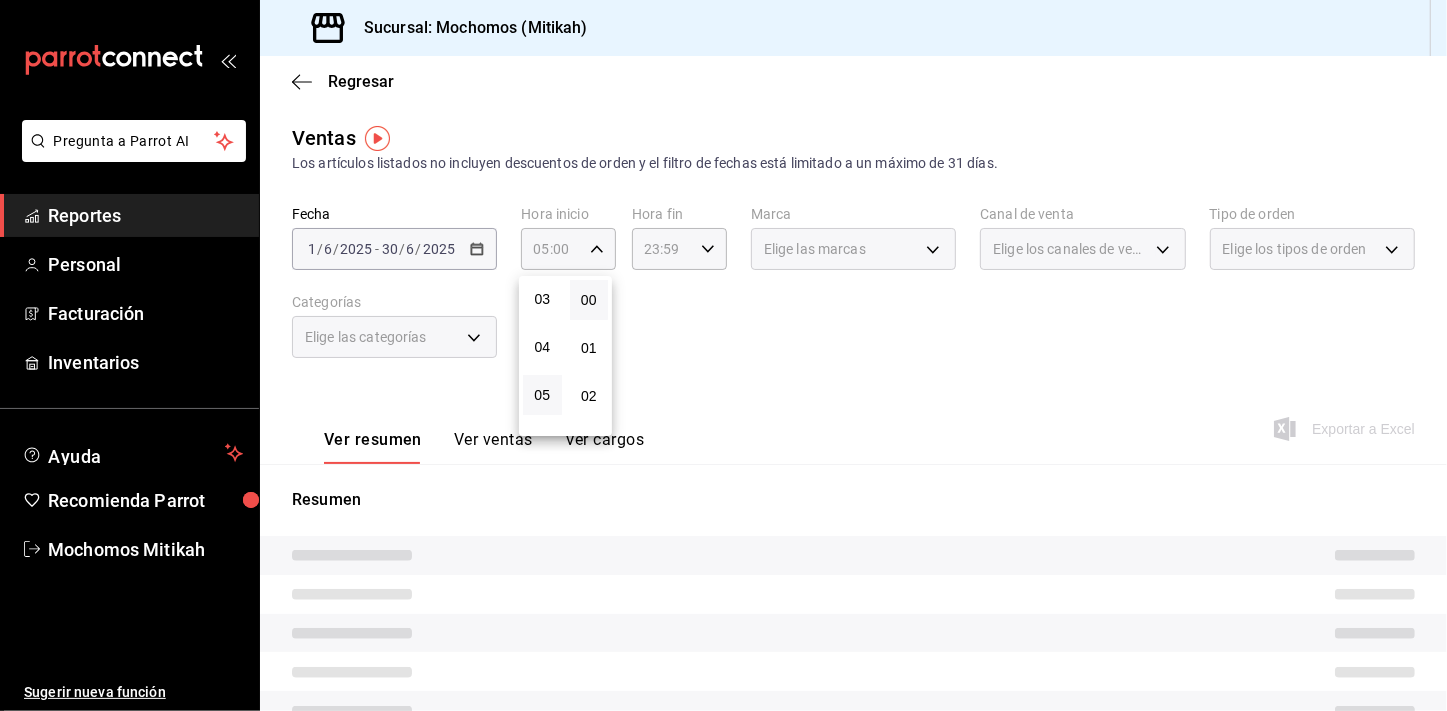 click at bounding box center [723, 355] 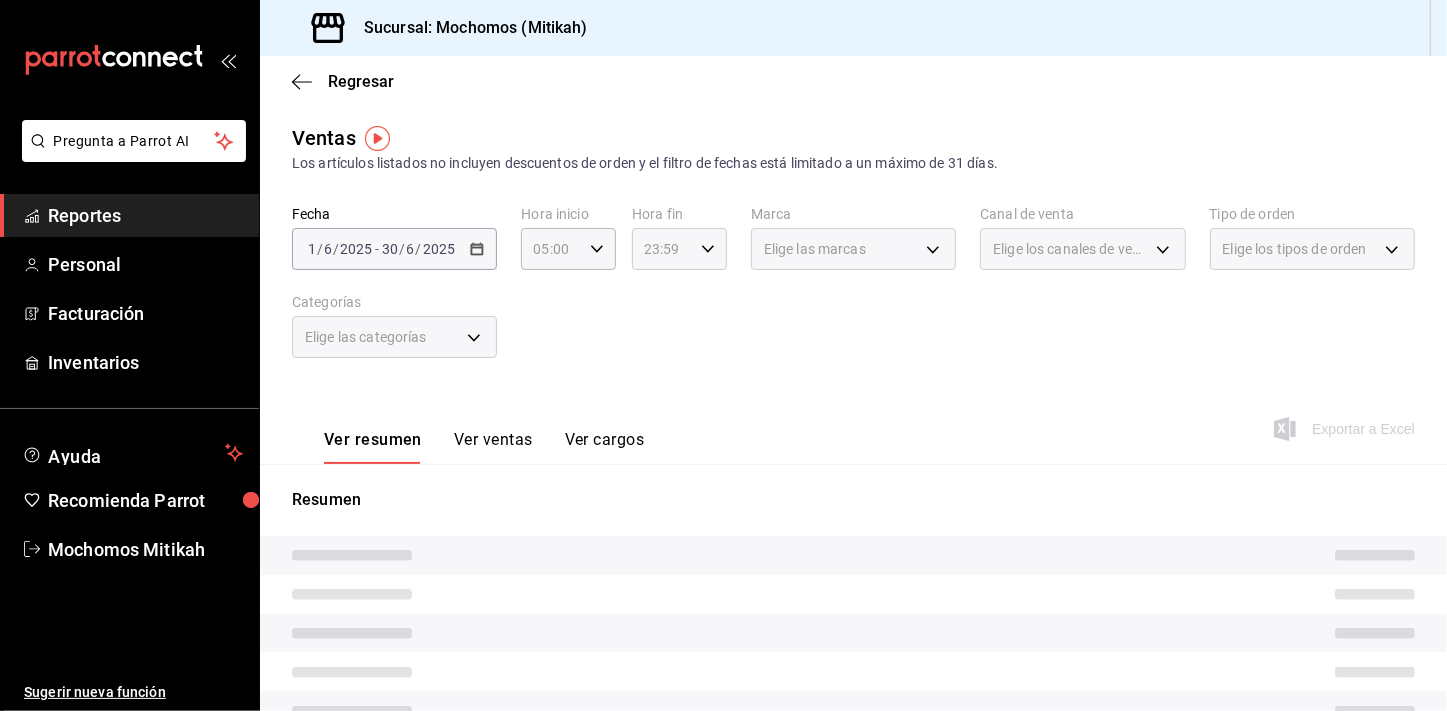 click on "23:59 Hora fin" at bounding box center [679, 249] 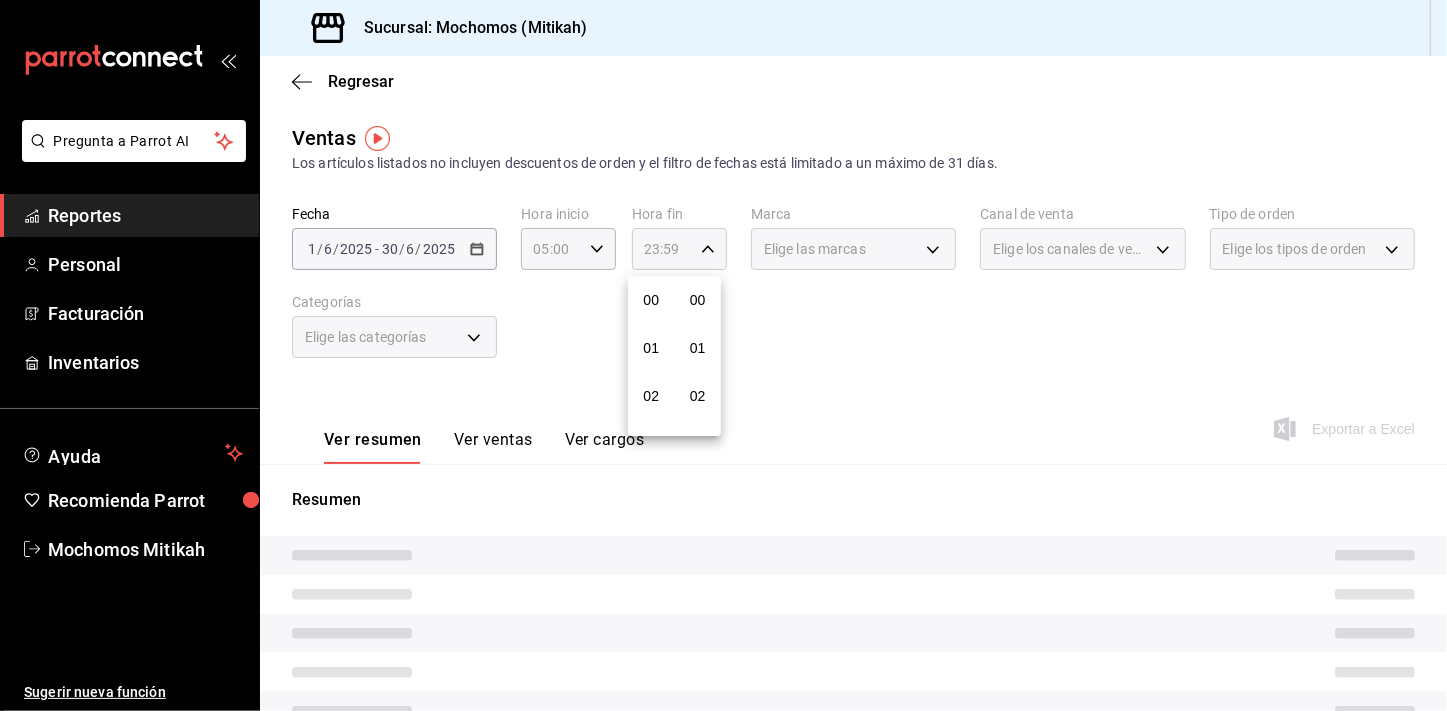 scroll, scrollTop: 1000, scrollLeft: 0, axis: vertical 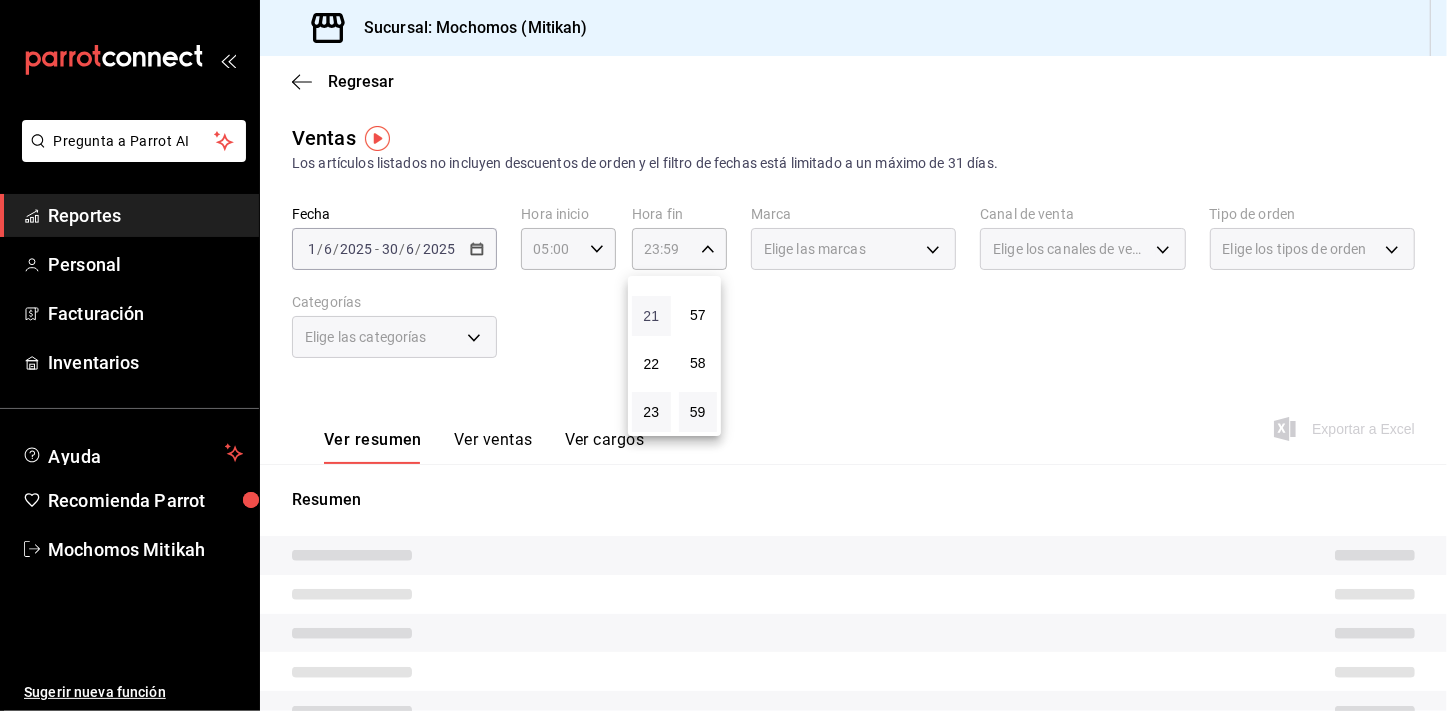 click on "21" at bounding box center (651, 316) 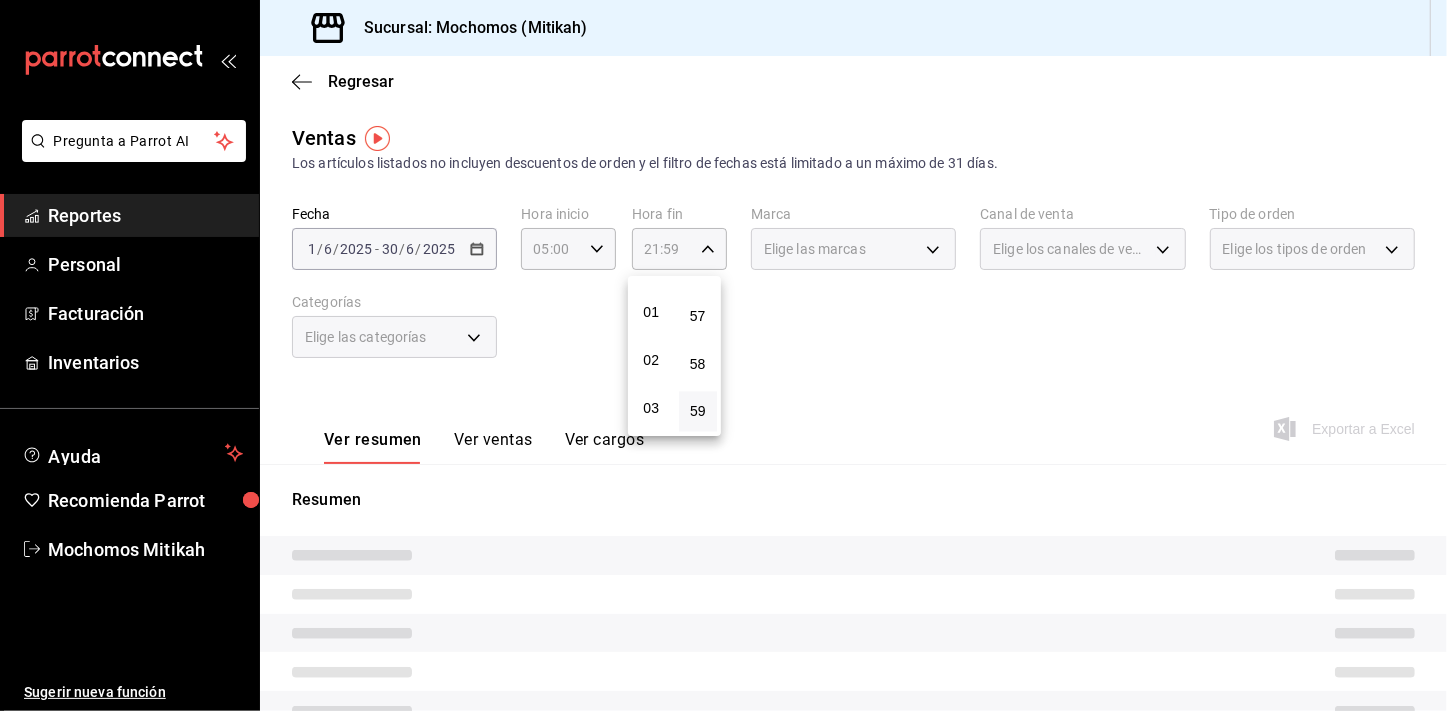 scroll, scrollTop: 72, scrollLeft: 0, axis: vertical 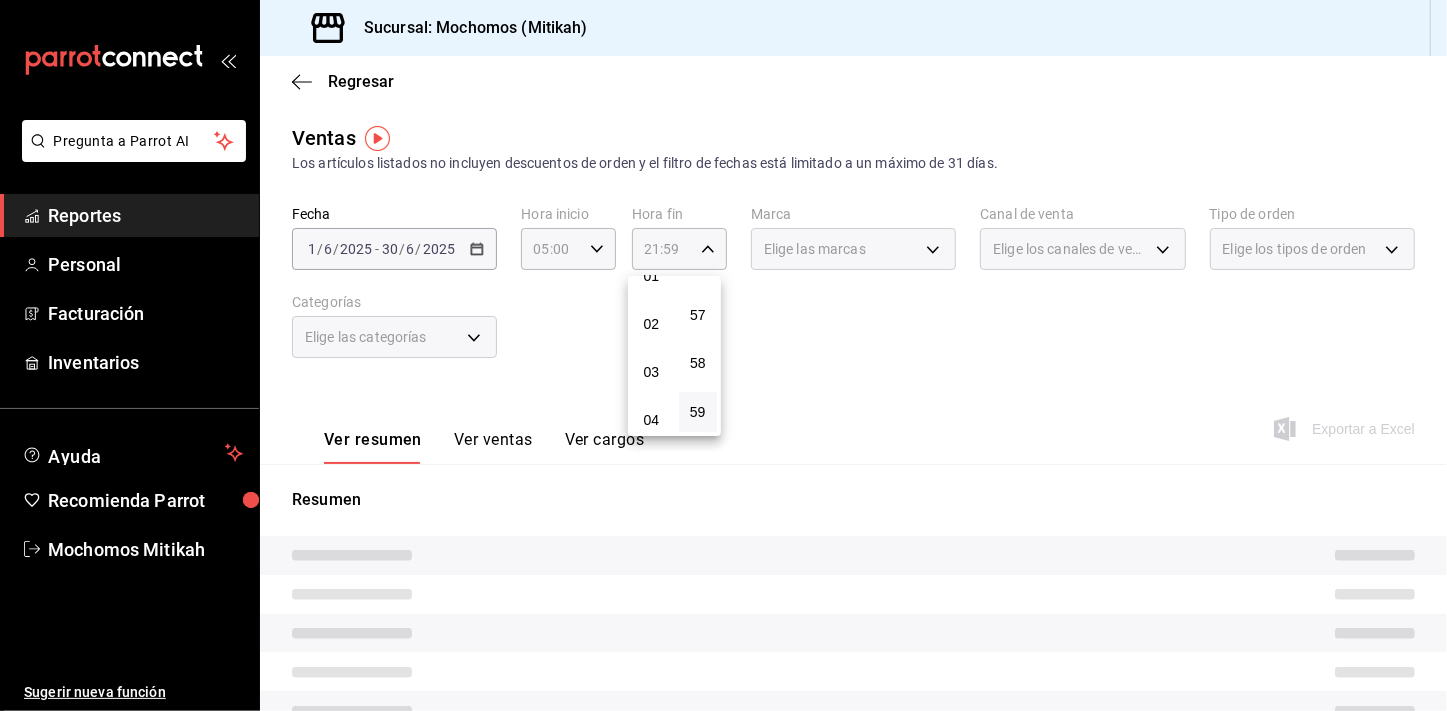 click at bounding box center (723, 355) 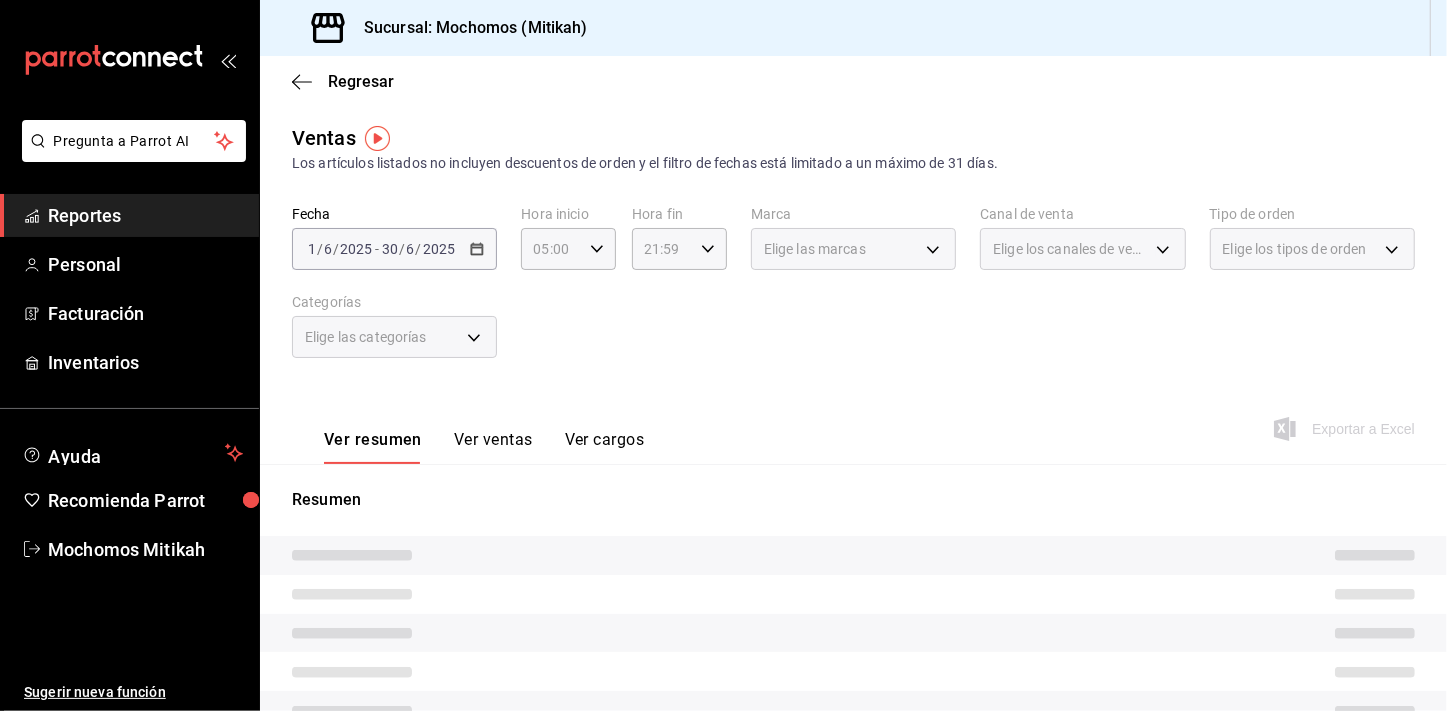 click on "[DATE] [DATE] - [DATE] [DATE]" at bounding box center [394, 249] 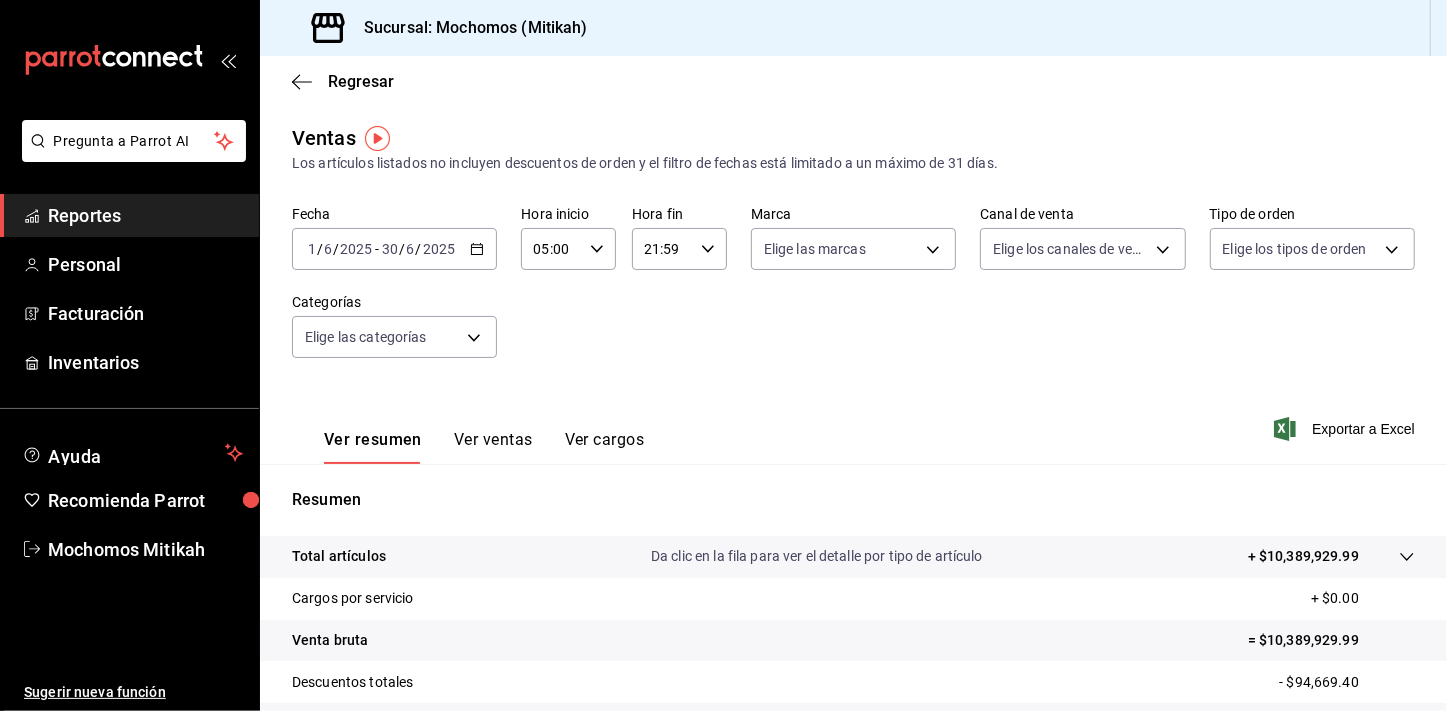 click on "Fecha [DATE] [DATE] - [DATE] [DATE] Hora inicio 05:00 Hora inicio Hora fin 21:59 Hora fin Marca Elige las marcas Canal de venta Elige los canales de venta Tipo de orden Elige los tipos de orden Categorías Elige las categorías" at bounding box center [853, 294] 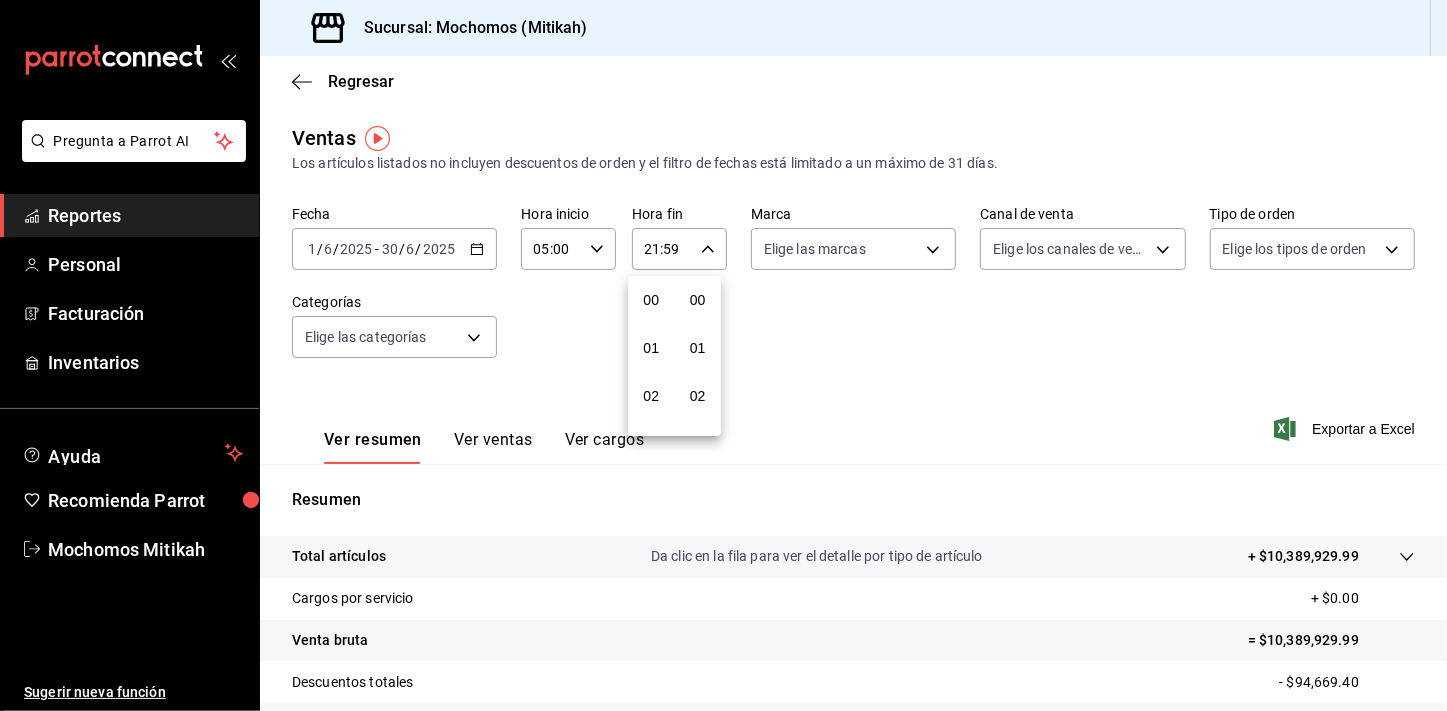 scroll, scrollTop: 1000, scrollLeft: 0, axis: vertical 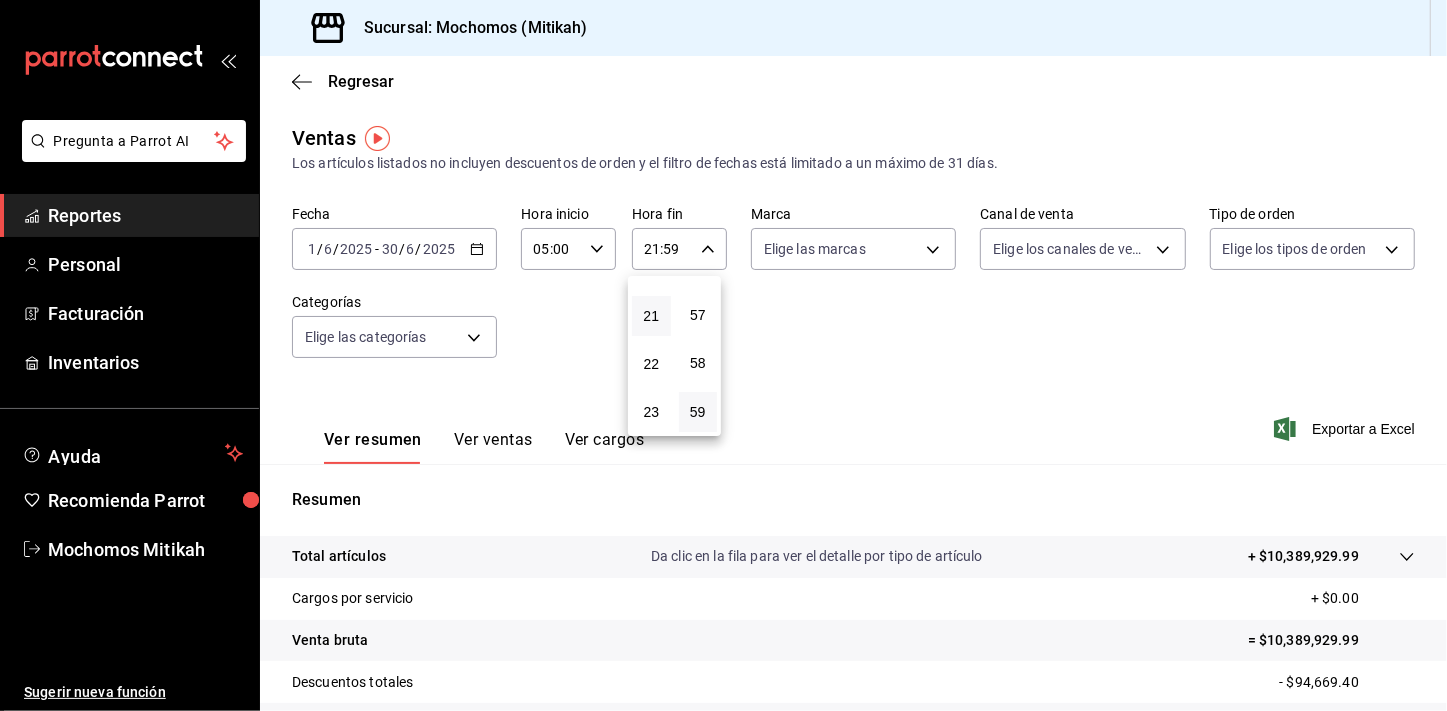 click at bounding box center [723, 355] 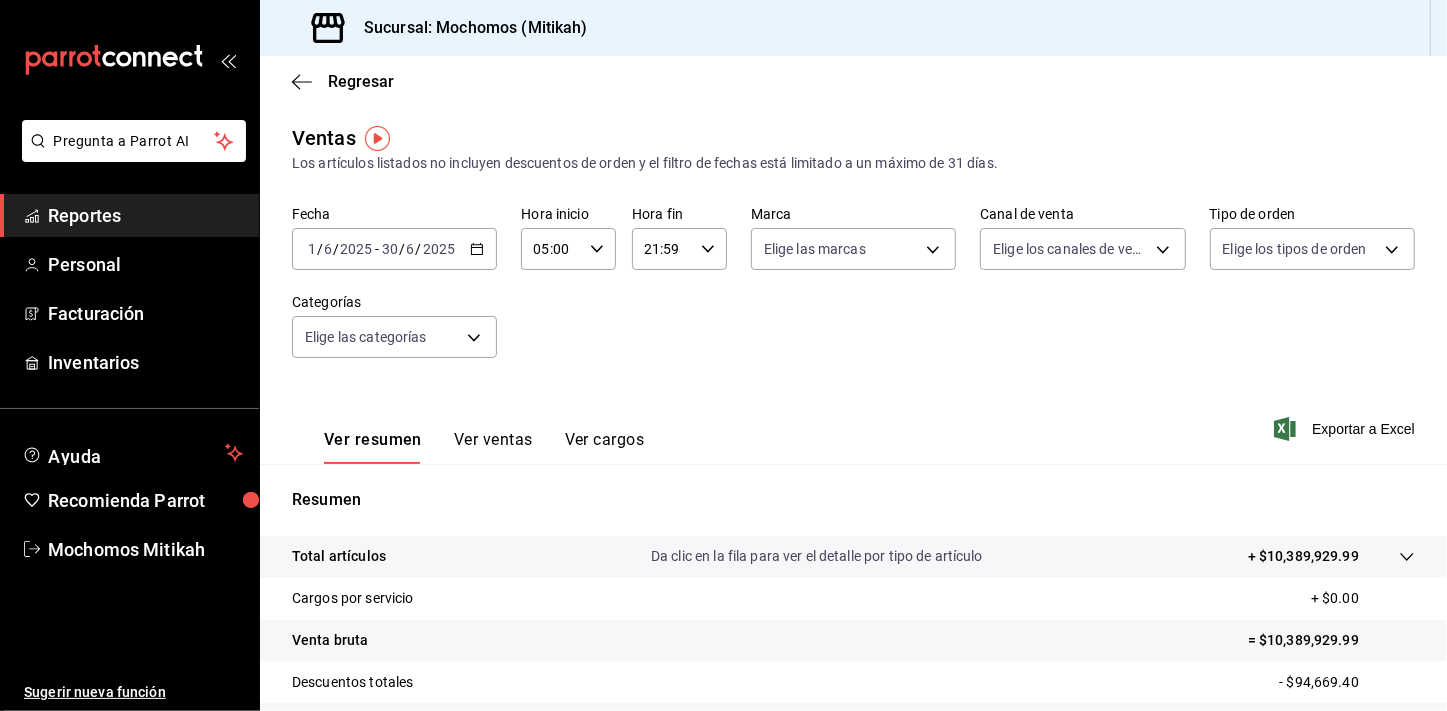 click on "[DATE] [DATE] - [DATE] [DATE]" at bounding box center (394, 249) 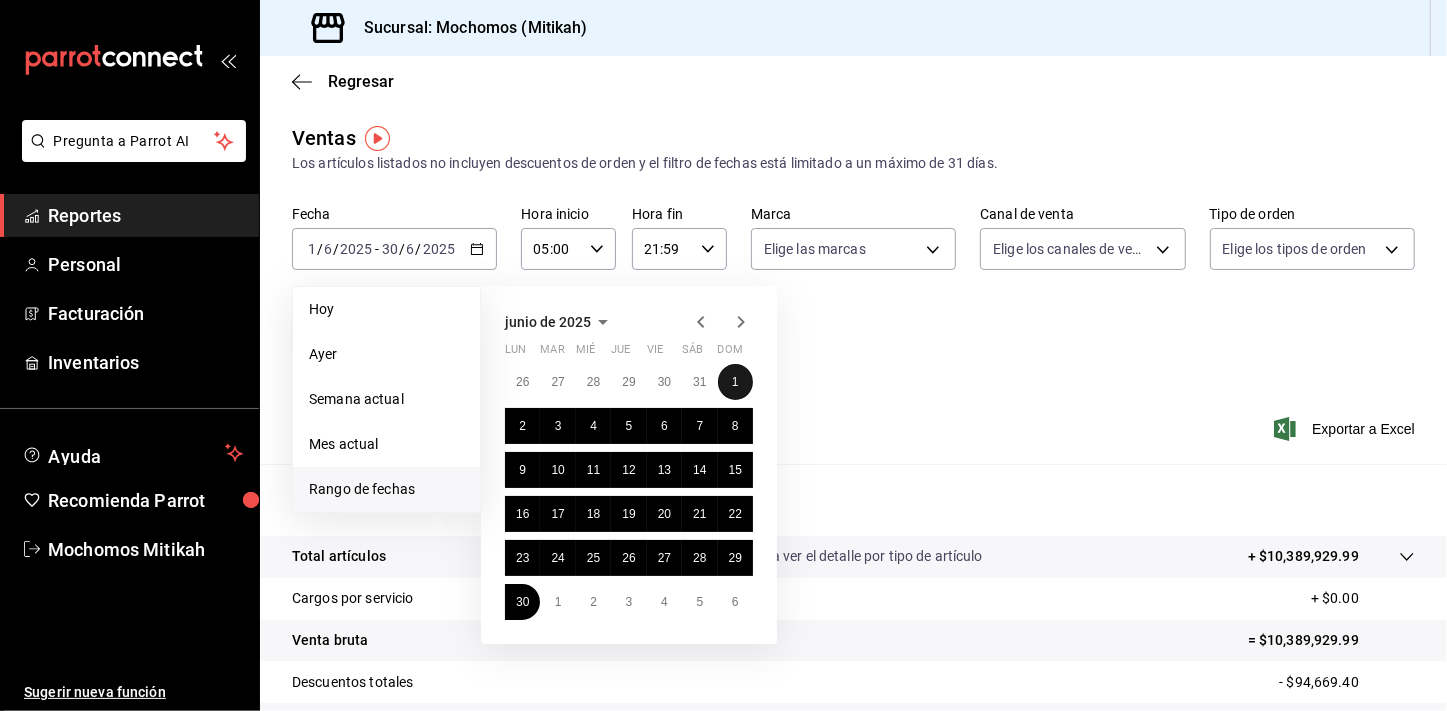 click on "1" at bounding box center [735, 382] 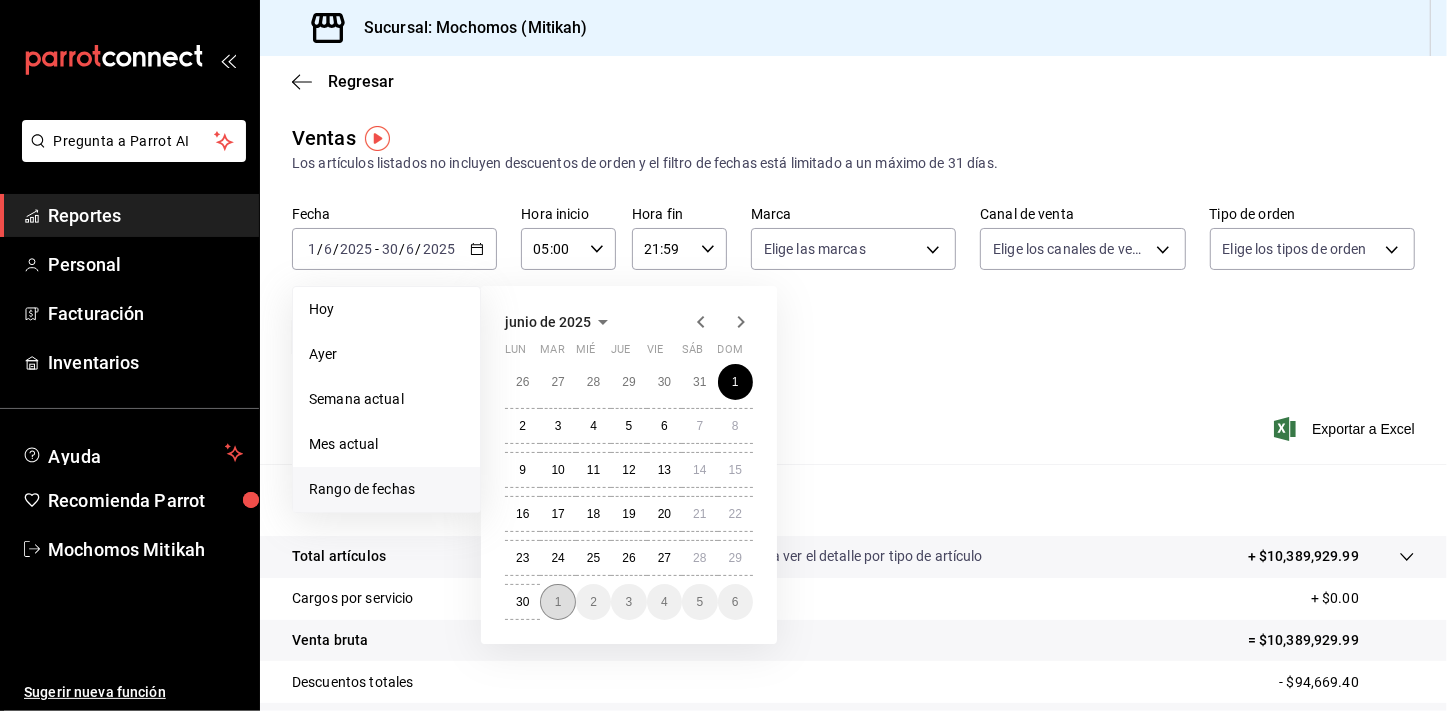 click on "1" at bounding box center [557, 602] 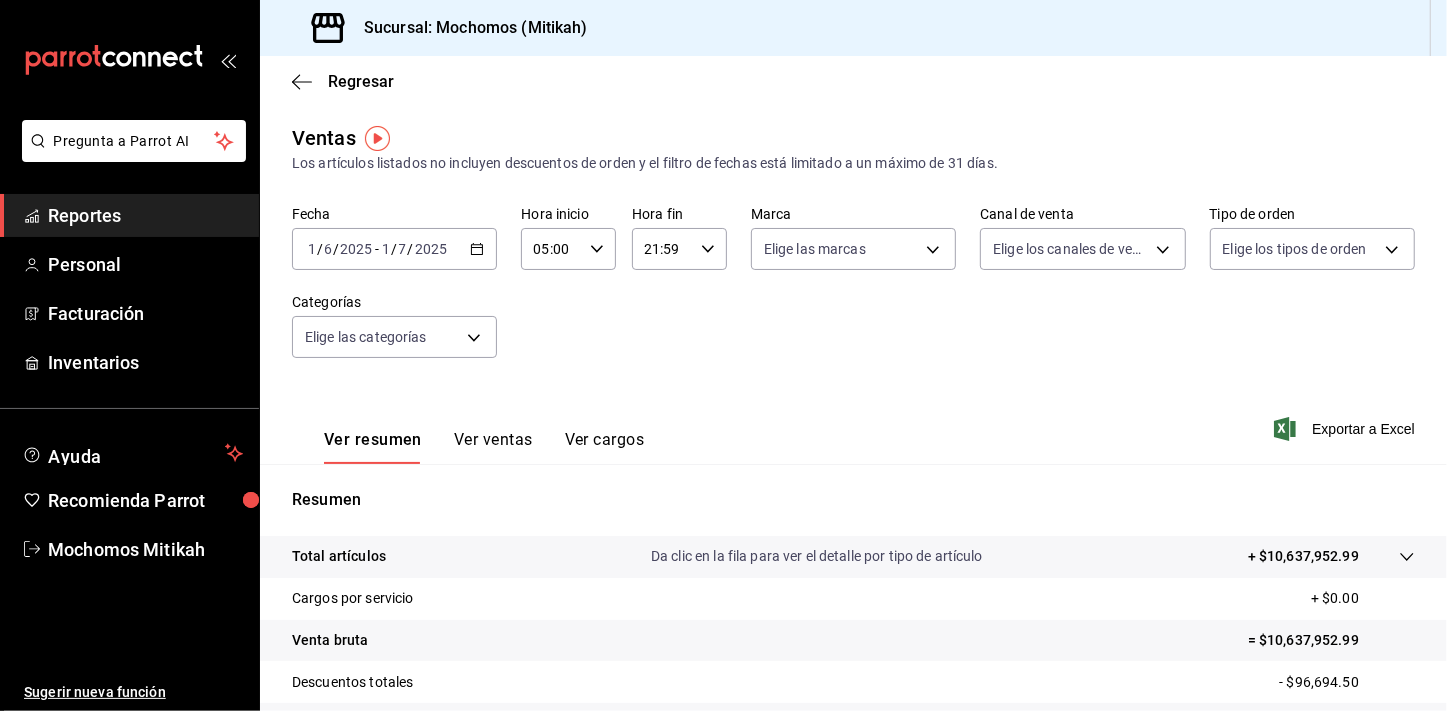 click 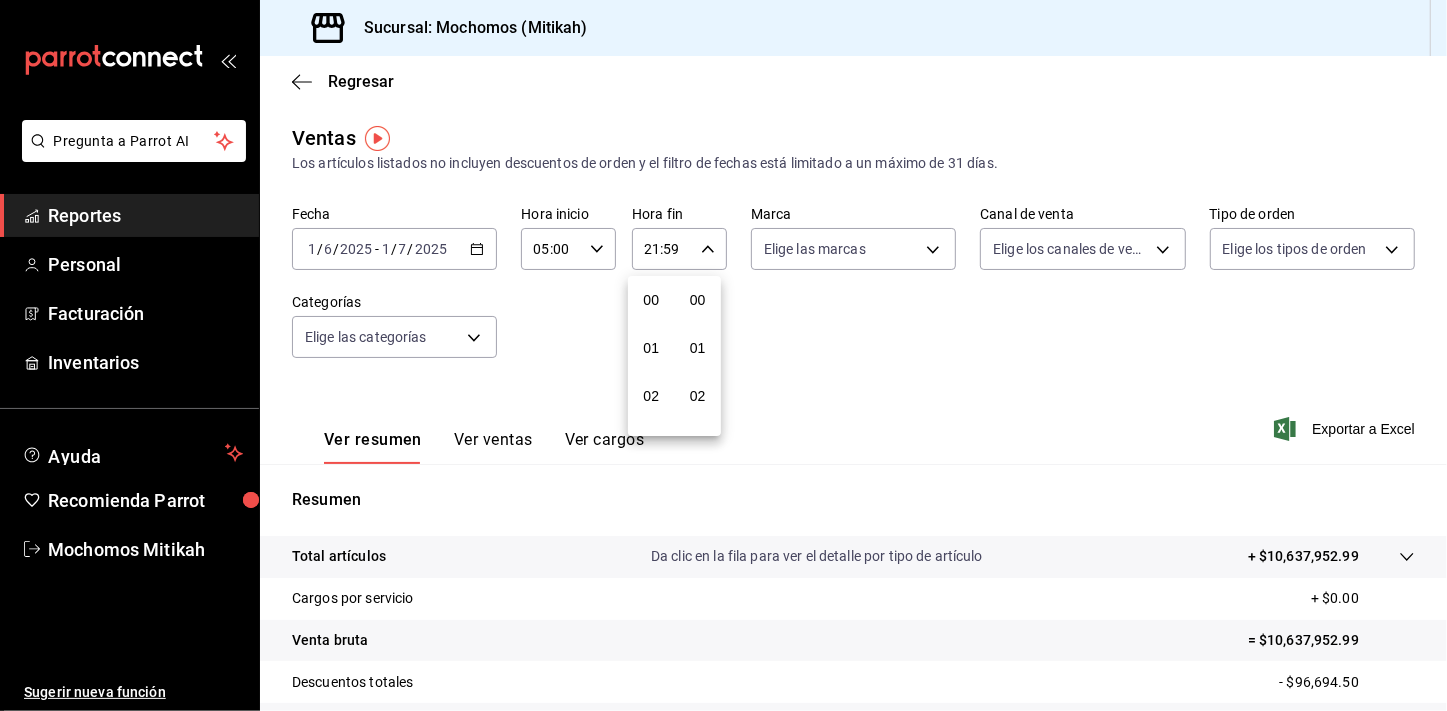 scroll, scrollTop: 1000, scrollLeft: 0, axis: vertical 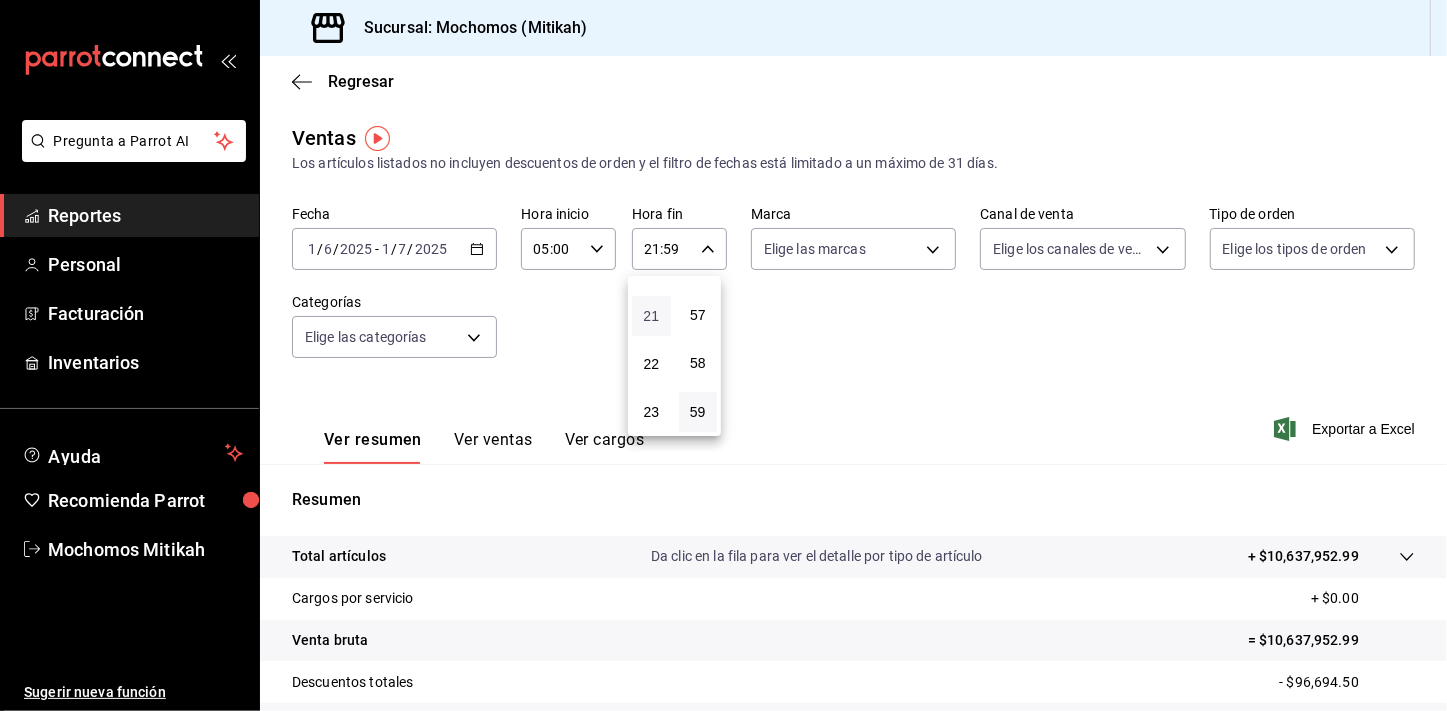 click on "21" at bounding box center (651, 316) 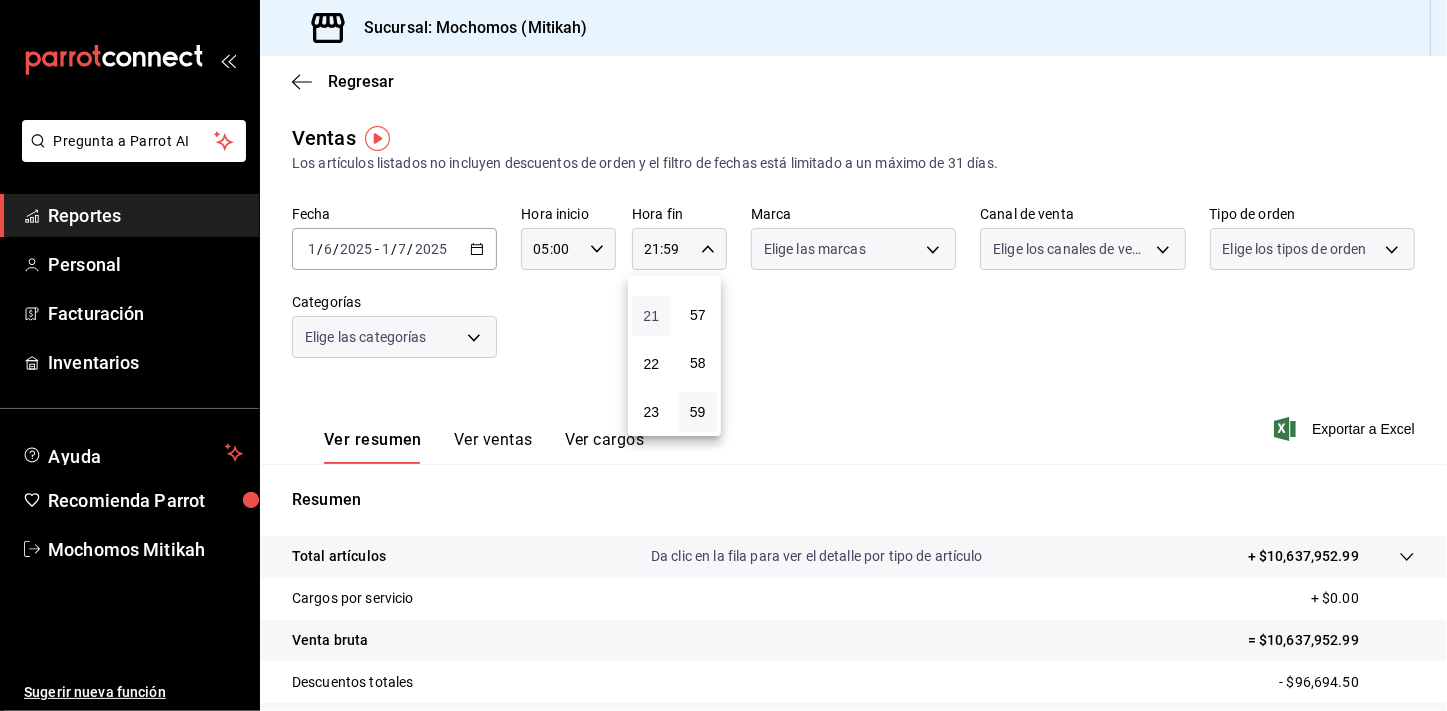 type 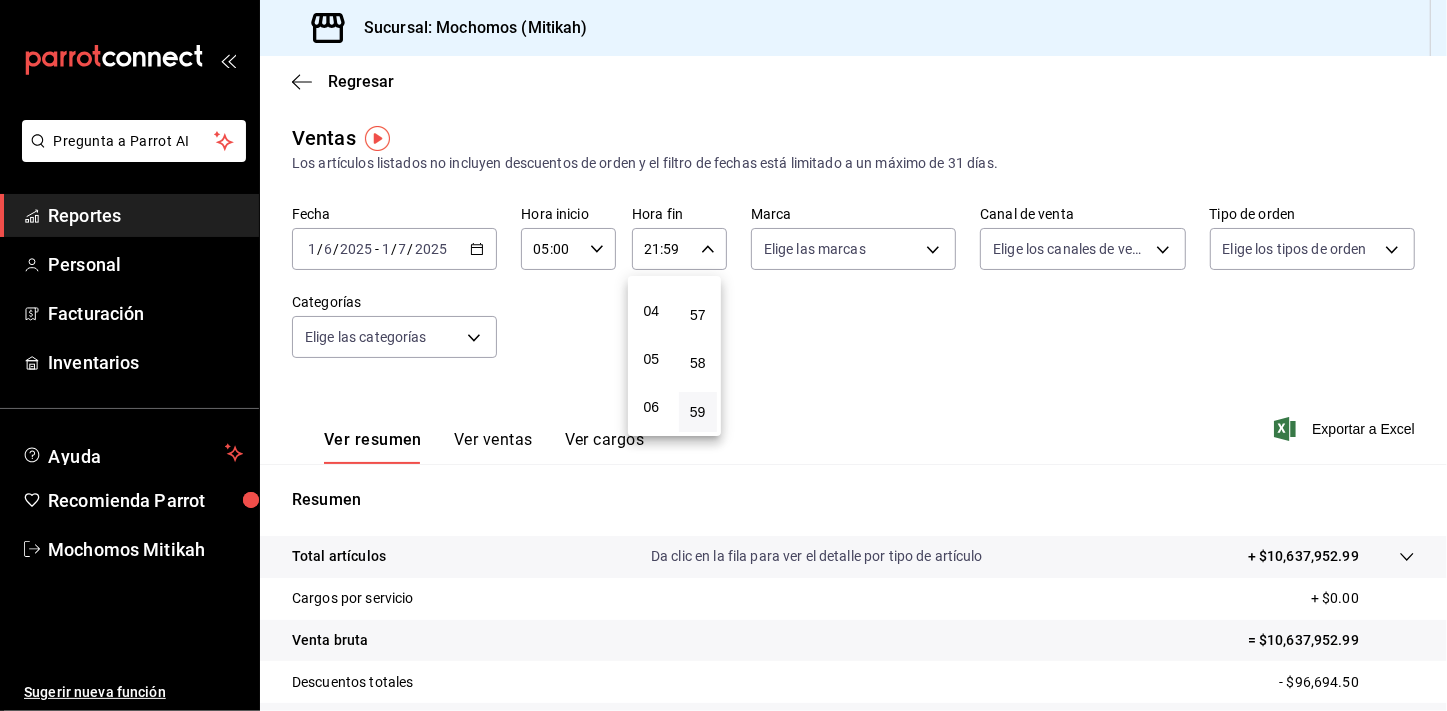 scroll, scrollTop: 218, scrollLeft: 0, axis: vertical 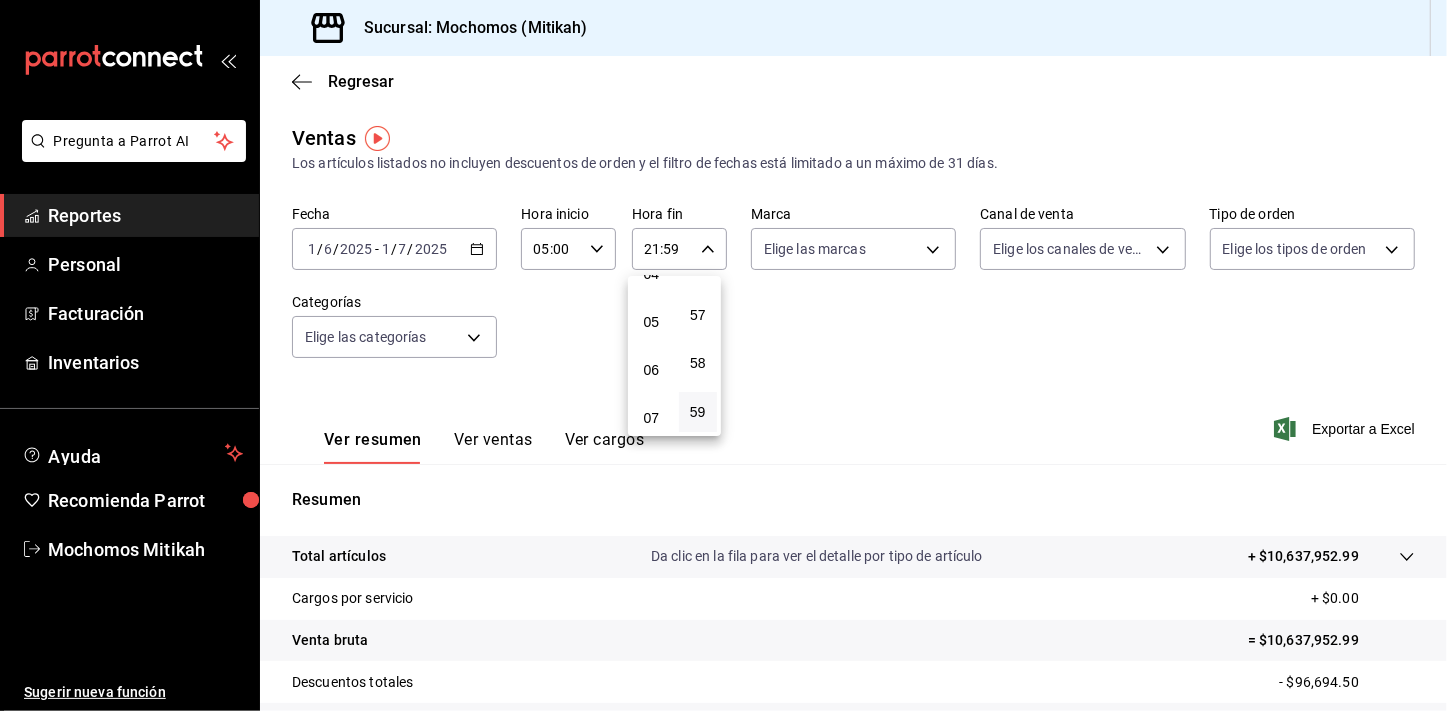 click on "05" at bounding box center (651, 322) 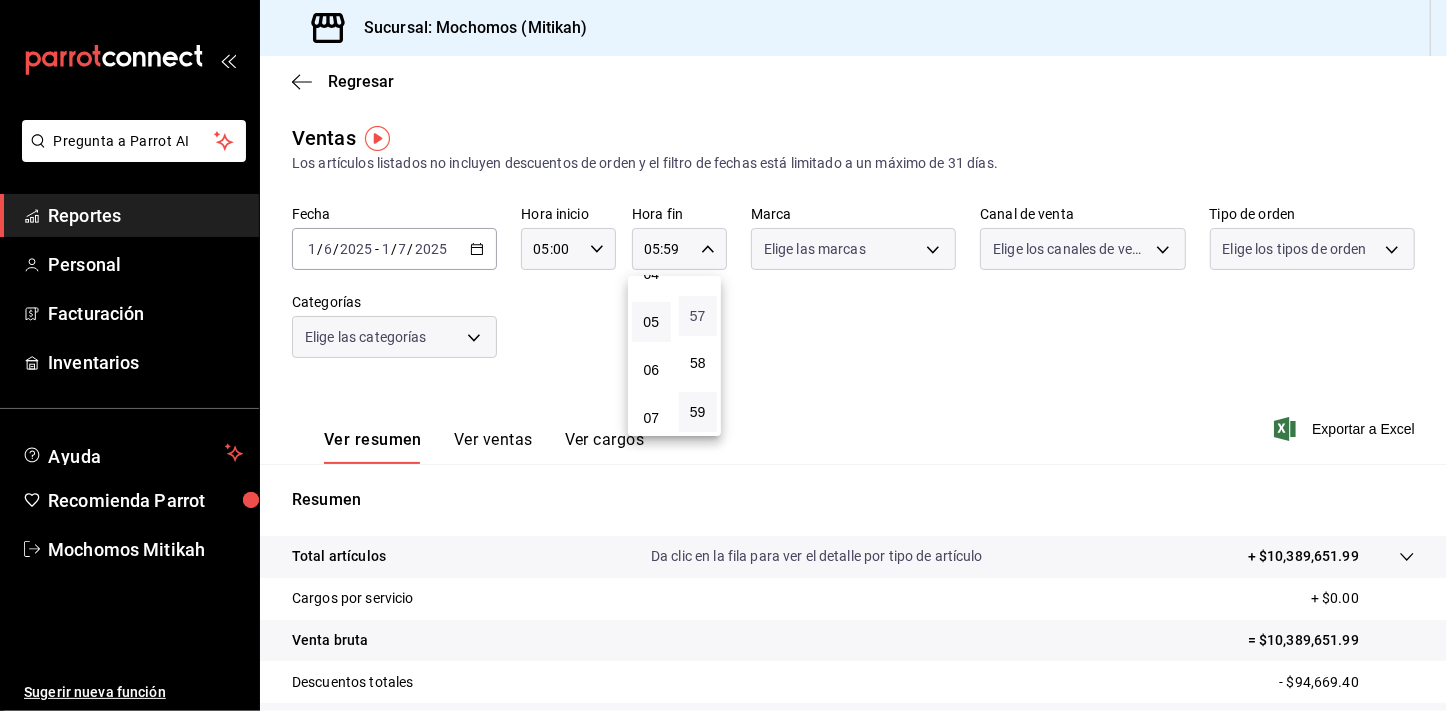 click on "57" at bounding box center [698, 316] 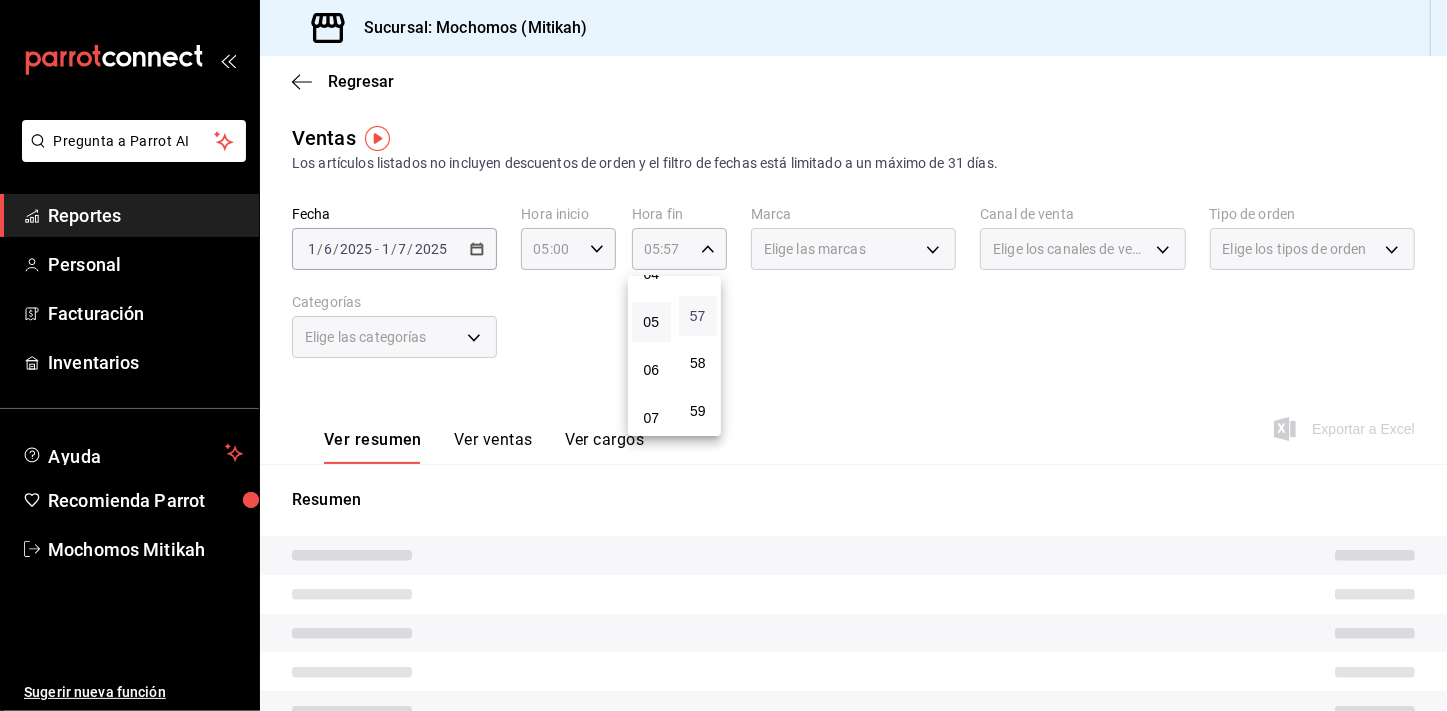 type 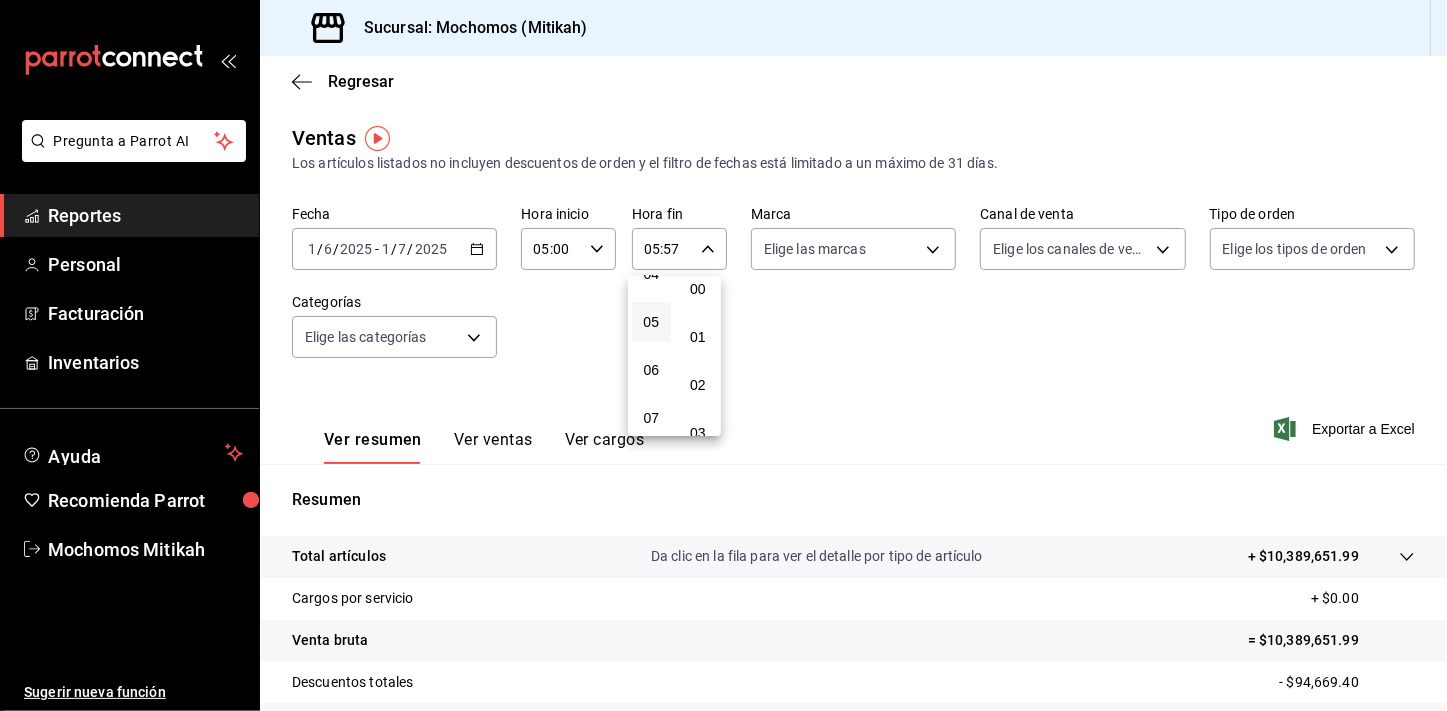 scroll, scrollTop: 0, scrollLeft: 0, axis: both 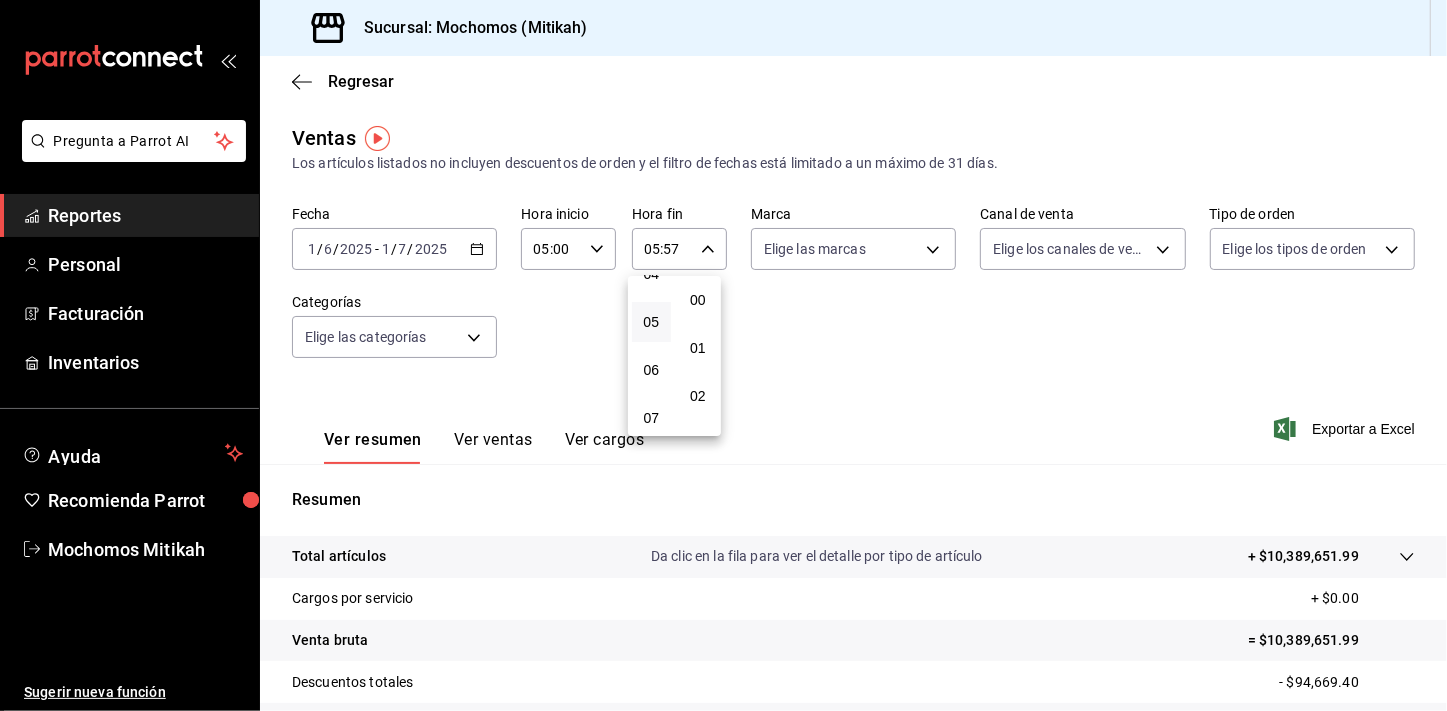 click on "00" at bounding box center (698, 300) 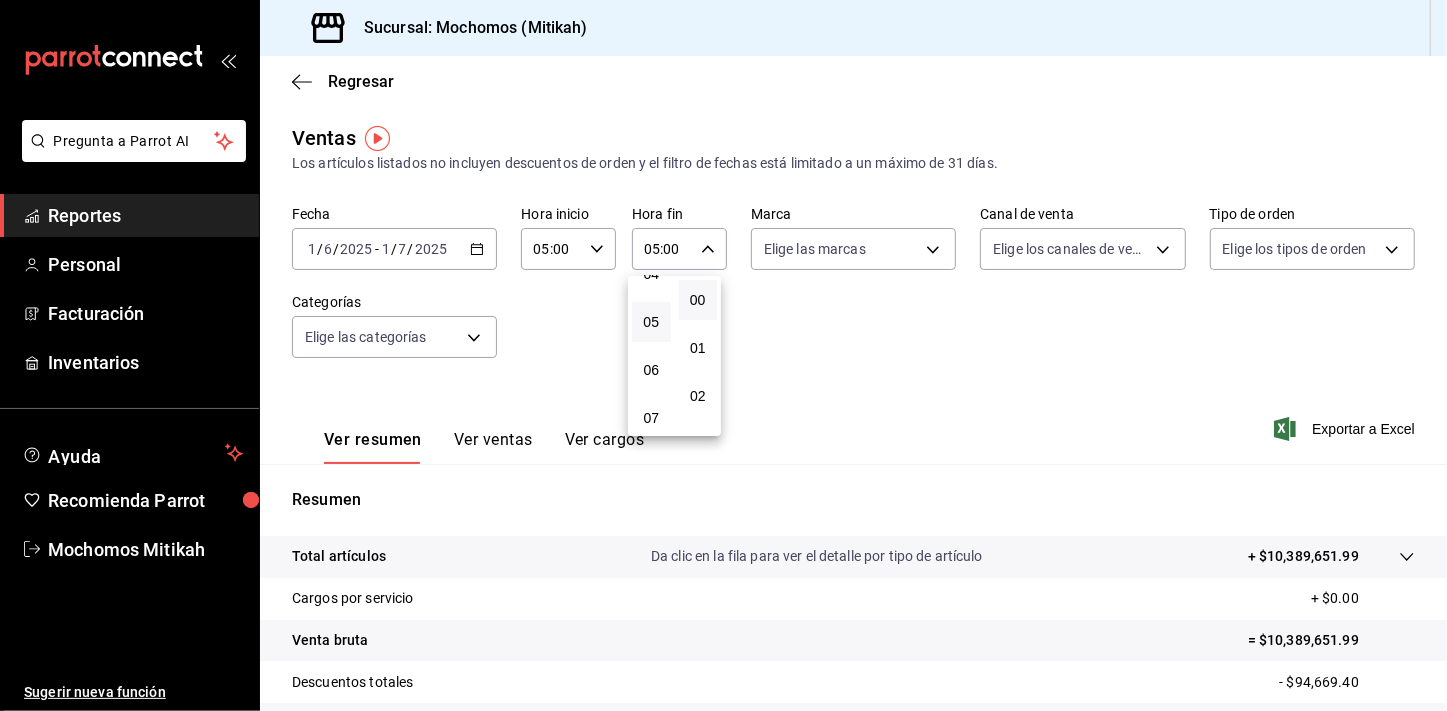 click at bounding box center [723, 355] 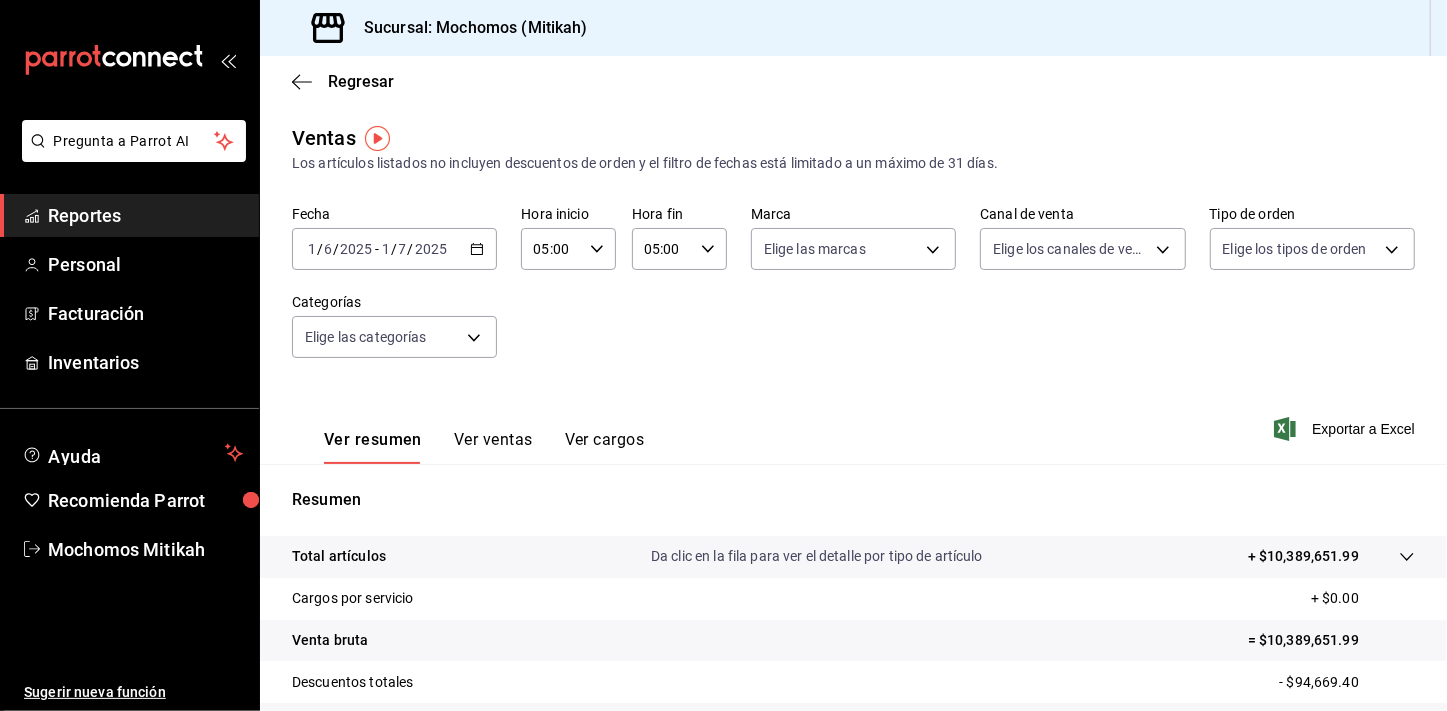 click on "Fecha [DATE] [DATE] - [DATE] [DATE] Hora inicio 05:00 Hora inicio Hora fin 05:00 Hora fin Marca Elige las marcas Canal de venta Elige los canales de venta Tipo de orden Elige los tipos de orden Categorías Elige las categorías" at bounding box center (853, 294) 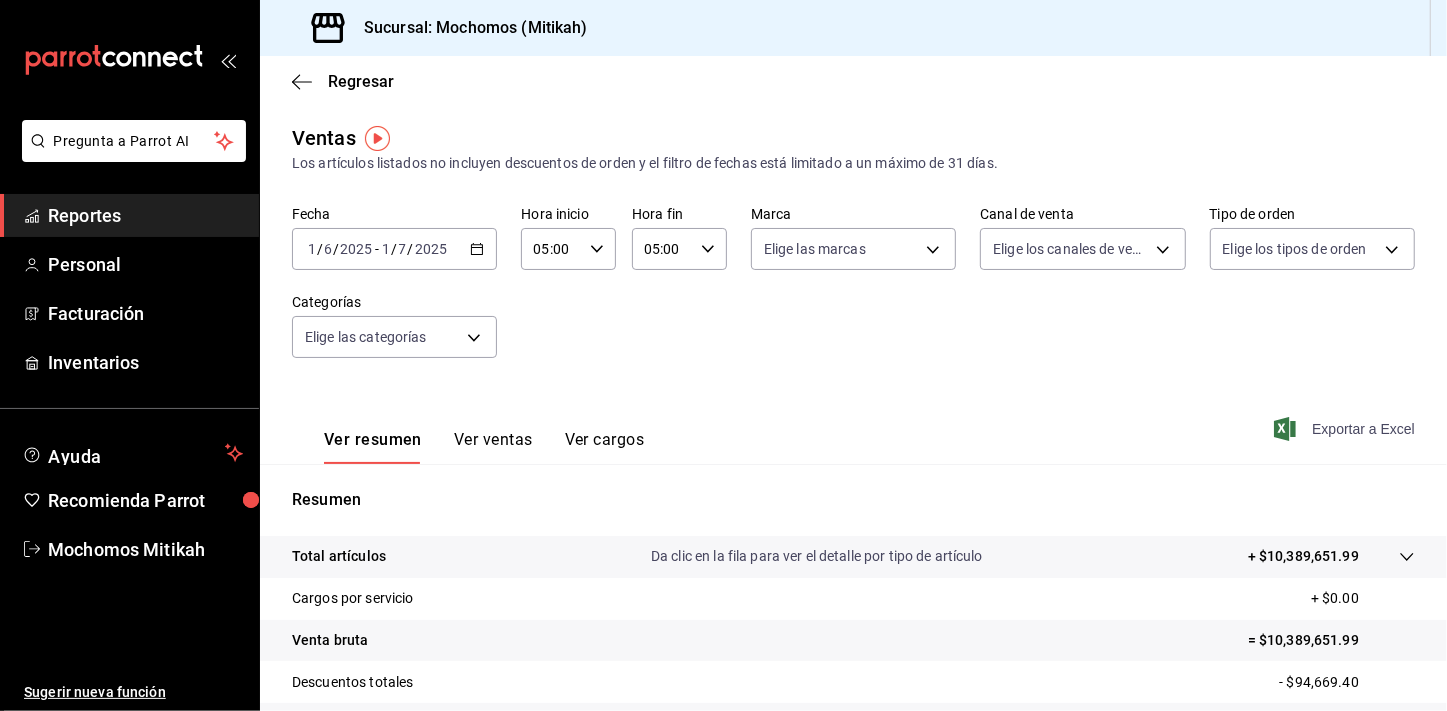 click on "Exportar a Excel" at bounding box center (1346, 429) 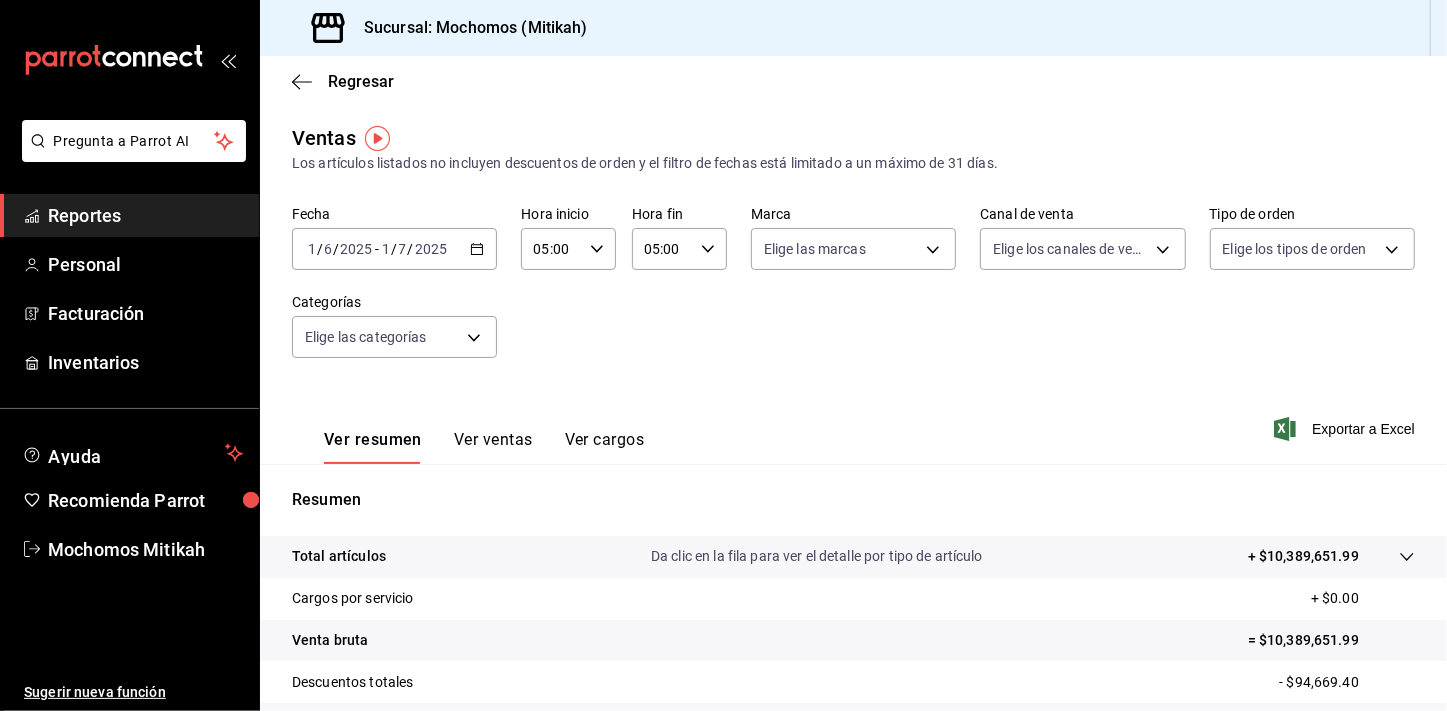 click on "Reportes" at bounding box center (145, 215) 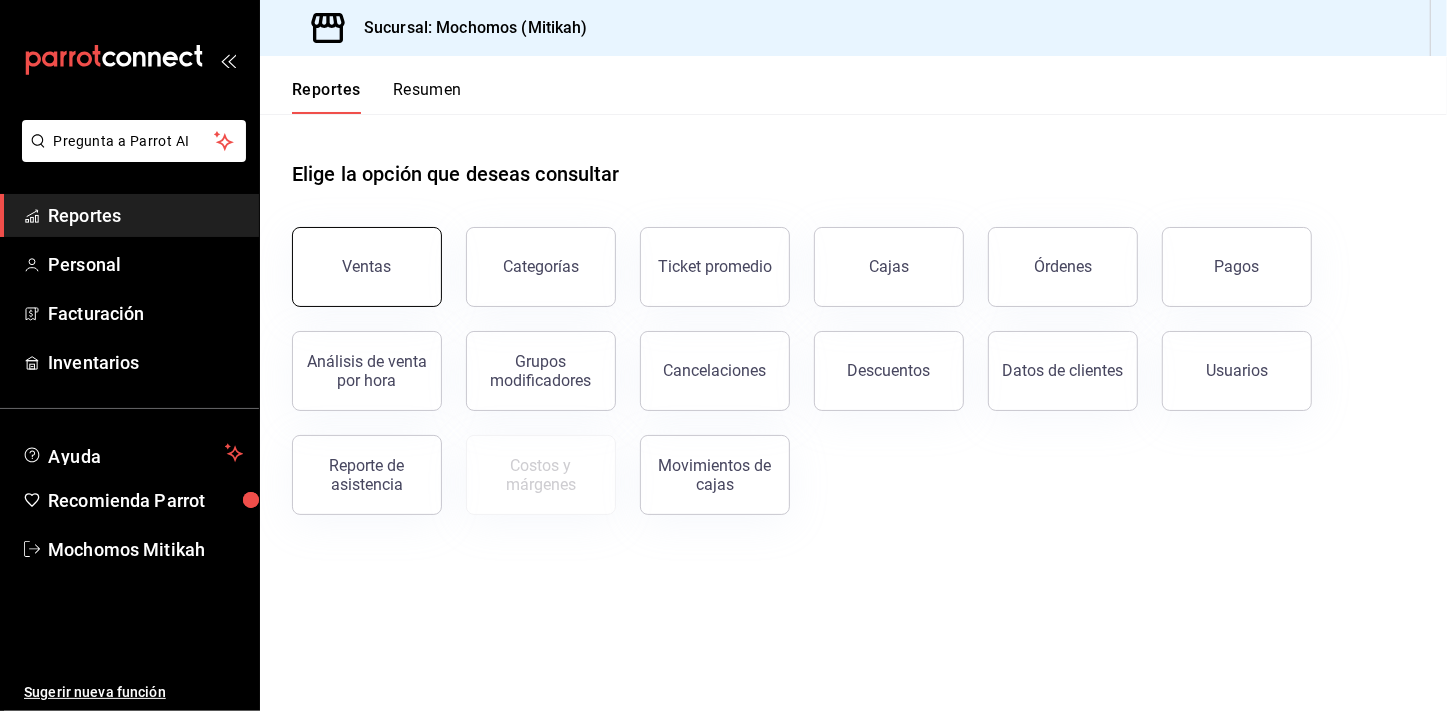 click on "Ventas" at bounding box center (367, 267) 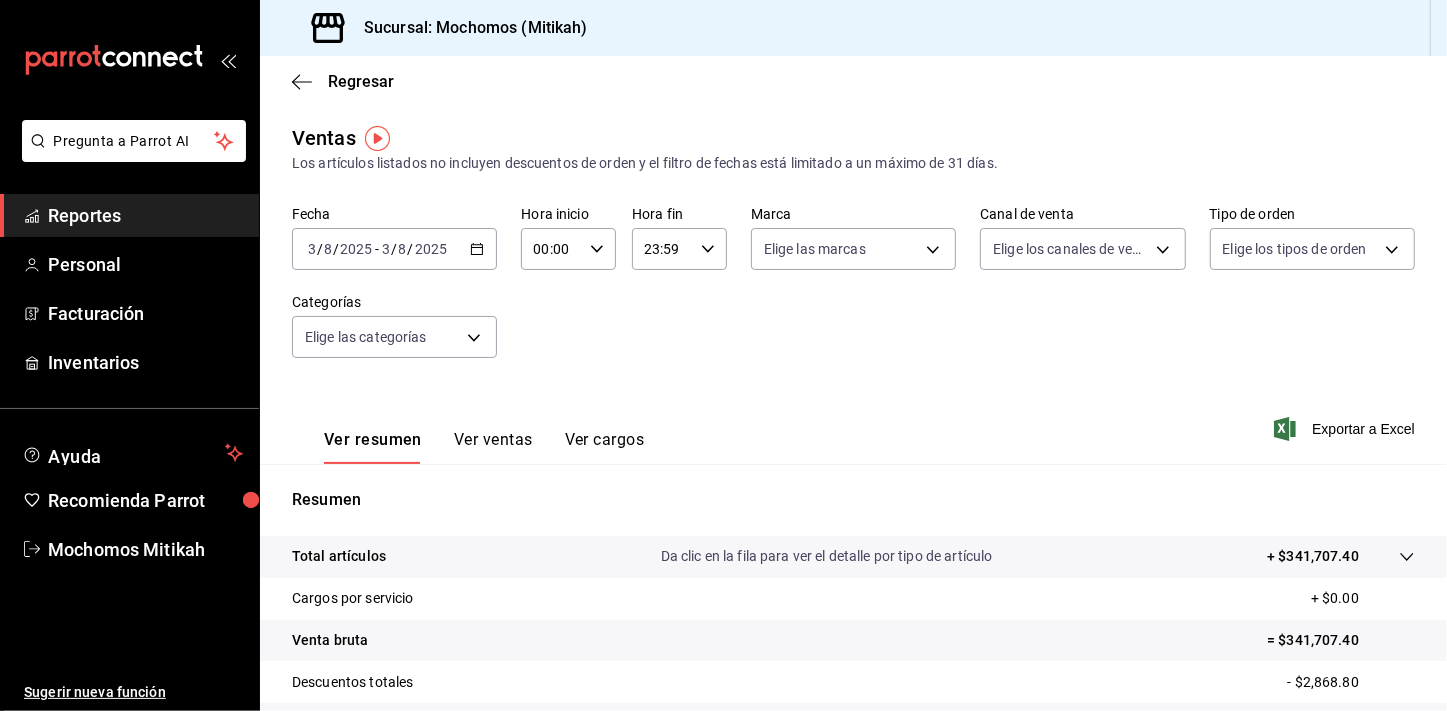 click 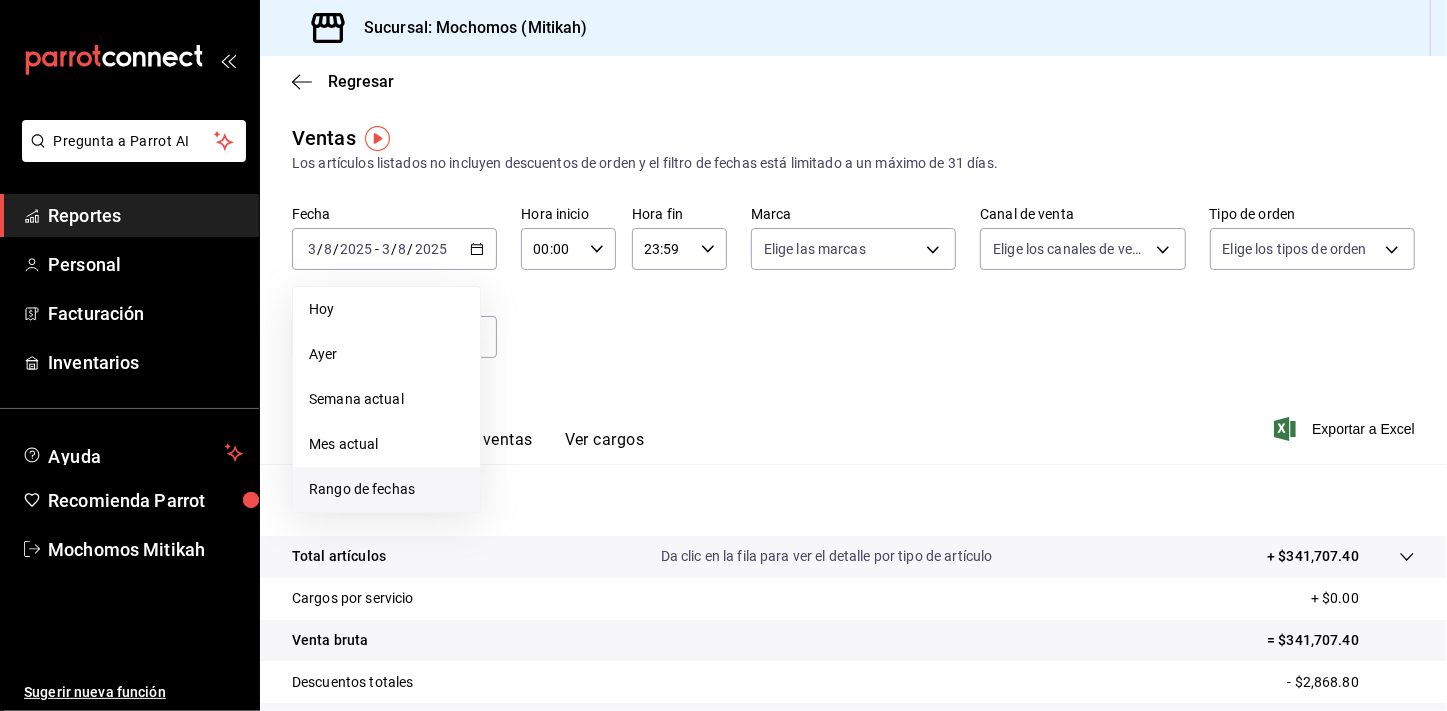 click on "Rango de fechas" at bounding box center (386, 489) 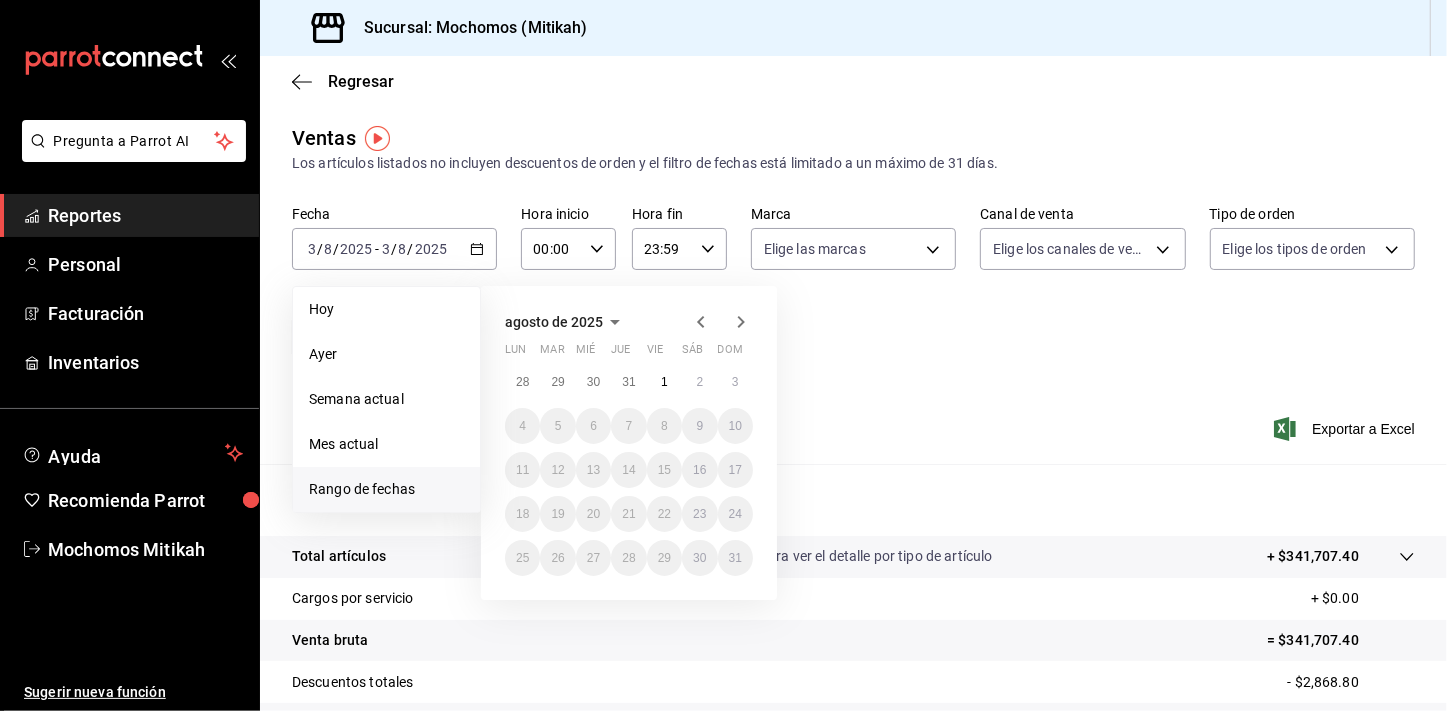 click 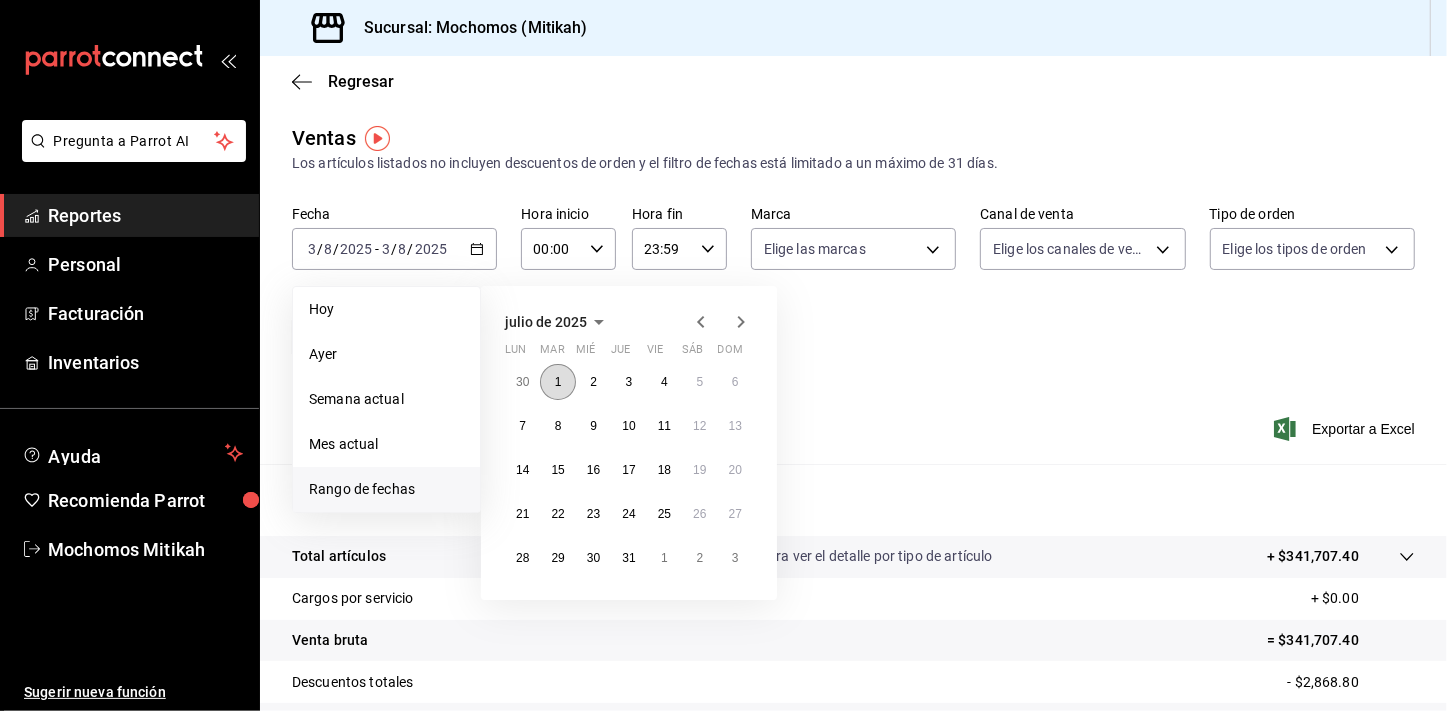 click on "1" at bounding box center [558, 382] 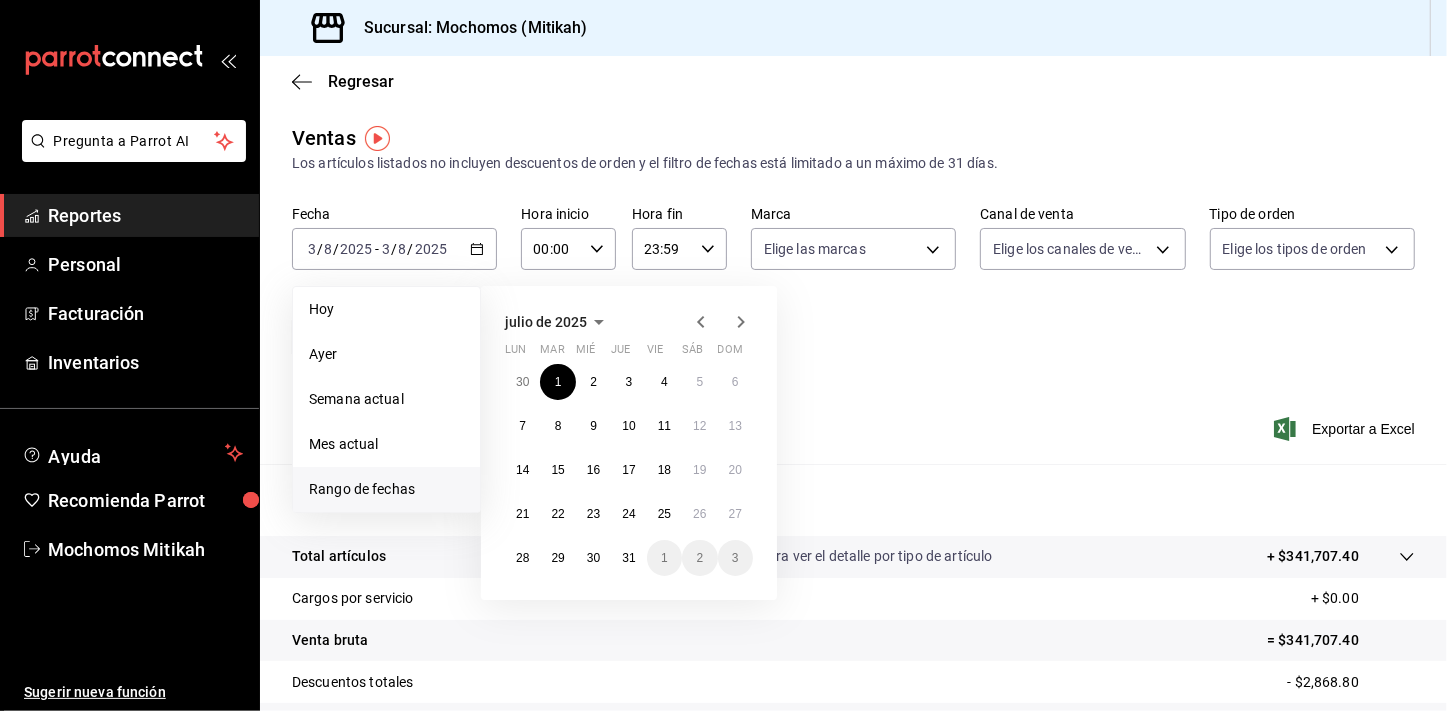 click 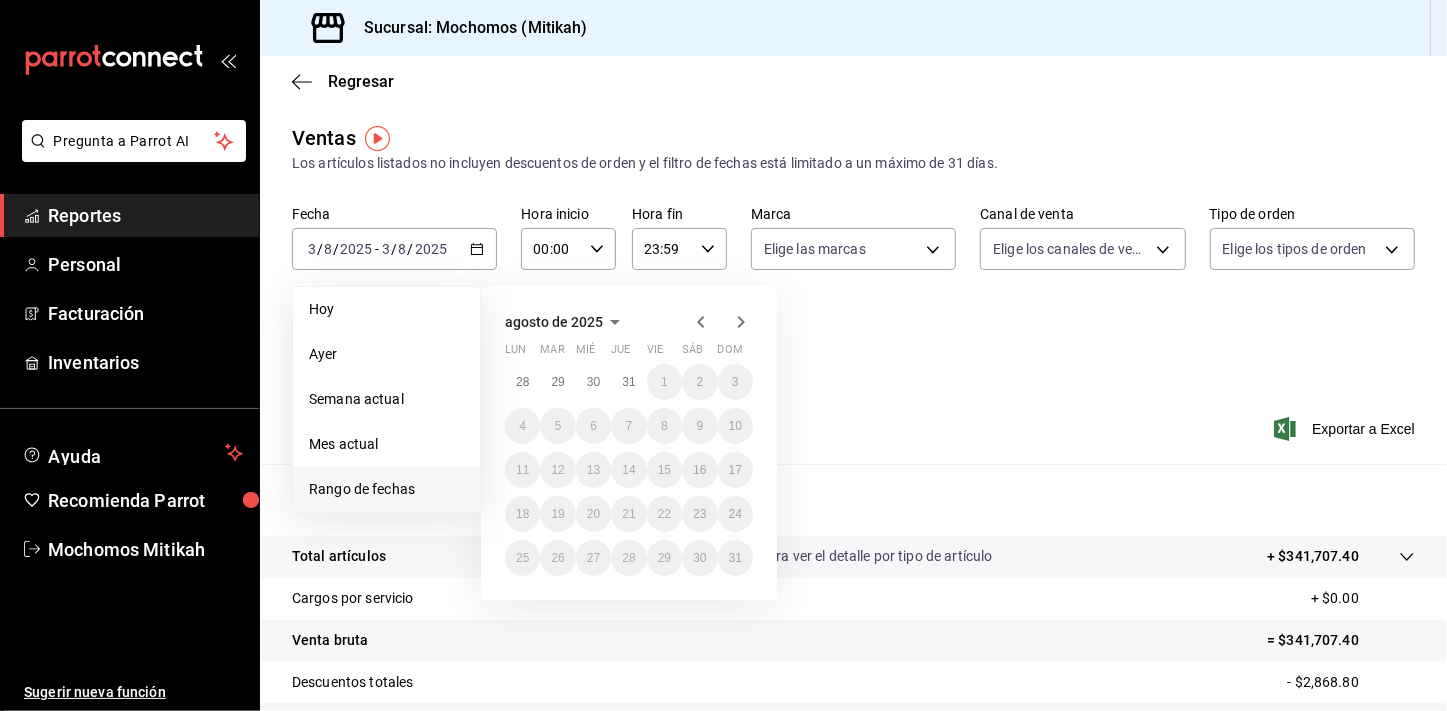 click on "Fecha [DATE] [DATE] - [DATE] [DATE] Hoy Ayer Semana actual Mes actual Rango de fechas agosto de 2025 lun mar mié jue vie sáb dom 28 29 30 31 1 2 3 4 5 6 7 8 9 10 11 12 13 14 15 16 17 18 19 20 21 22 23 24 25 26 27 28 29 30 31 Hora inicio 00:00 Hora inicio Hora fin 23:59 Hora fin Marca Elige las marcas Canal de venta Elige los canales de venta Tipo de orden Elige los tipos de orden Categorías Elige las categorías" at bounding box center (853, 294) 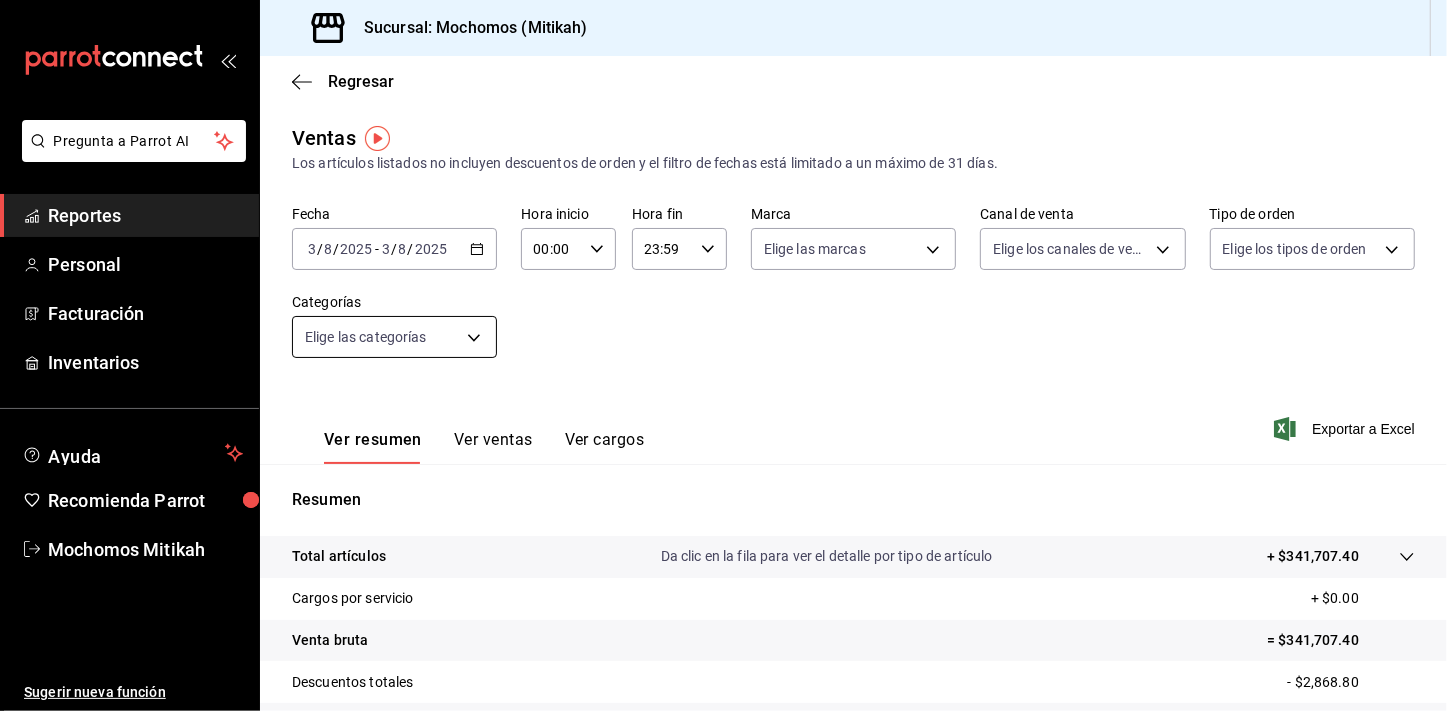 click on "Pregunta a Parrot AI Reportes   Personal   Facturación   Inventarios   Ayuda Recomienda Parrot   Mochomos Mitikah   Sugerir nueva función   Sucursal: Mochomos (Mitikah) Regresar Ventas Los artículos listados no incluyen descuentos de orden y el filtro de fechas está limitado a un máximo de 31 días. Fecha [DATE] [DATE] - [DATE] [DATE] Hora inicio 00:00 Hora inicio Hora fin 23:59 Hora fin Marca Elige las marcas Canal de venta Elige los canales de venta Tipo de orden Elige los tipos de orden Categorías Elige las categorías Ver resumen Ver ventas Ver cargos Exportar a Excel Resumen Total artículos Da clic en la fila para ver el detalle por tipo de artículo + $341,707.40 Cargos por servicio + $0.00 Venta bruta = $341,707.40 Descuentos totales - $2,868.80 Certificados de regalo - $0.00 Venta total = $338,838.60 Impuestos - $46,736.36 Venta neta = $292,102.24 Pregunta a Parrot AI Reportes   Personal   Facturación   Inventarios   Ayuda Recomienda Parrot   Mochomos Mitikah     Ir a video" at bounding box center (723, 355) 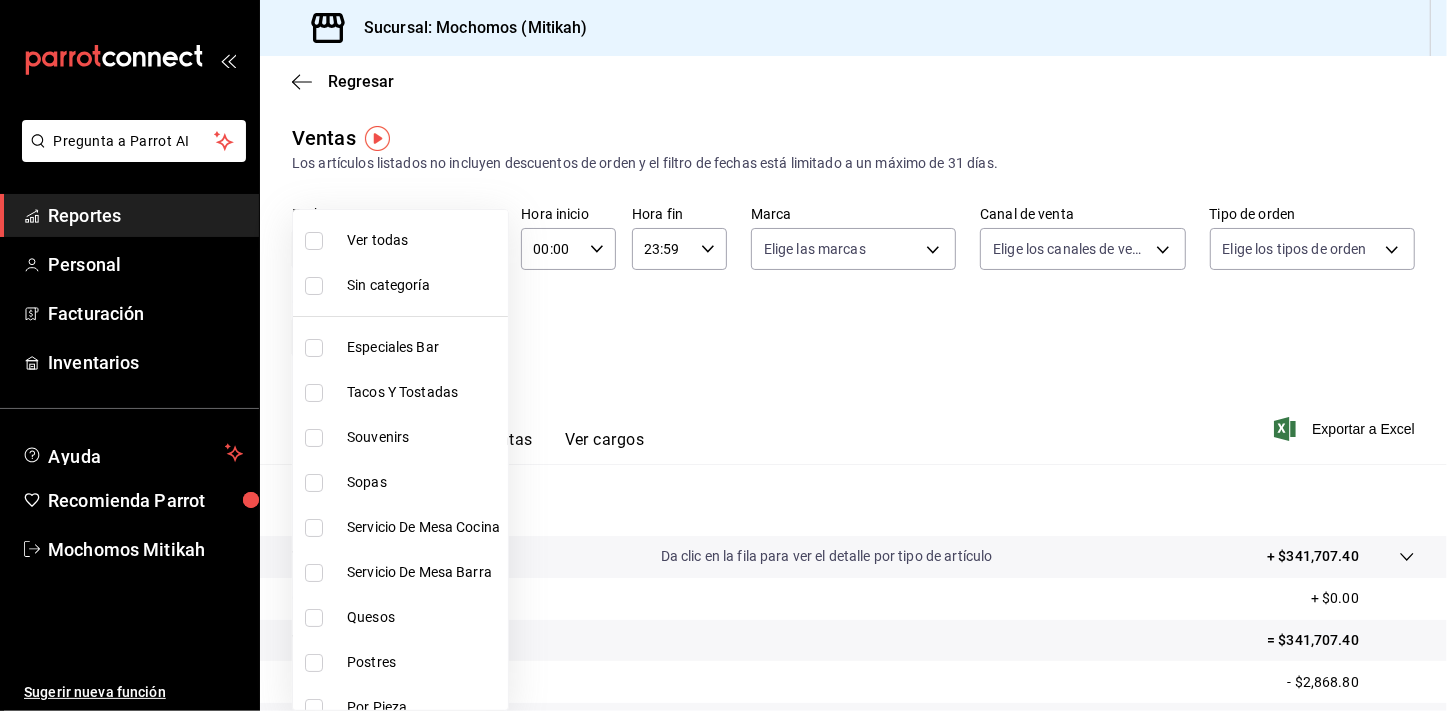 click at bounding box center [723, 355] 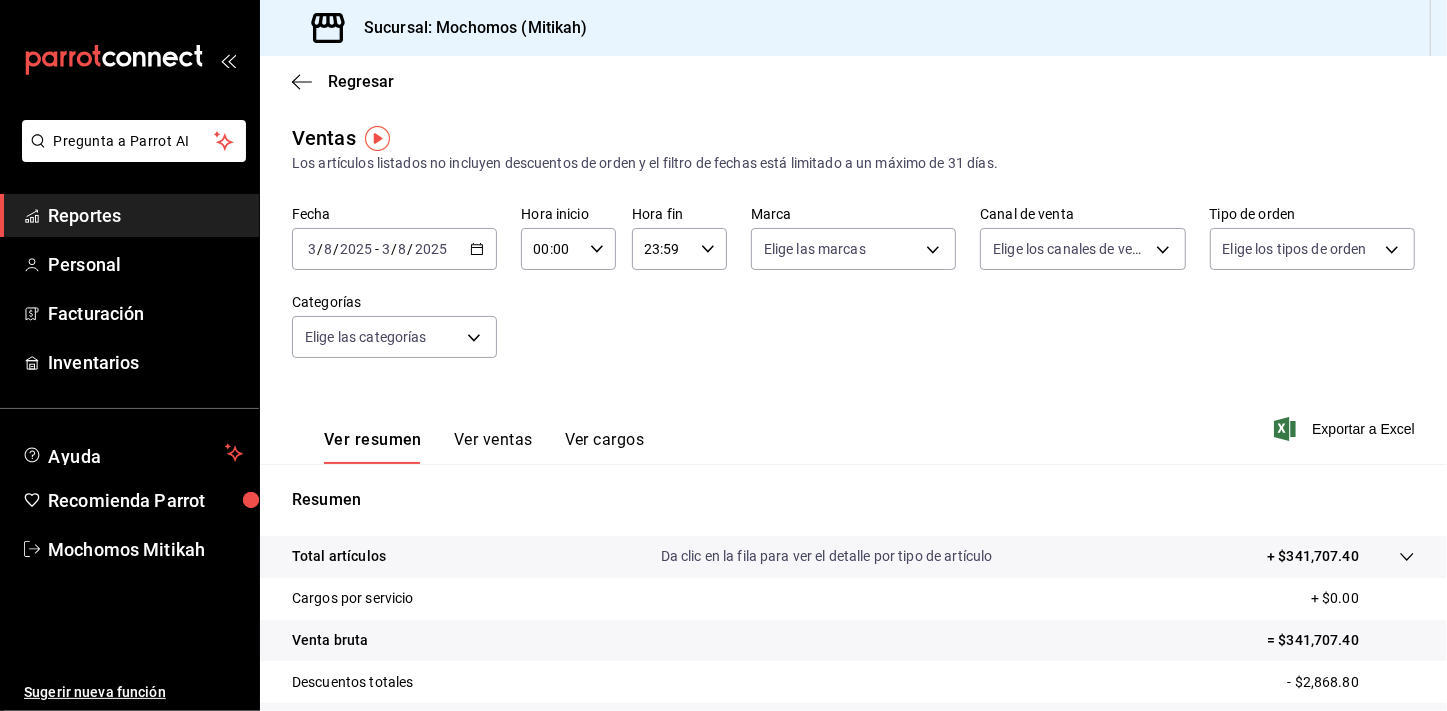 click 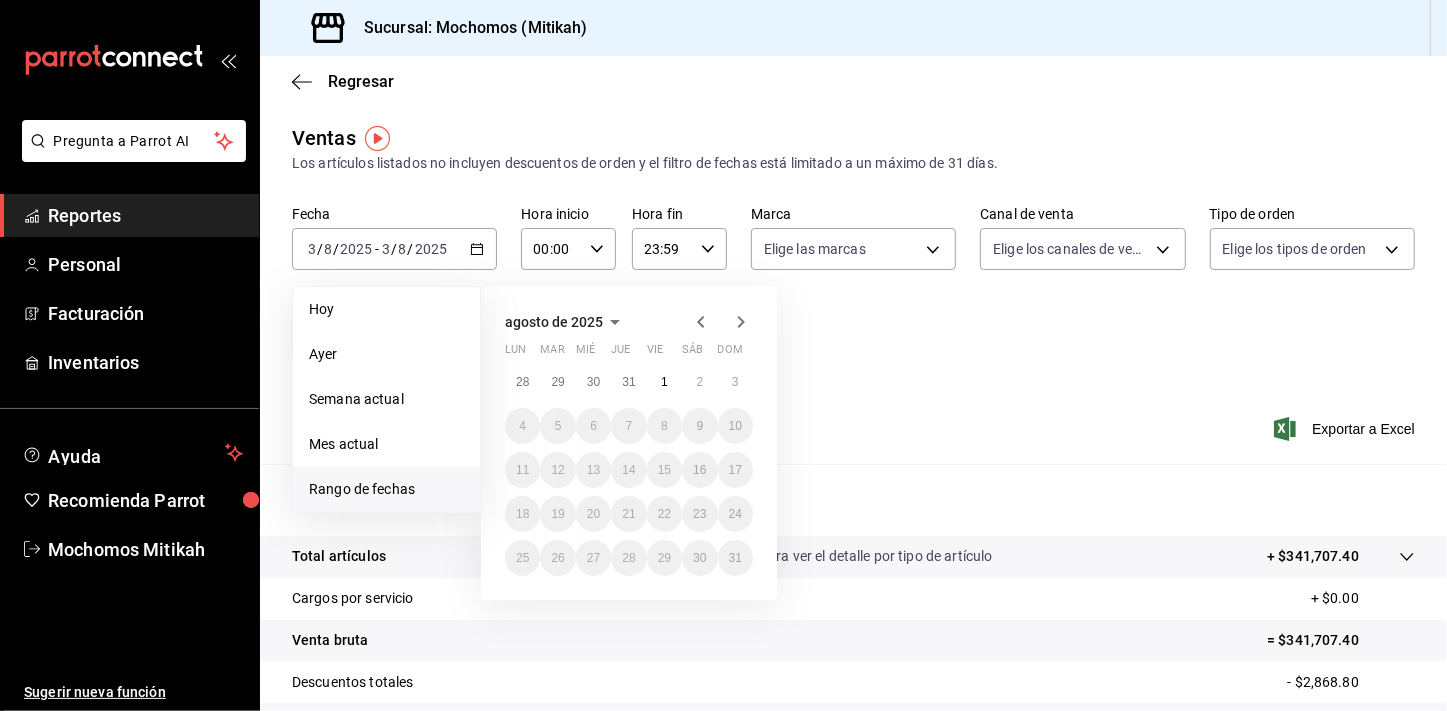 click on "Rango de fechas" at bounding box center (386, 489) 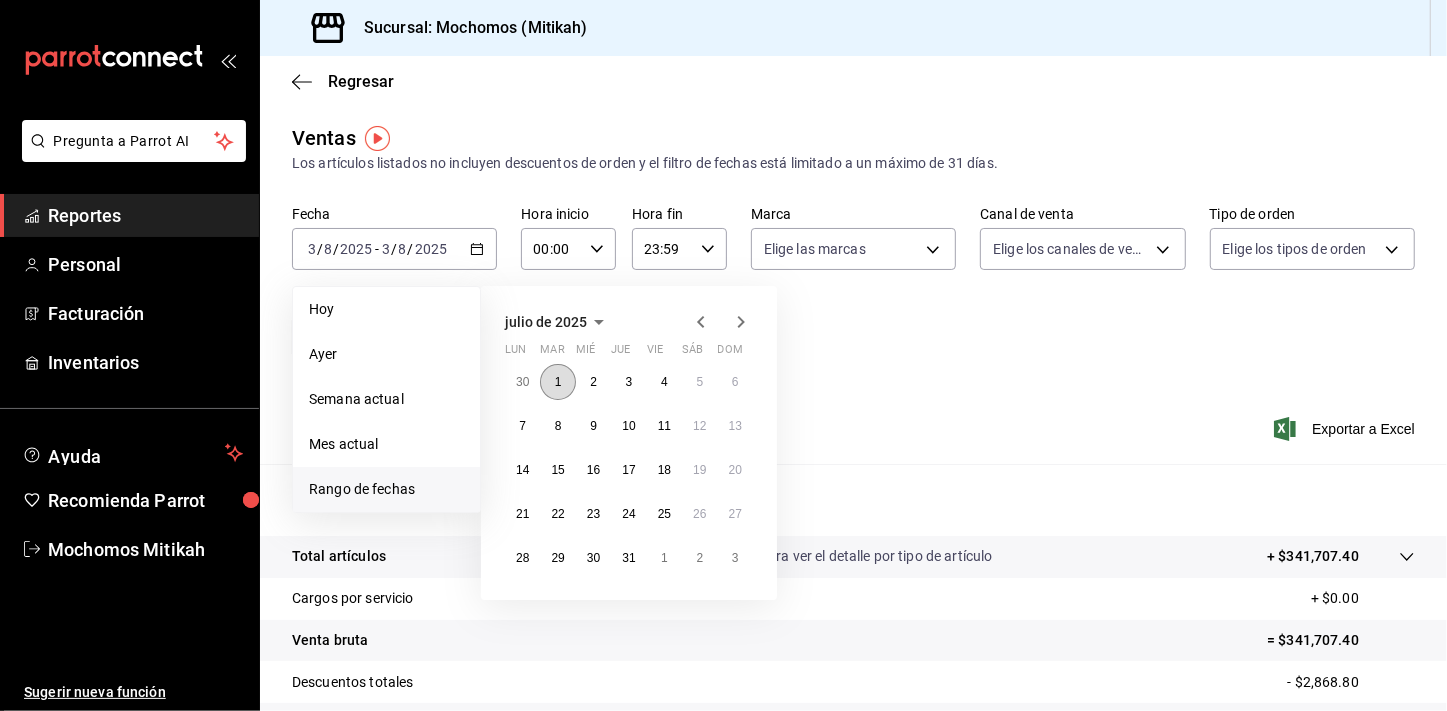 click on "1" at bounding box center [557, 382] 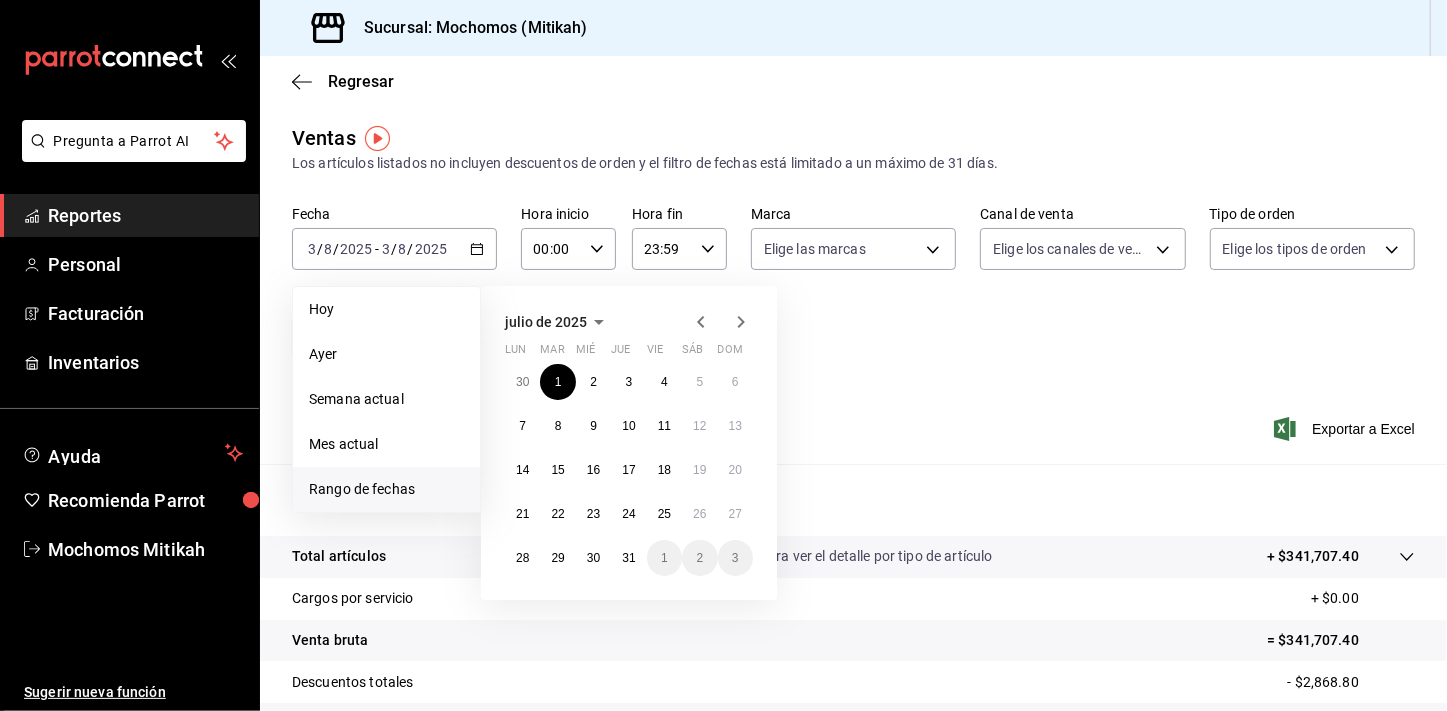 click 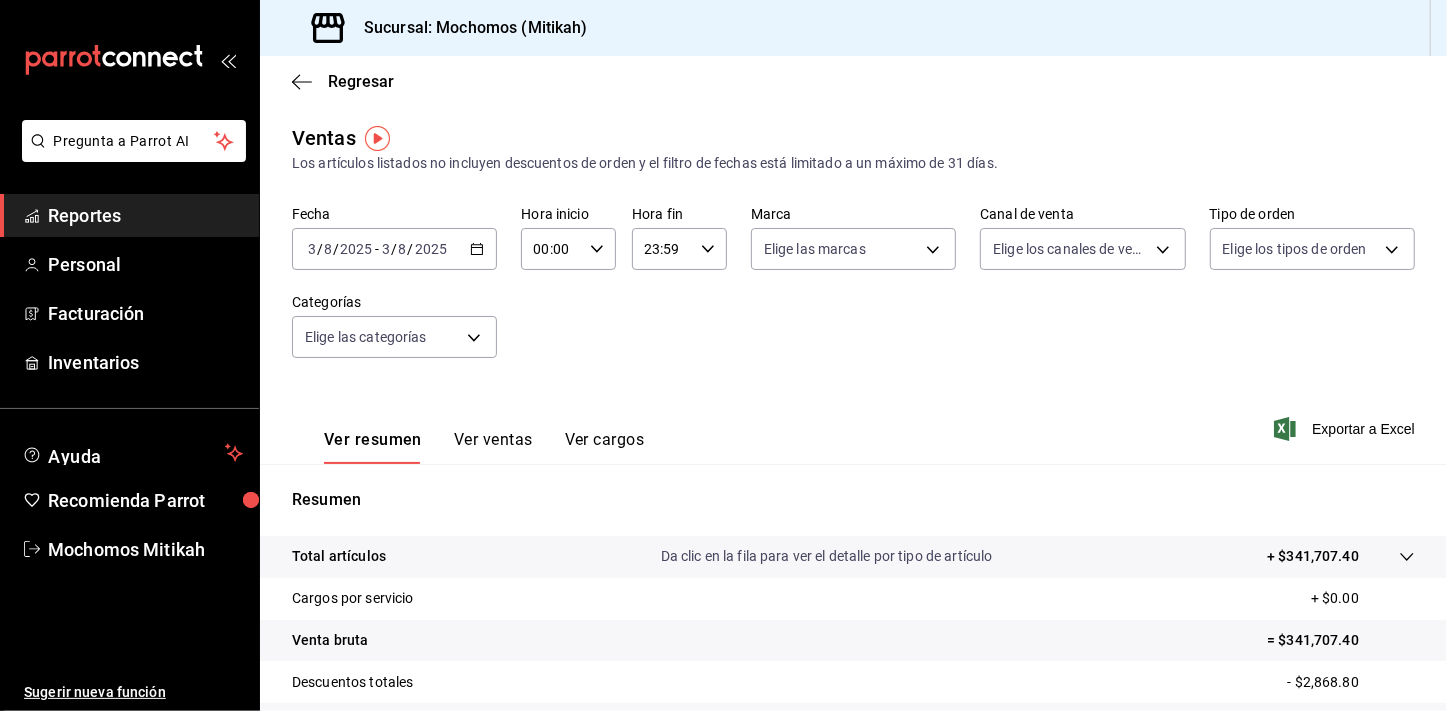 click on "Ver resumen Ver ventas Ver cargos Exportar a Excel" at bounding box center (853, 423) 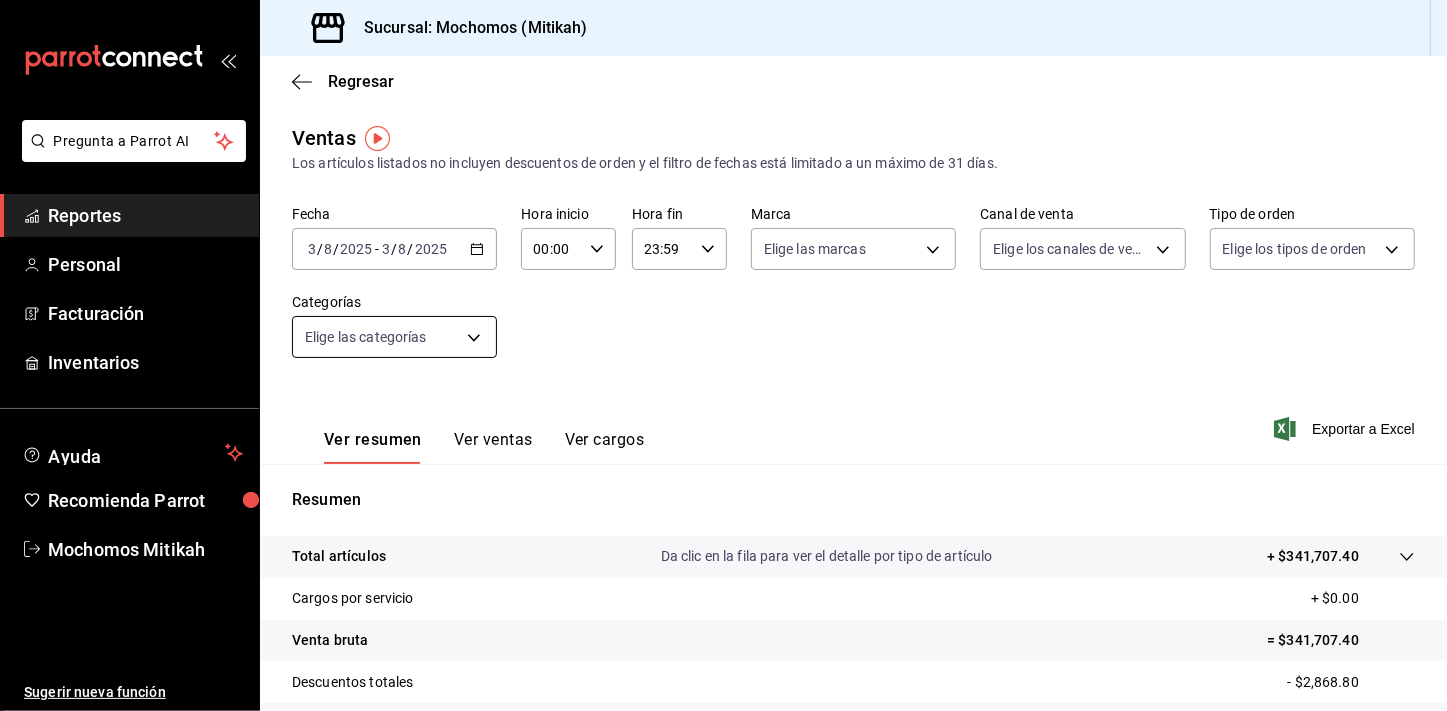 click on "Pregunta a Parrot AI Reportes   Personal   Facturación   Inventarios   Ayuda Recomienda Parrot   Mochomos Mitikah   Sugerir nueva función   Sucursal: Mochomos (Mitikah) Regresar Ventas Los artículos listados no incluyen descuentos de orden y el filtro de fechas está limitado a un máximo de 31 días. Fecha [DATE] [DATE] - [DATE] [DATE] Hora inicio 00:00 Hora inicio Hora fin 23:59 Hora fin Marca Elige las marcas Canal de venta Elige los canales de venta Tipo de orden Elige los tipos de orden Categorías Elige las categorías Ver resumen Ver ventas Ver cargos Exportar a Excel Resumen Total artículos Da clic en la fila para ver el detalle por tipo de artículo + $341,707.40 Cargos por servicio + $0.00 Venta bruta = $341,707.40 Descuentos totales - $2,868.80 Certificados de regalo - $0.00 Venta total = $338,838.60 Impuestos - $46,736.36 Venta neta = $292,102.24 Pregunta a Parrot AI Reportes   Personal   Facturación   Inventarios   Ayuda Recomienda Parrot   Mochomos Mitikah     Ir a video" at bounding box center (723, 355) 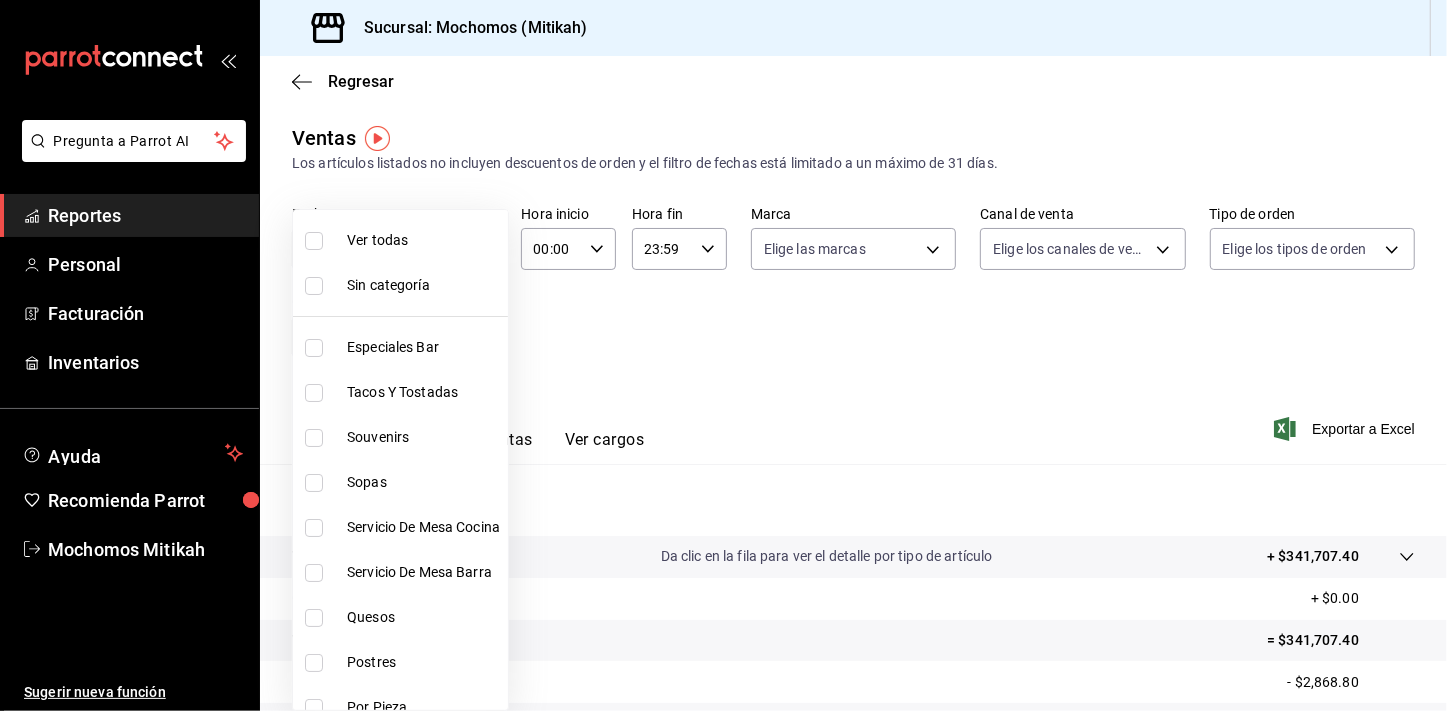 click at bounding box center (723, 355) 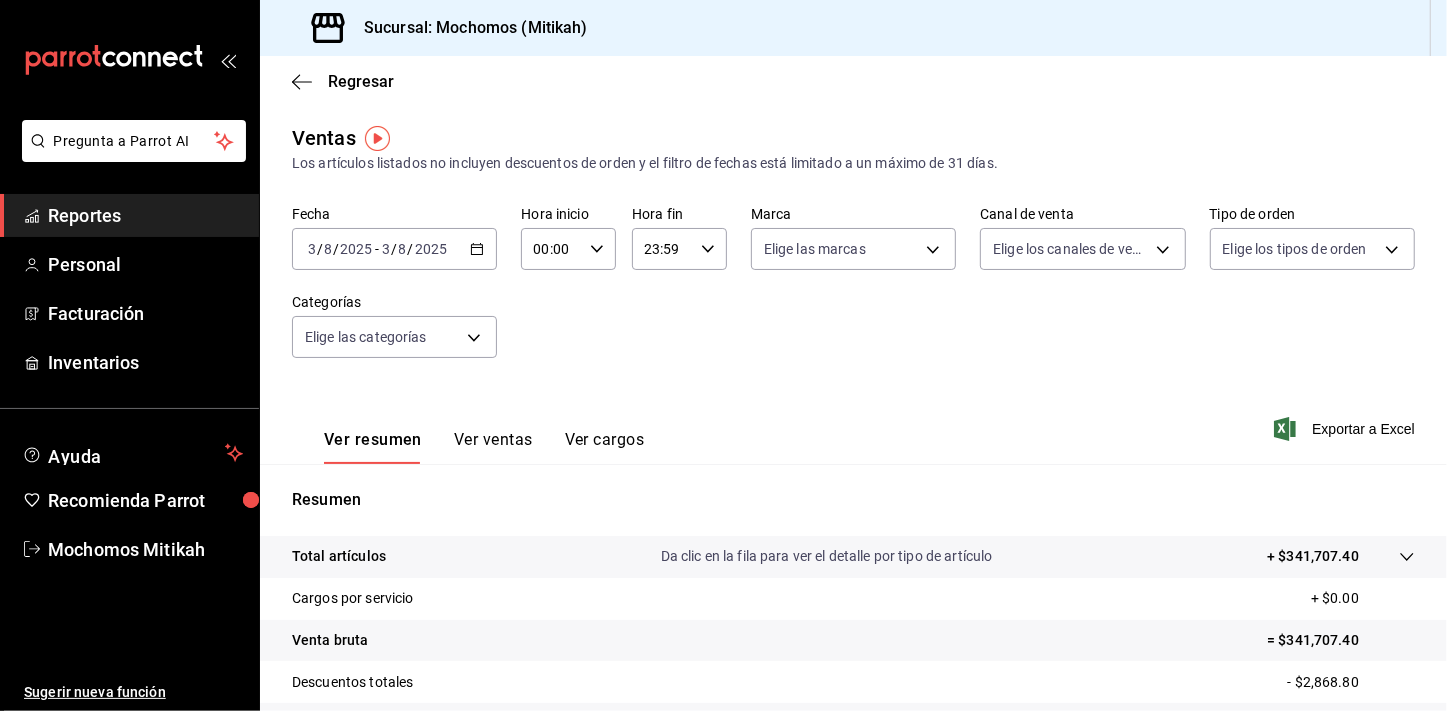 click 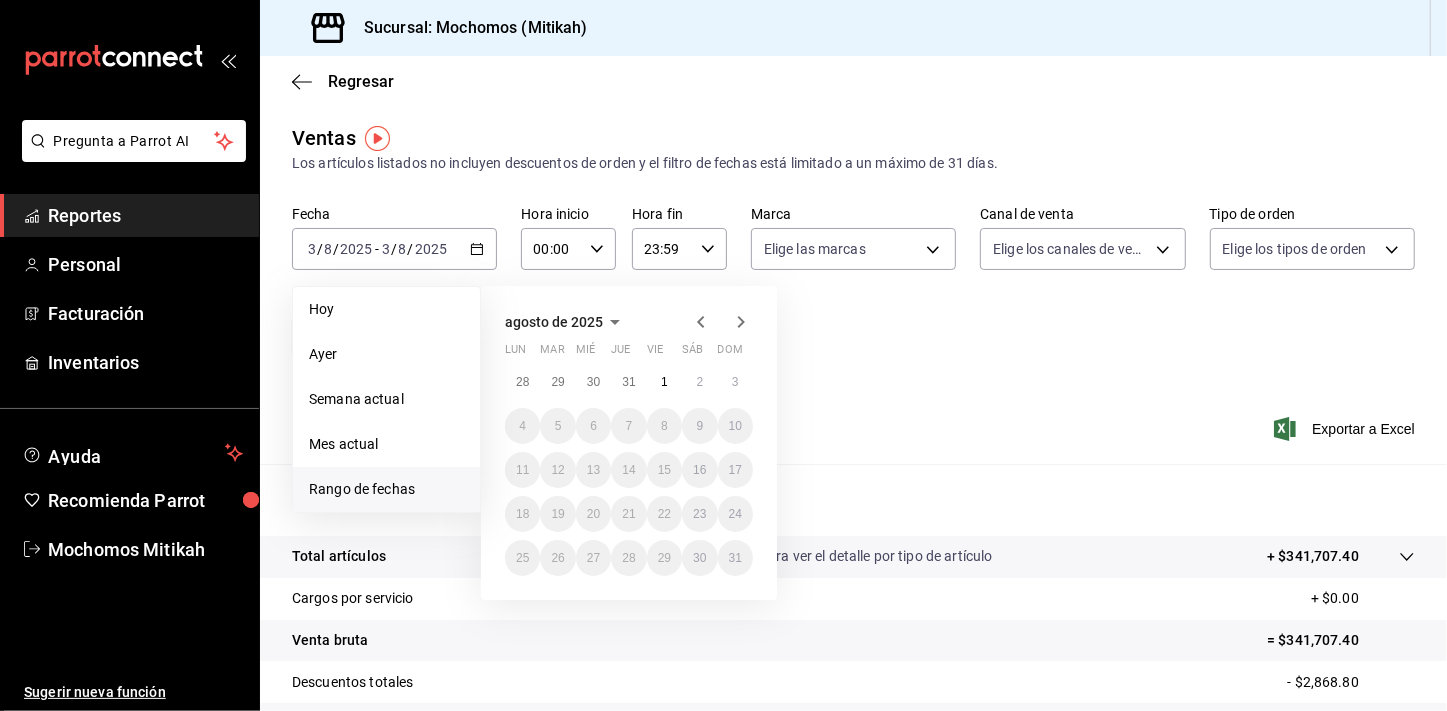 click on "Rango de fechas" at bounding box center [386, 489] 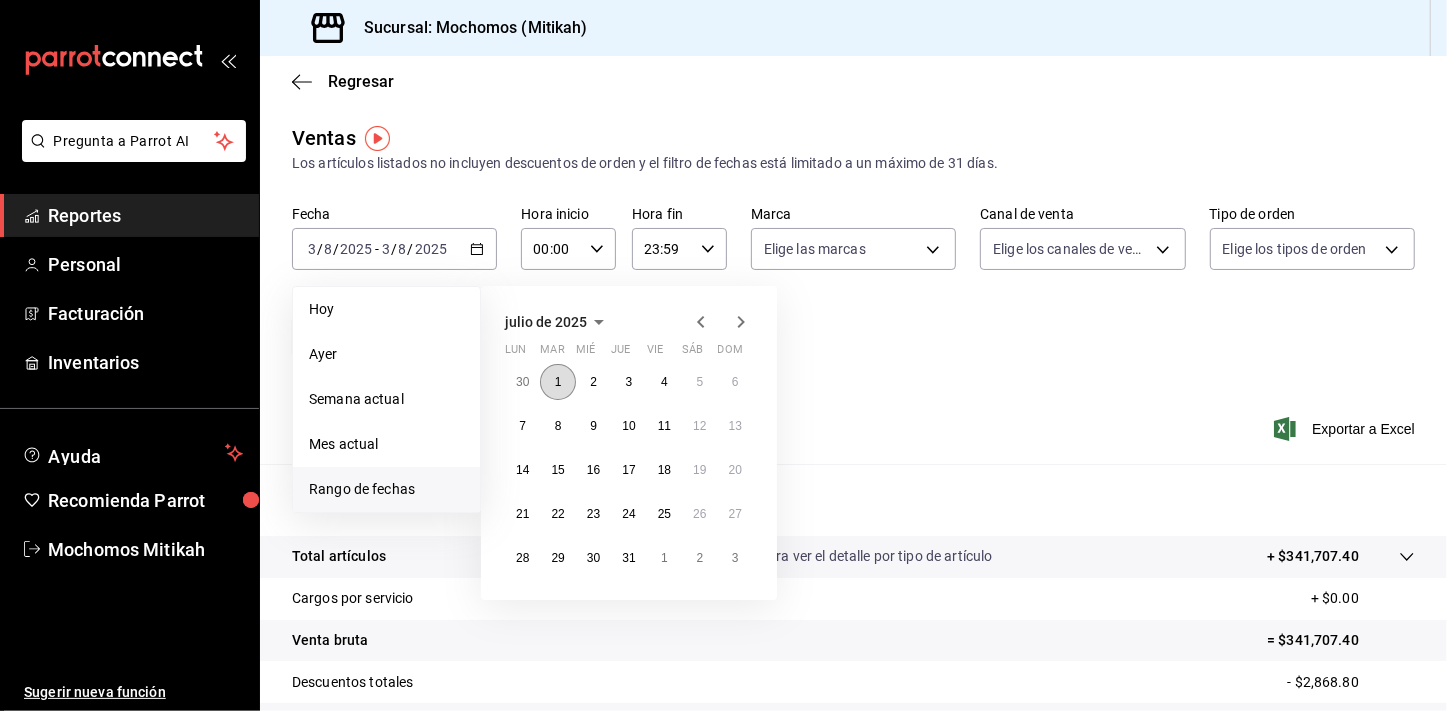 click on "1" at bounding box center (558, 382) 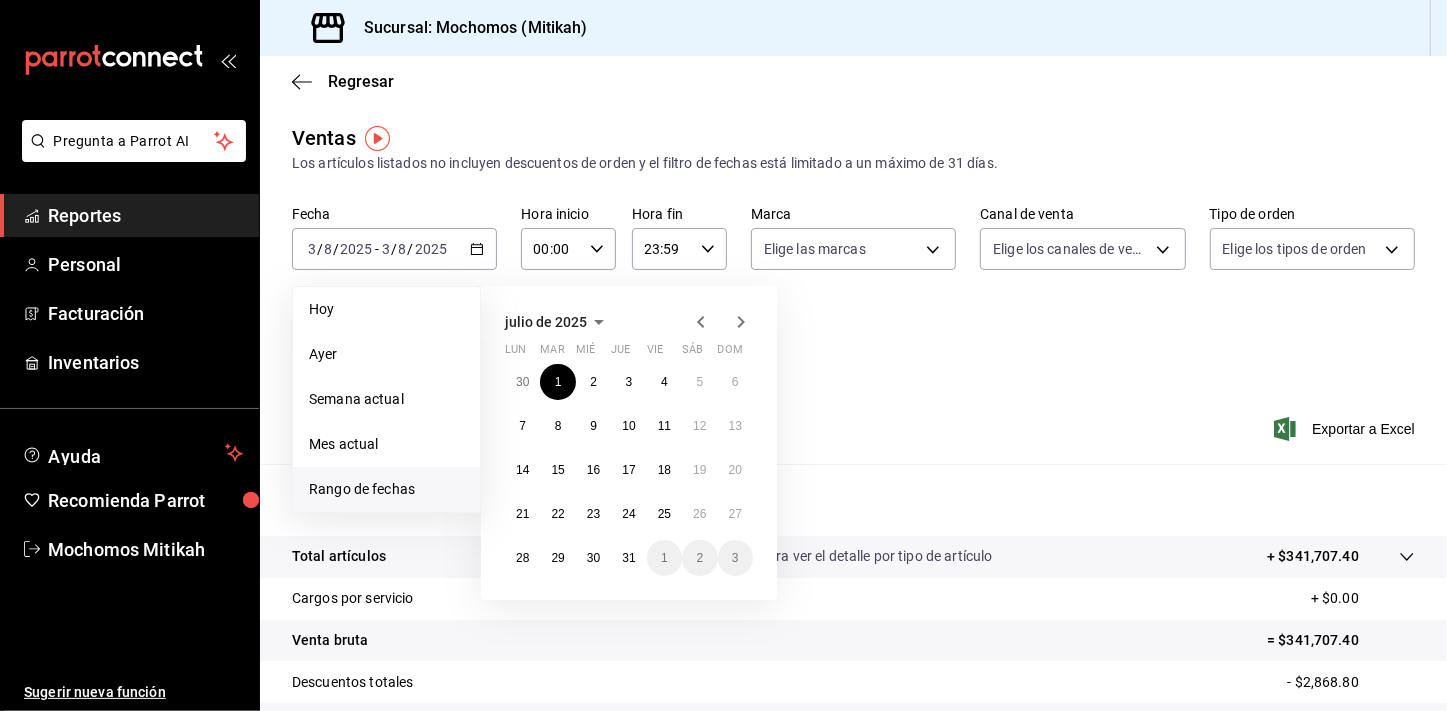 click 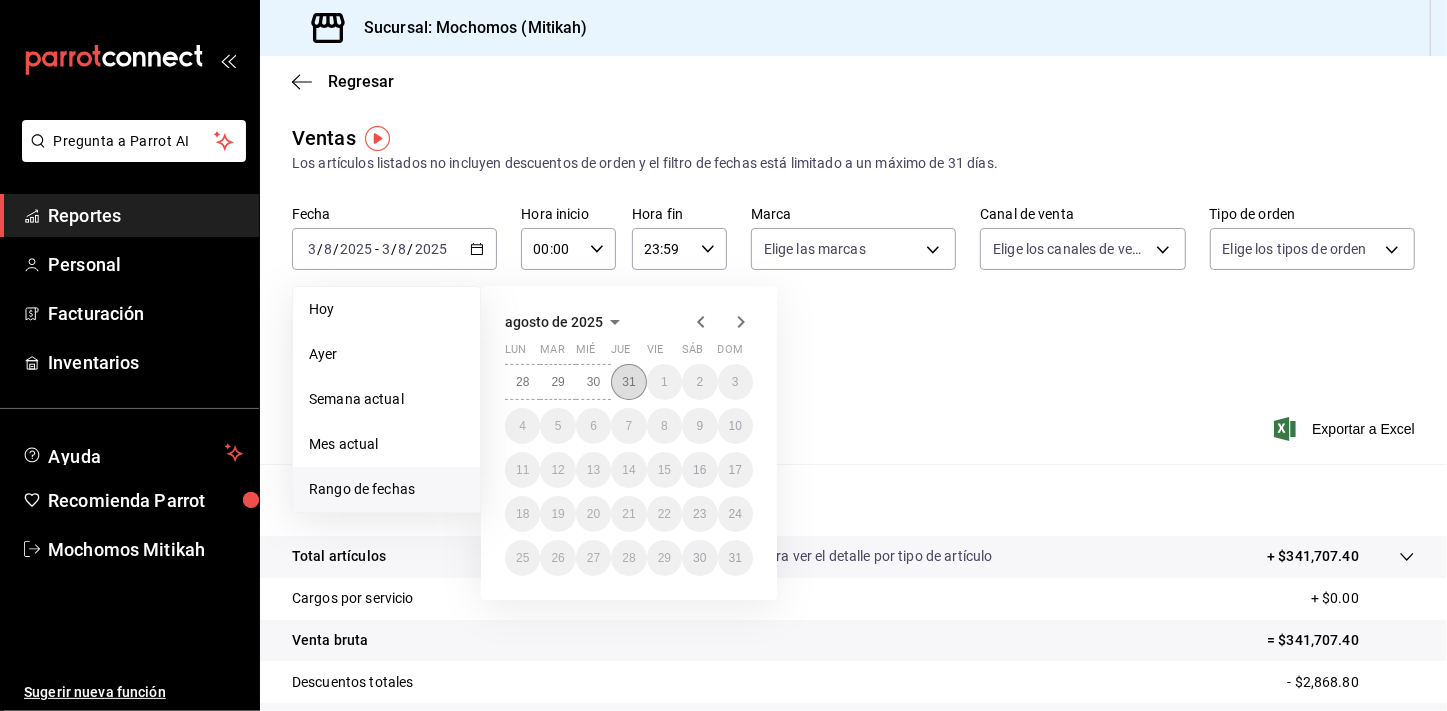 click on "31" at bounding box center [628, 382] 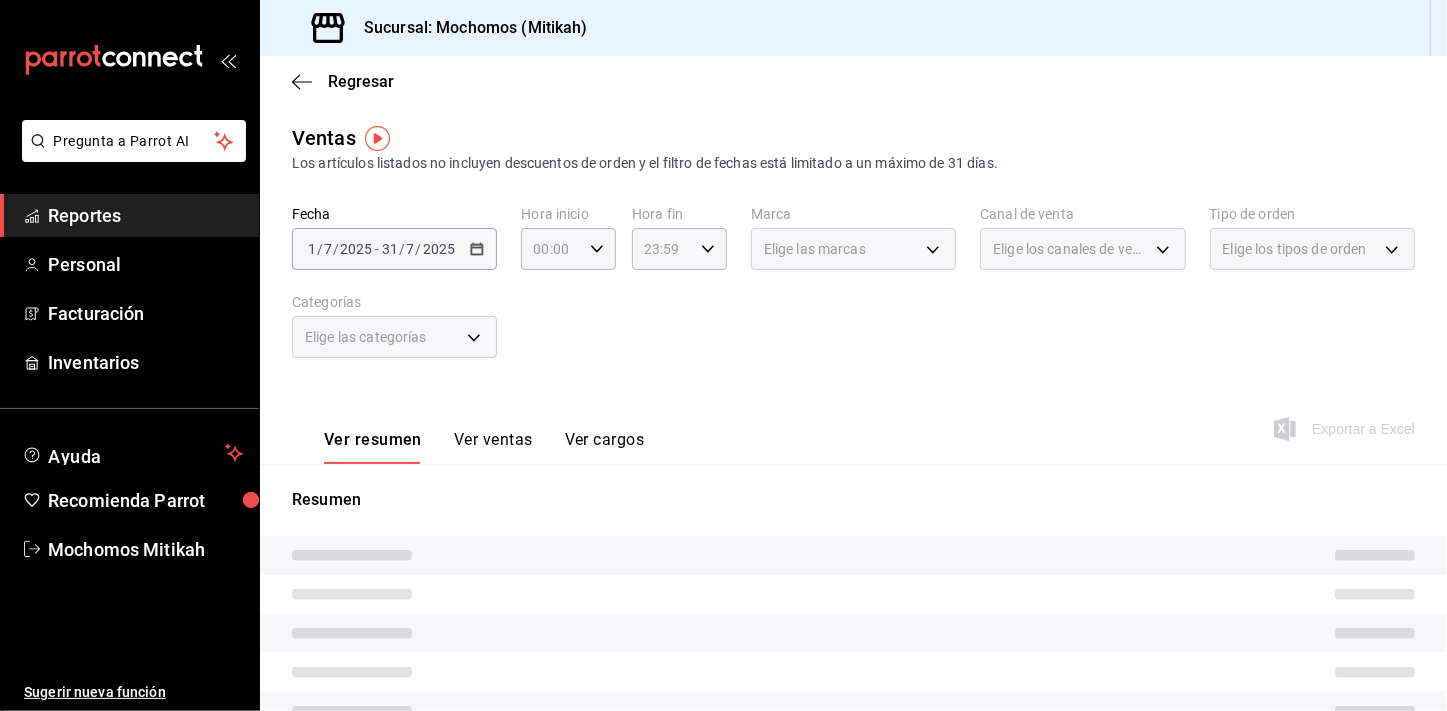 click on "Fecha" at bounding box center (394, 215) 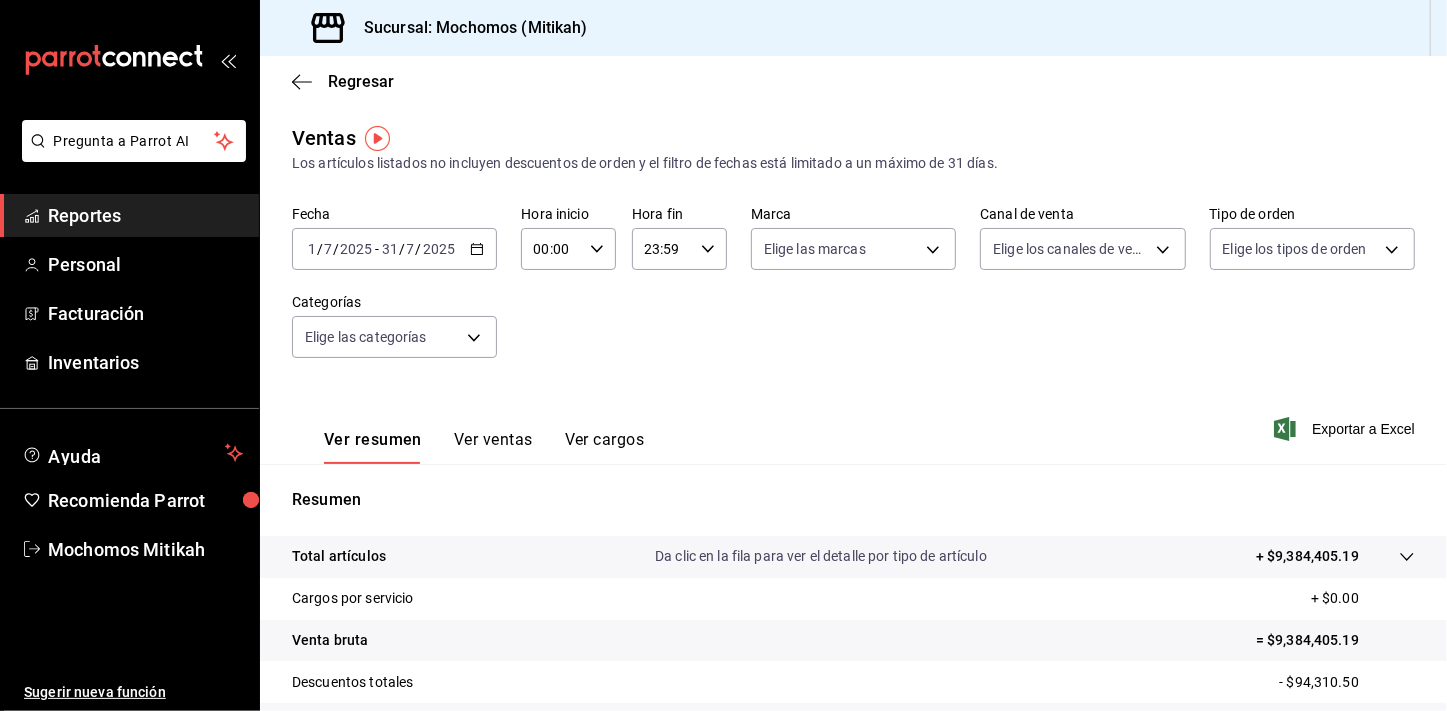 click 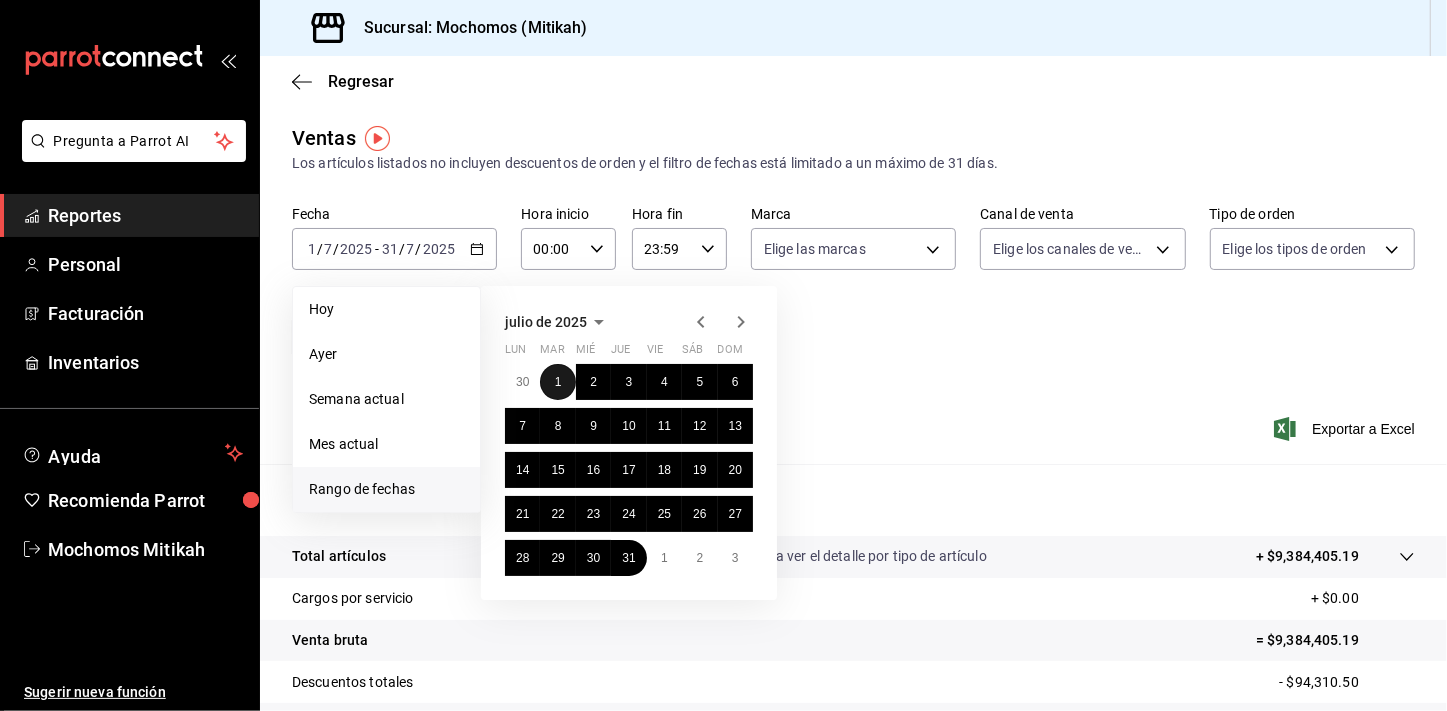 click on "1" at bounding box center (558, 382) 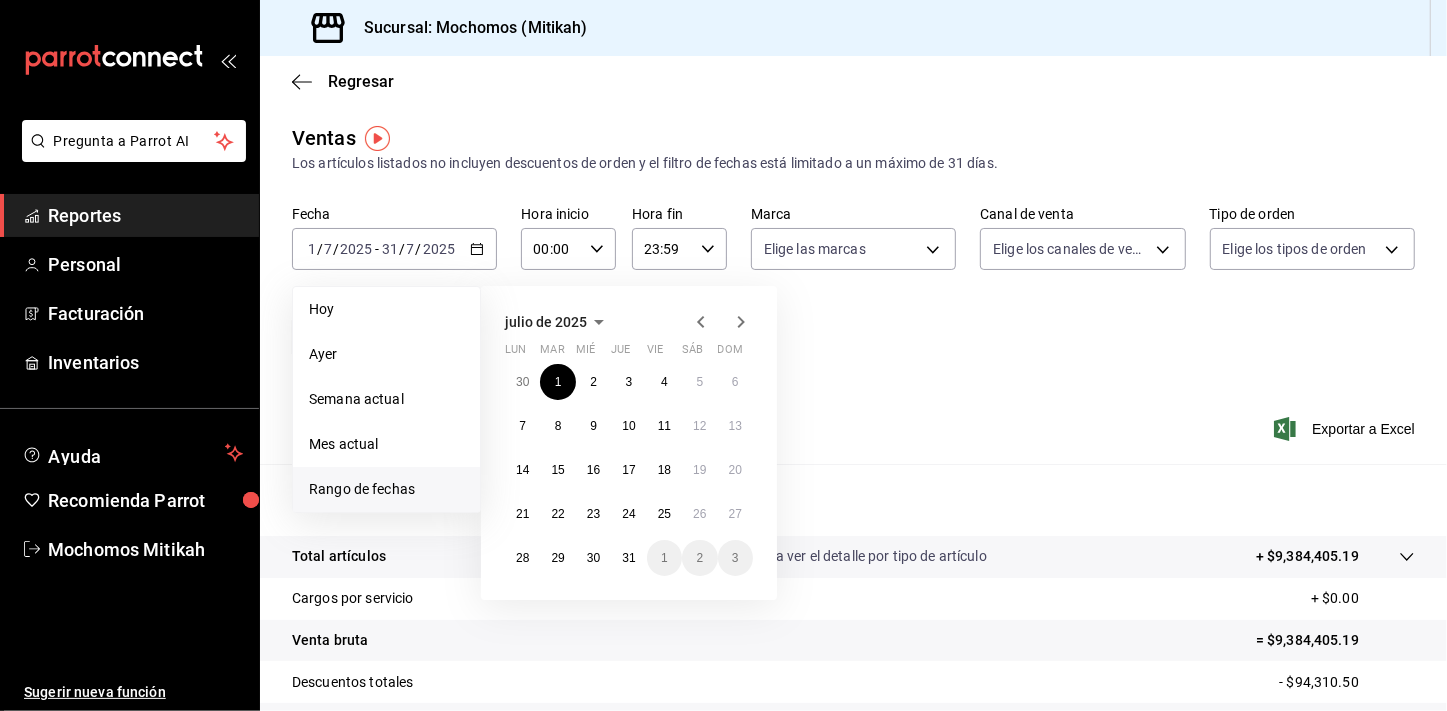 click 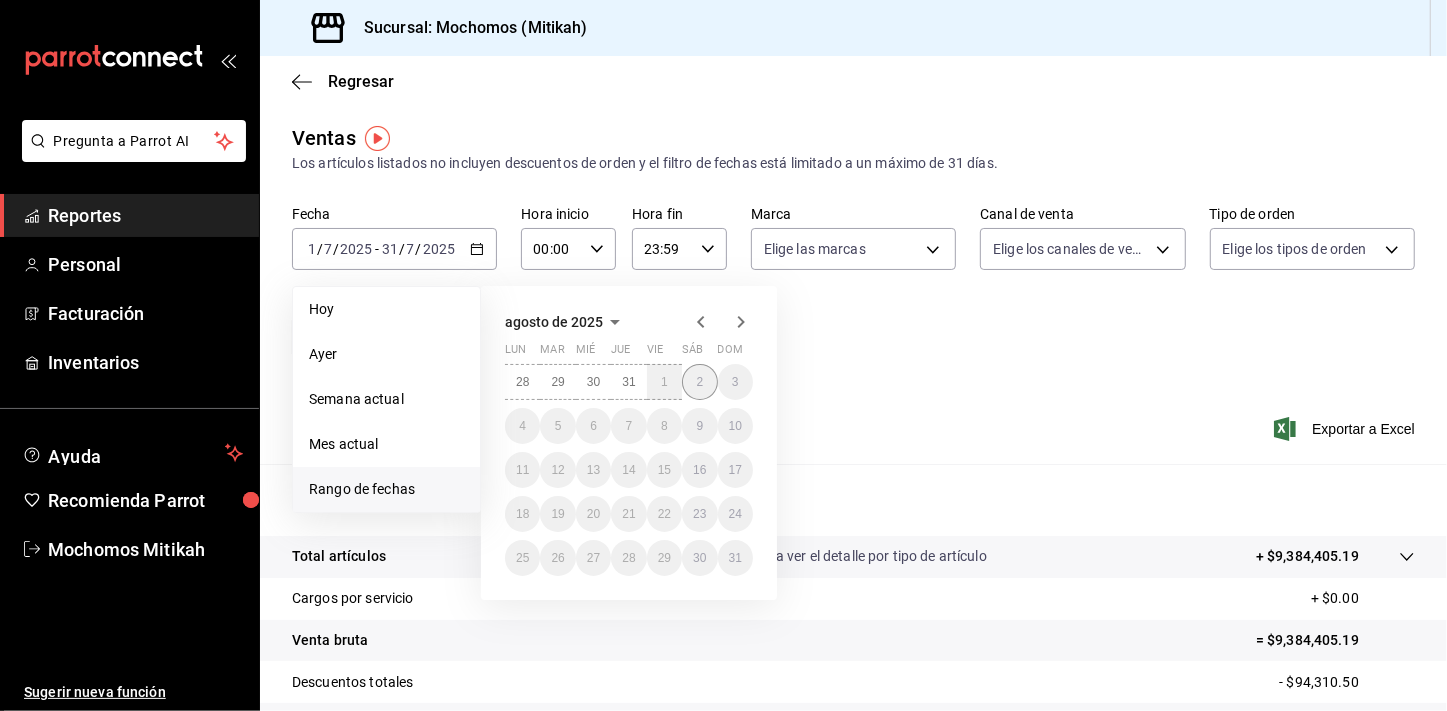 click on "28 29 30 31 1 2 3 4 5 6 7 8 9 10 11 12 13 14 15 16 17 18 19 20 21 22 23 24 25 26 27 28 29 30 31" at bounding box center [629, 470] 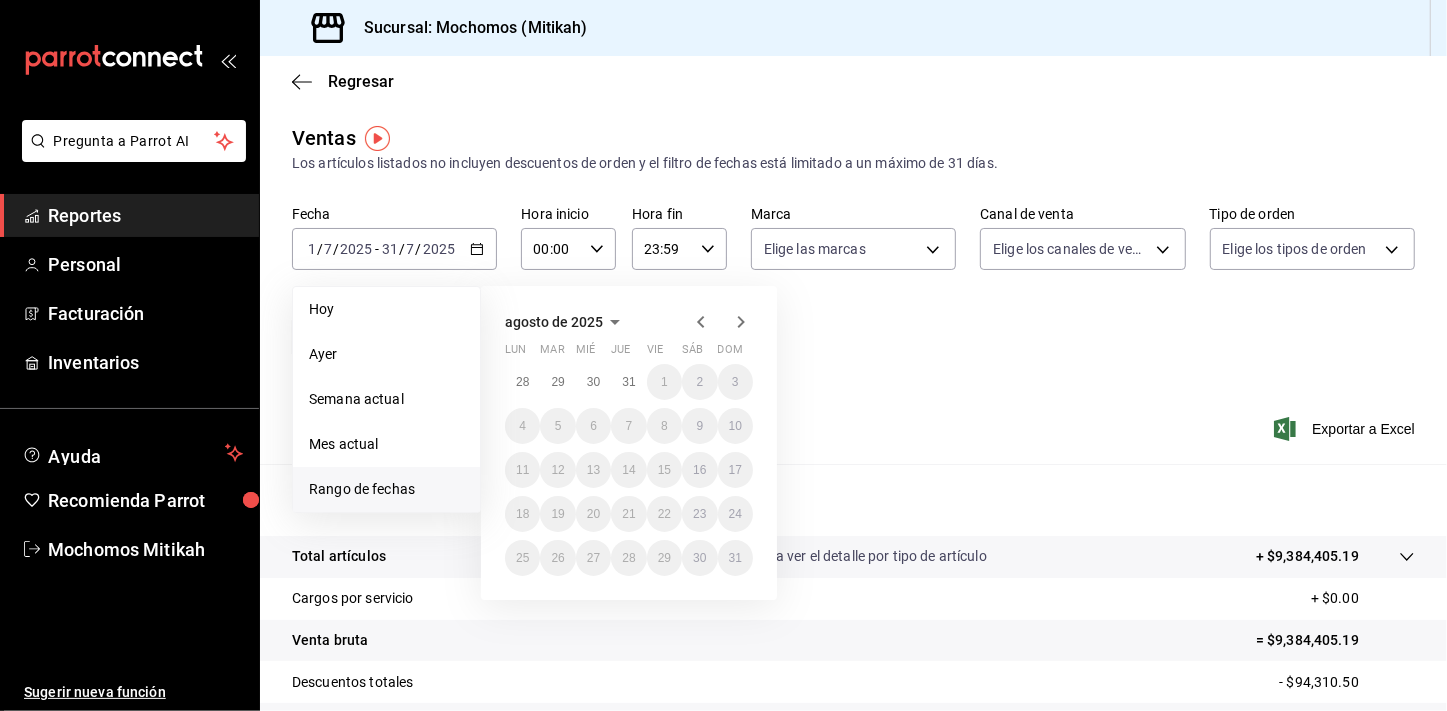 click 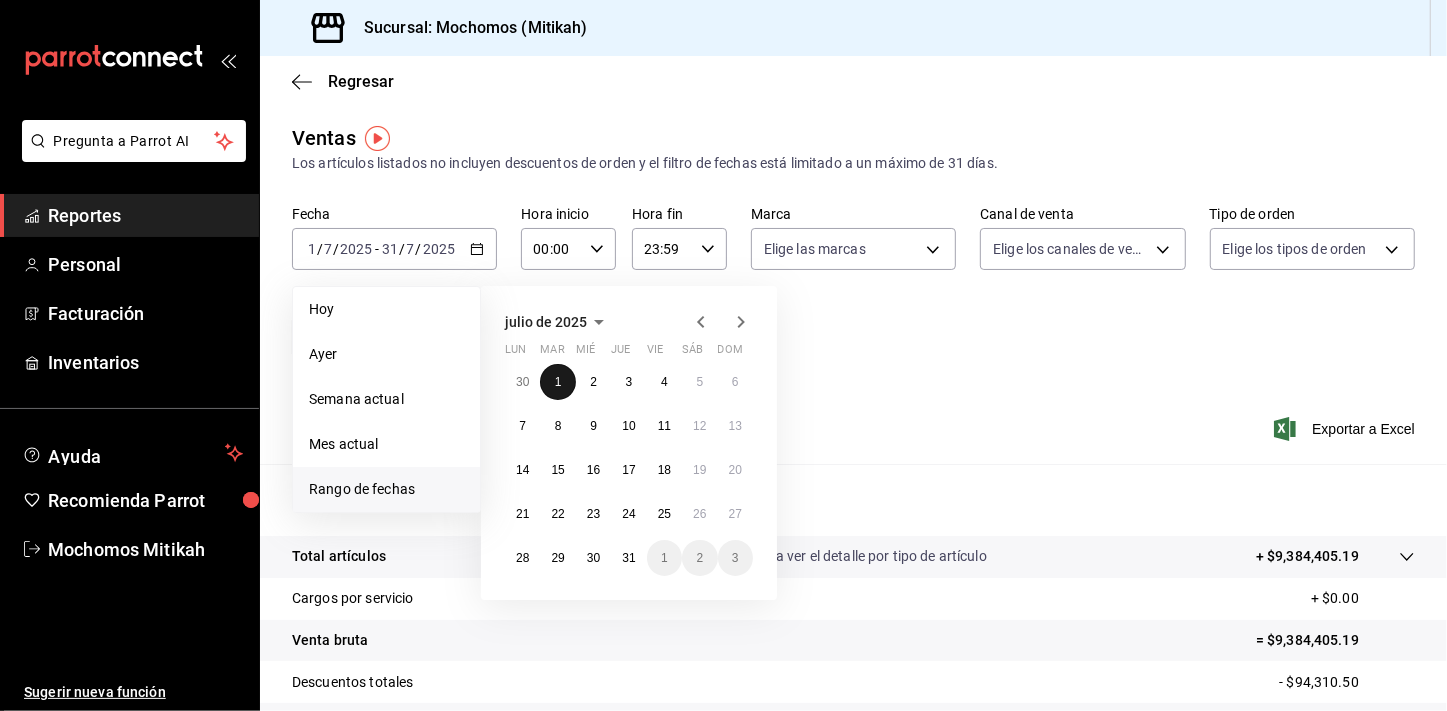 click on "1" at bounding box center [558, 382] 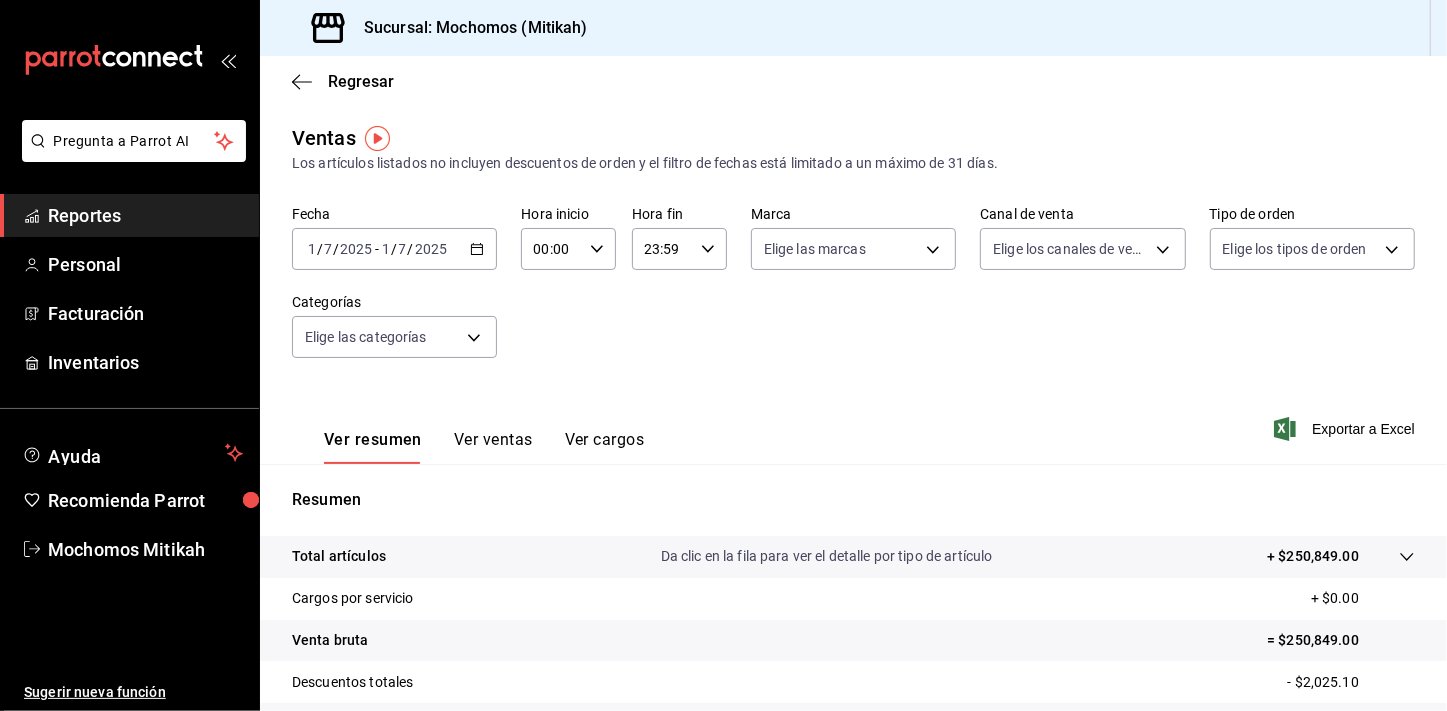 click on "2025-07-01 1 / 7 / 2025 - 2025-07-01 1 / 7 / 2025" at bounding box center (394, 249) 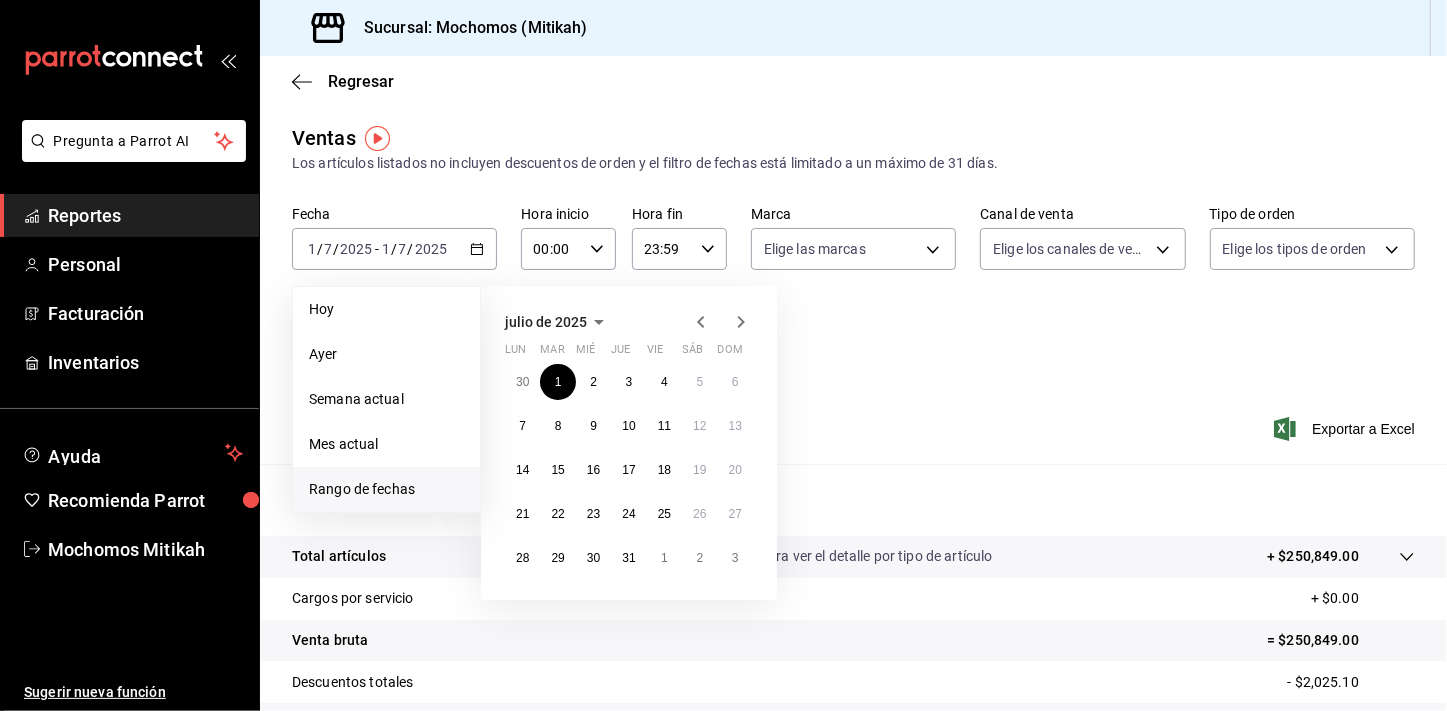 click on "Rango de fechas" at bounding box center [386, 489] 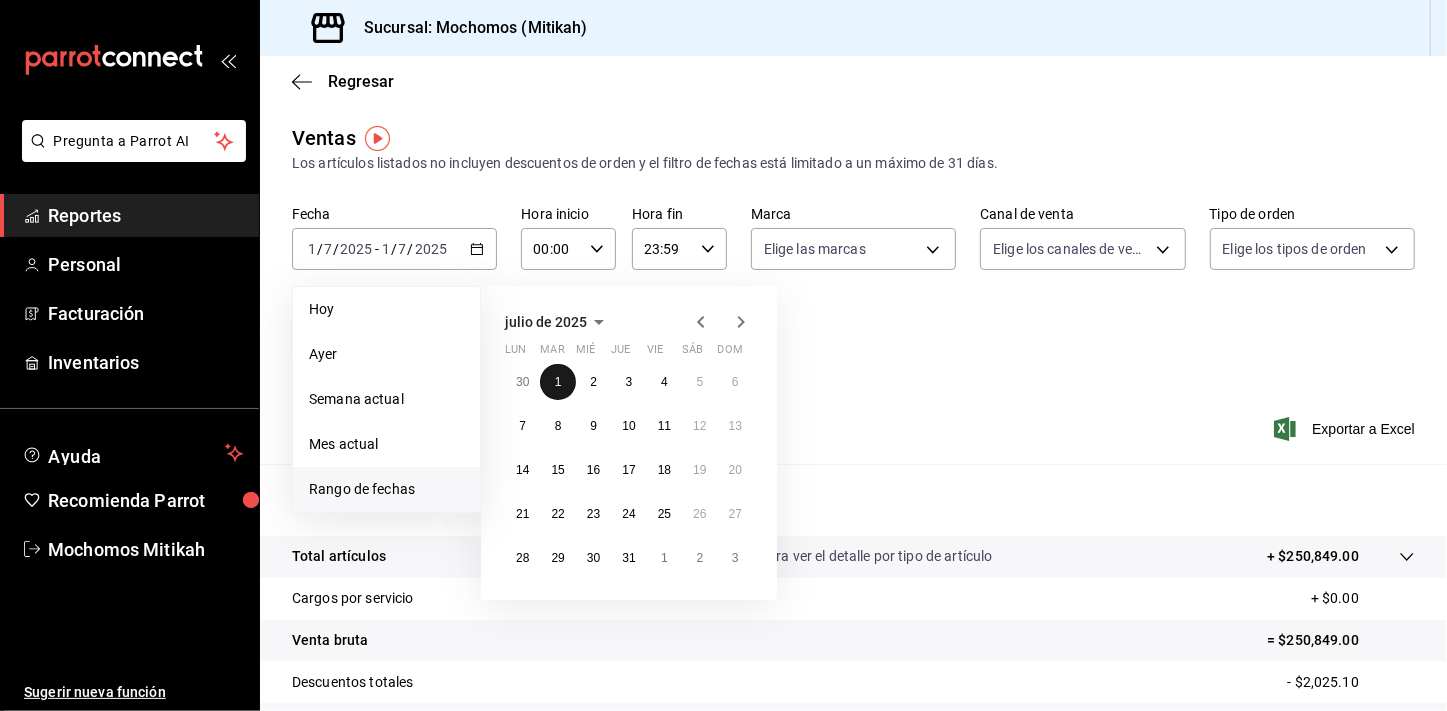 click on "1" at bounding box center (558, 382) 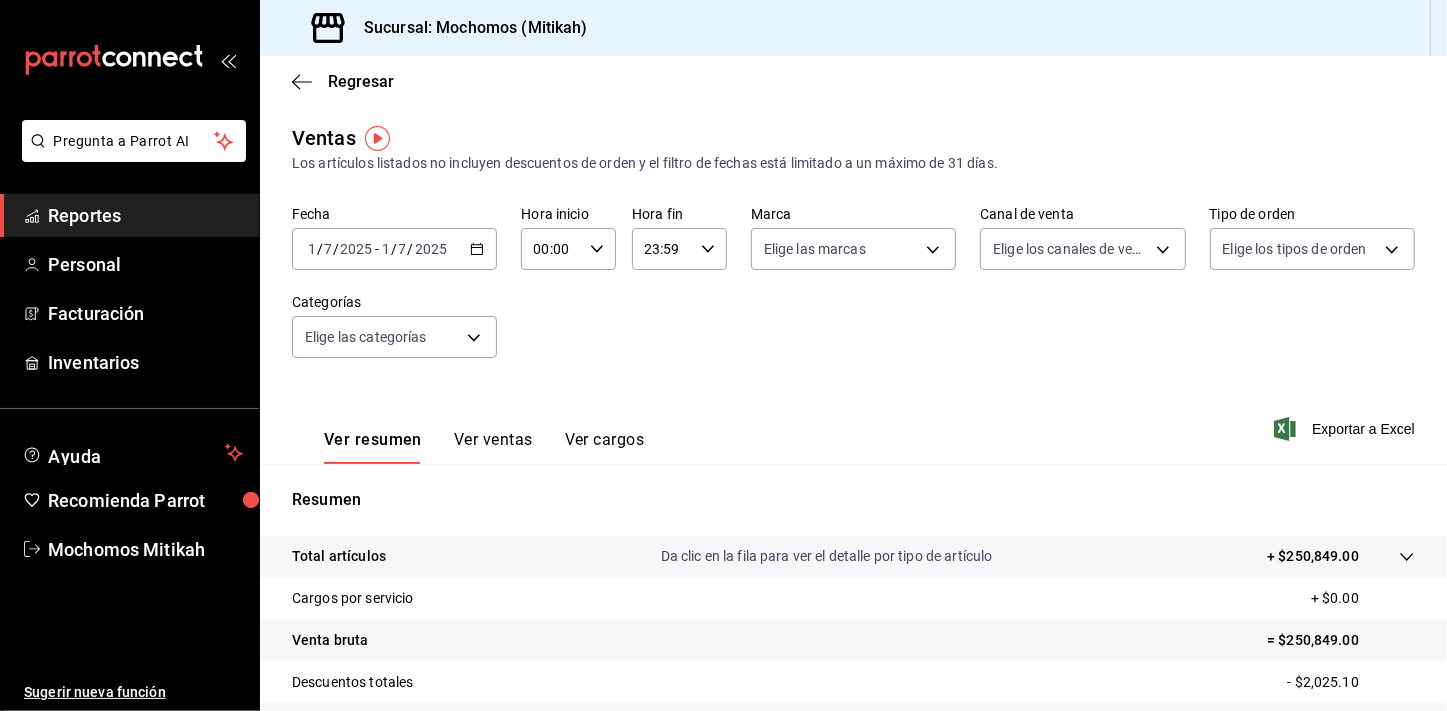 click on "/" at bounding box center (411, 249) 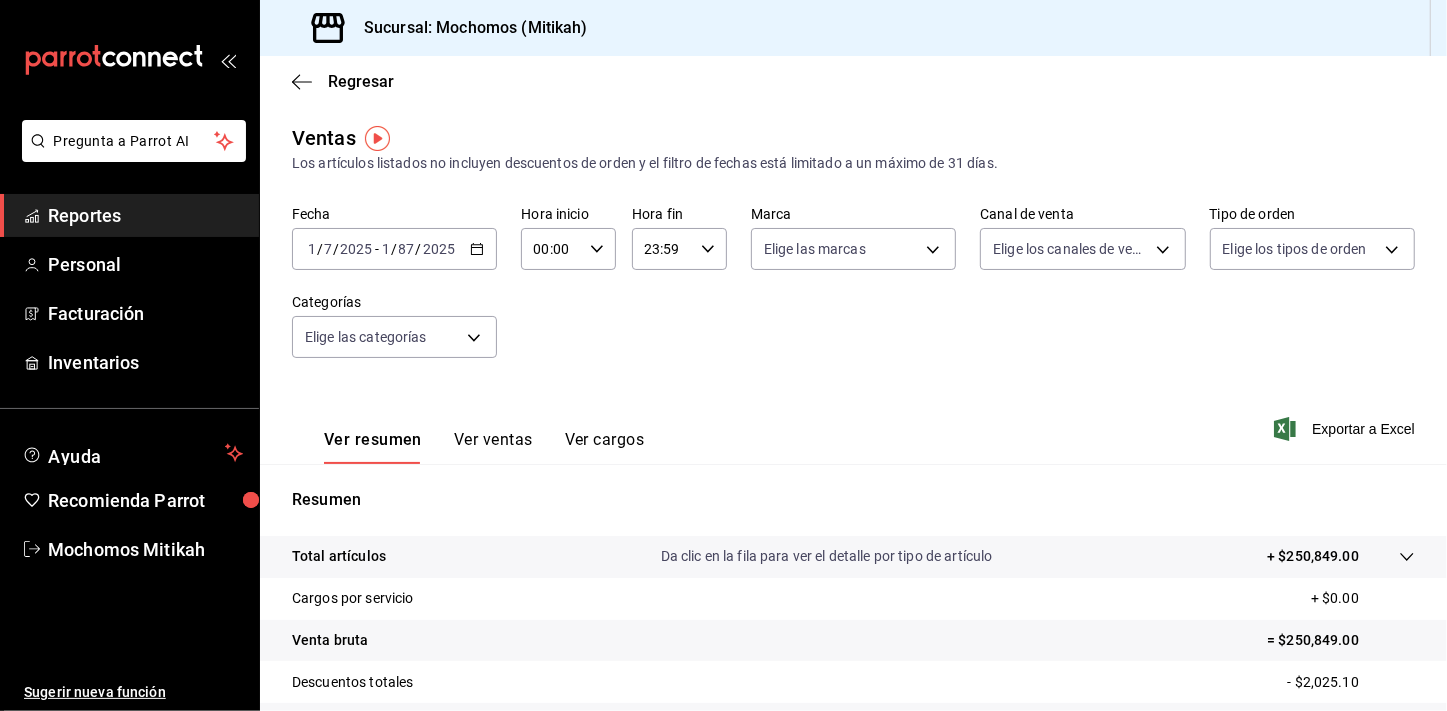 type on "87" 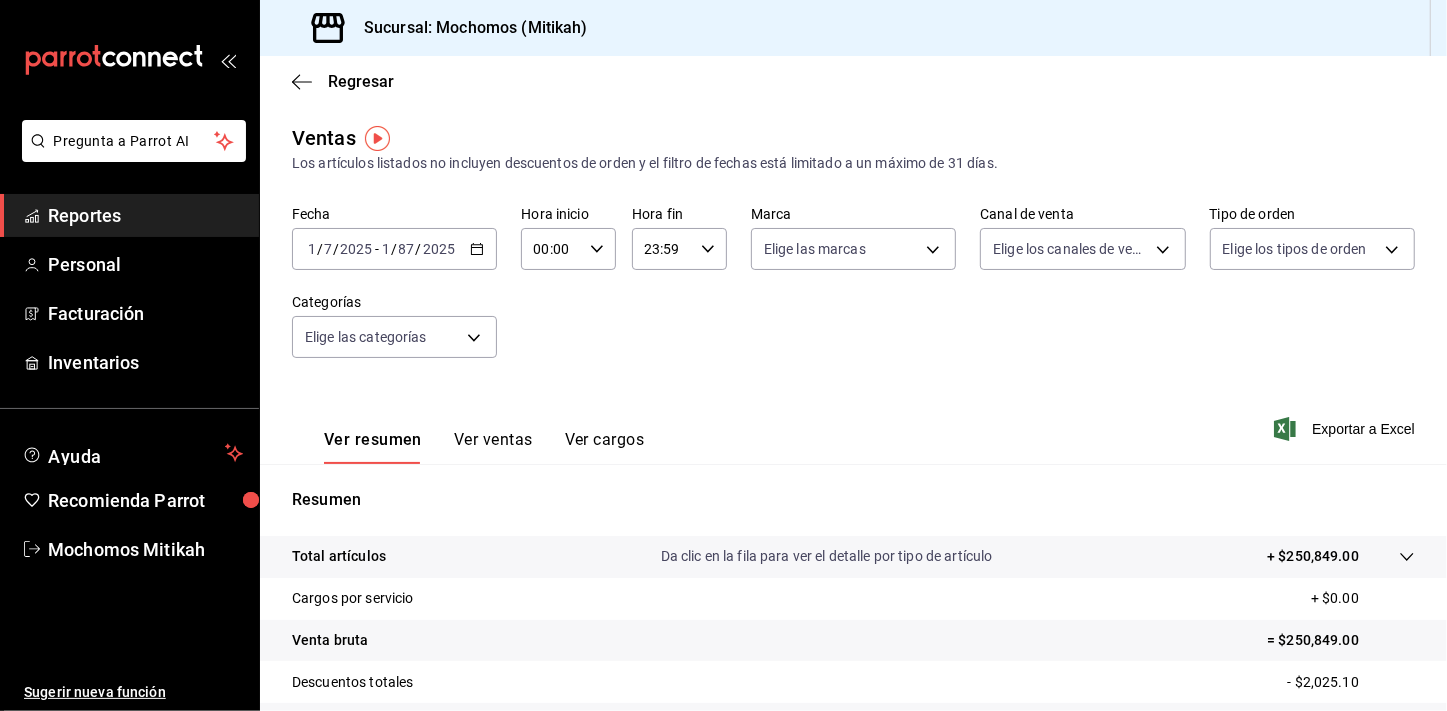 click on "87" at bounding box center (407, 249) 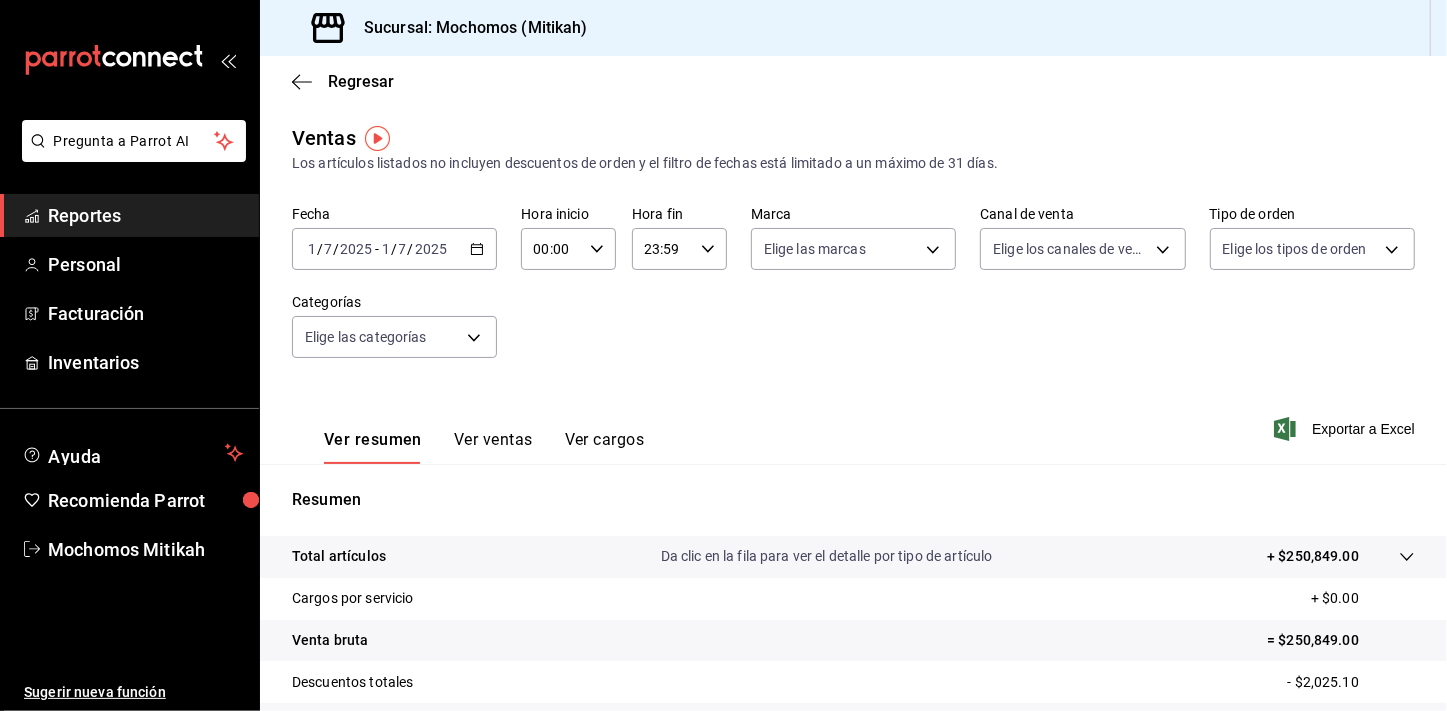 click on "7" at bounding box center [403, 249] 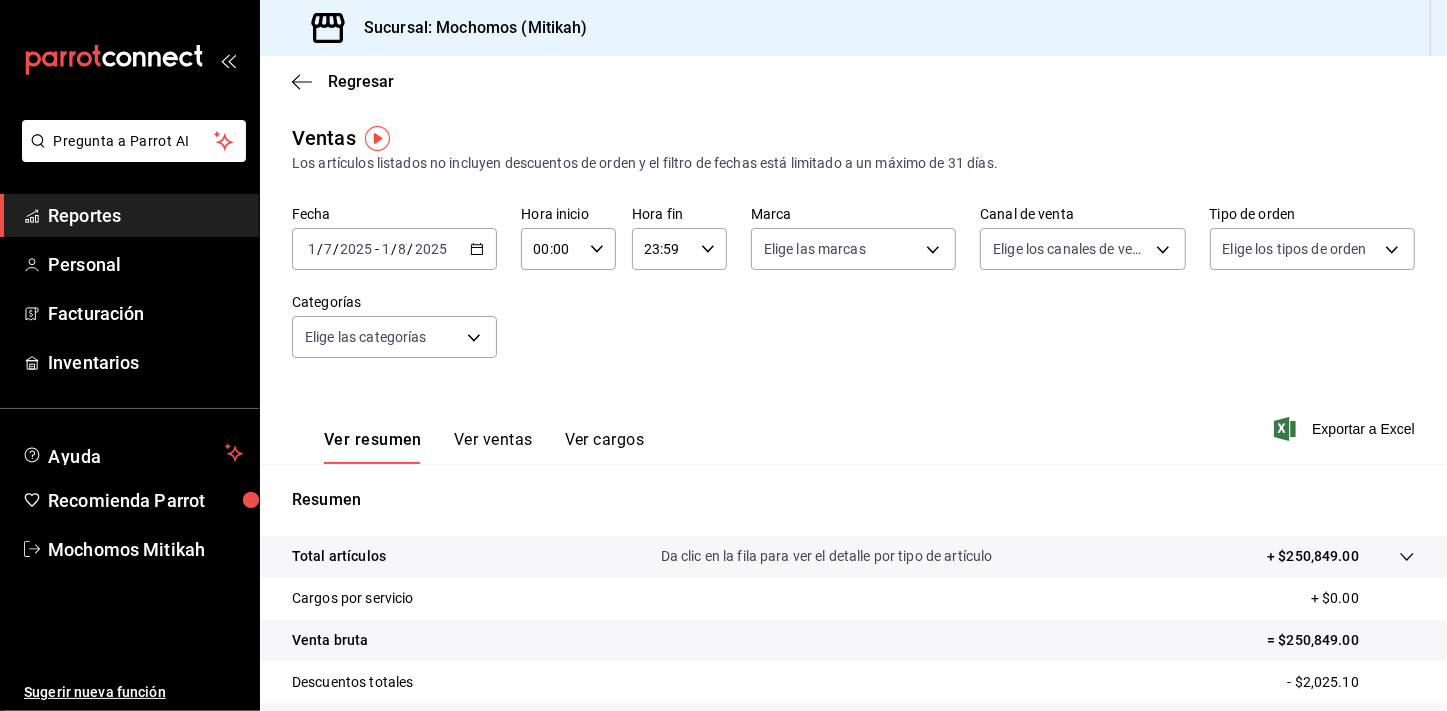 type on "87" 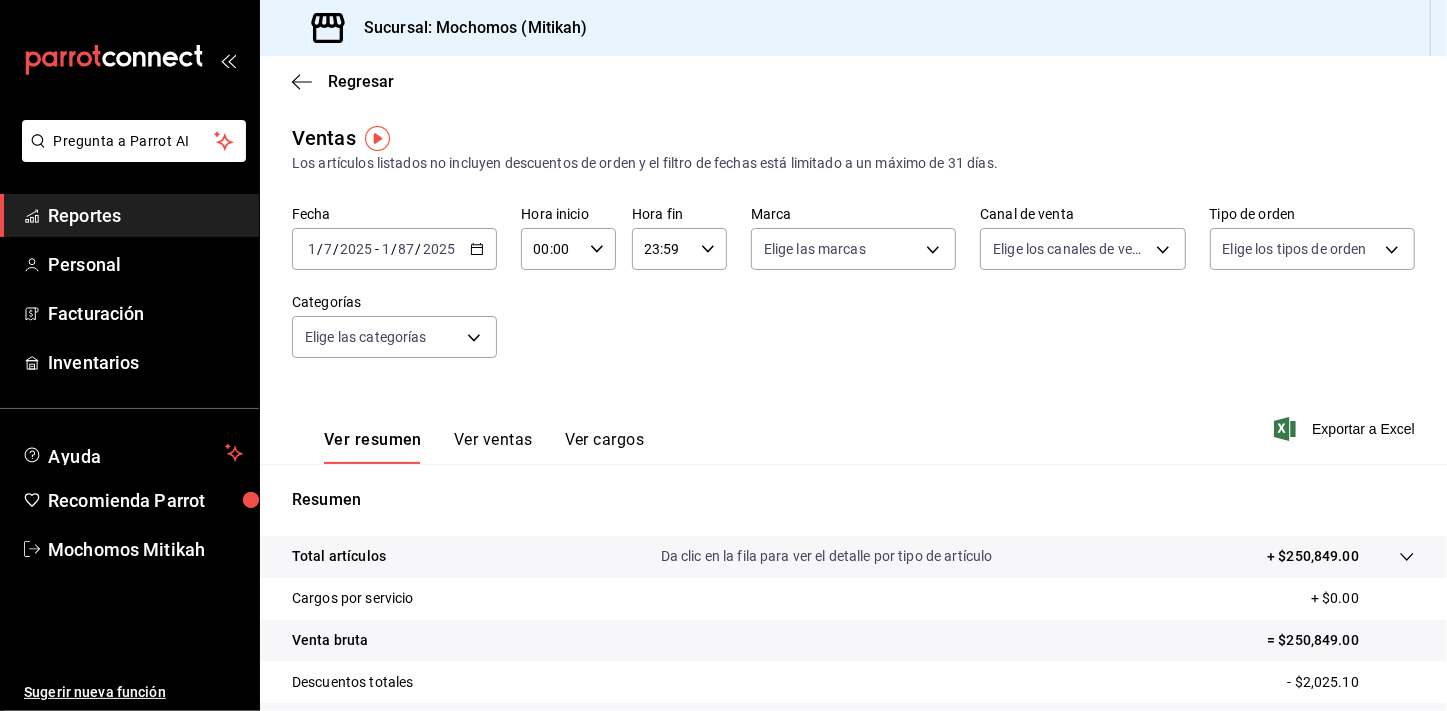 type 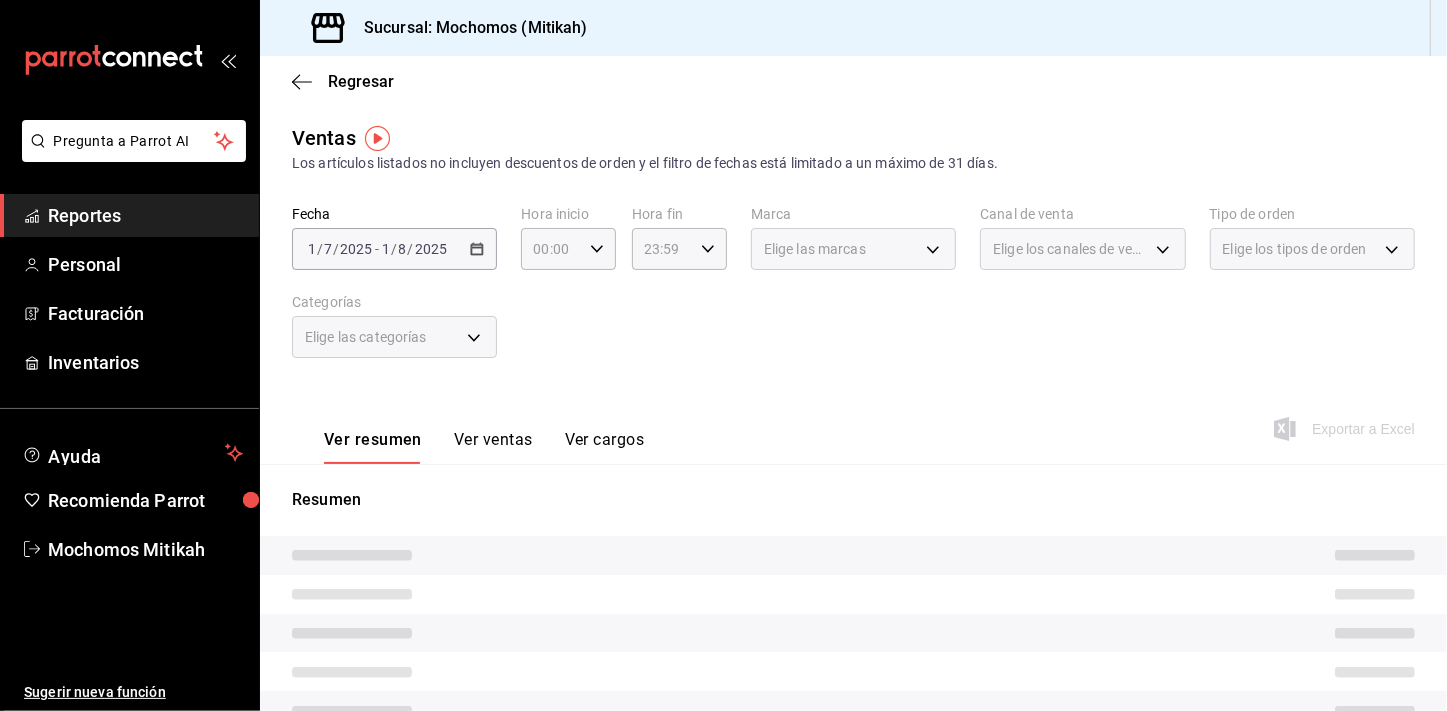 click on "Fecha" at bounding box center (394, 215) 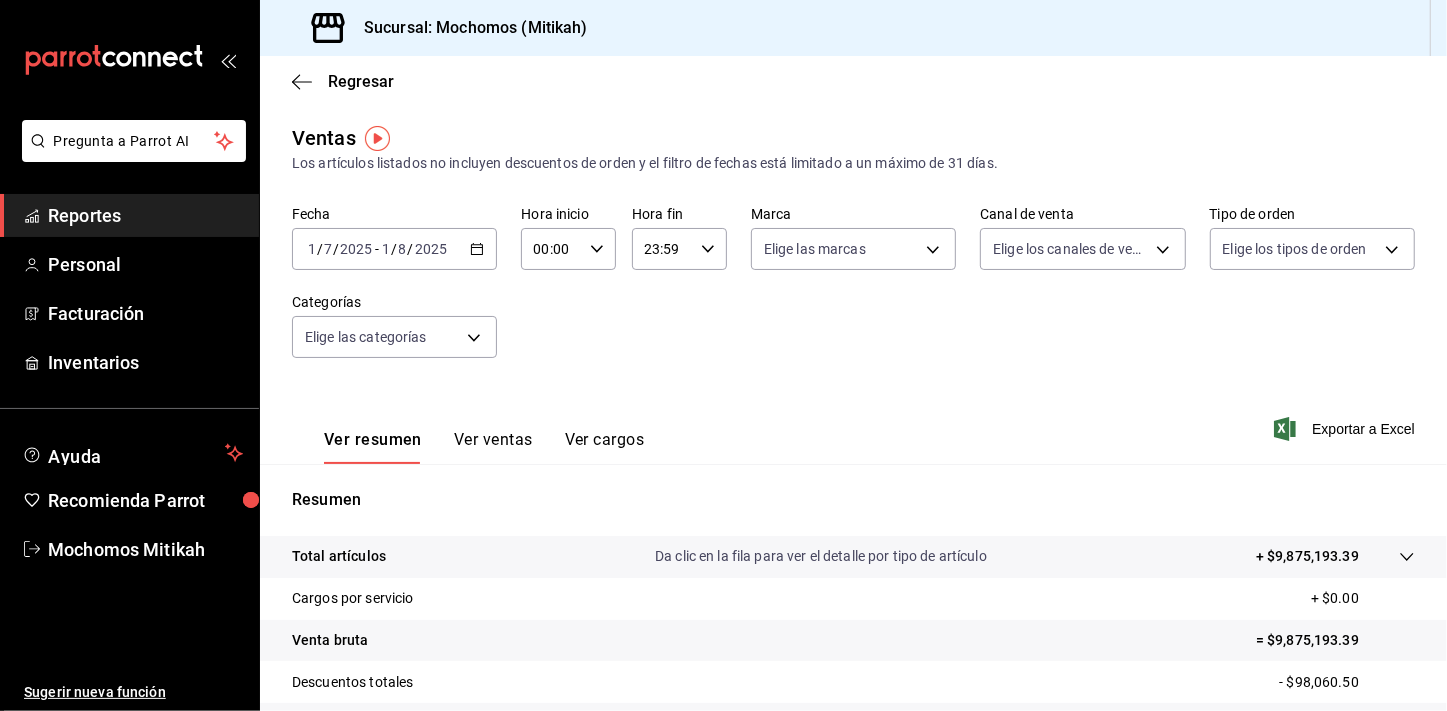 click 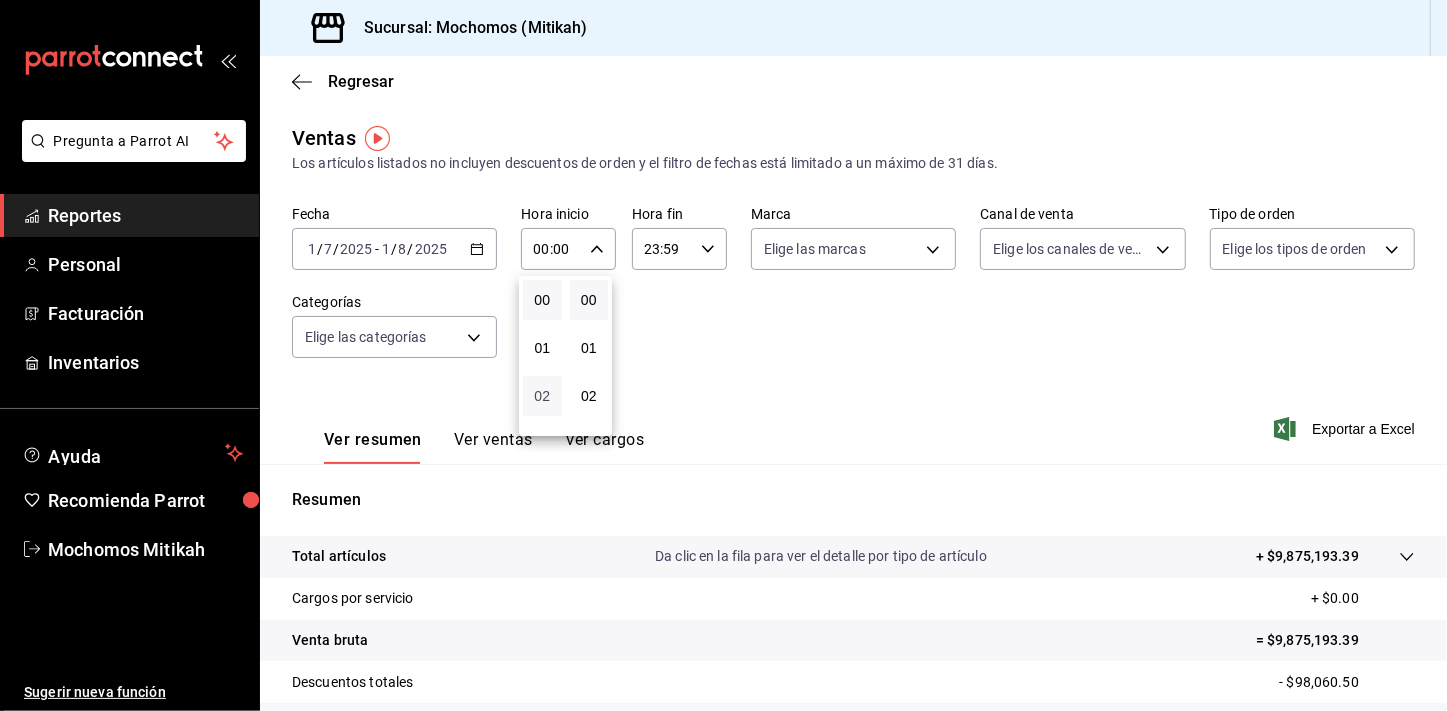click on "02" at bounding box center (542, 396) 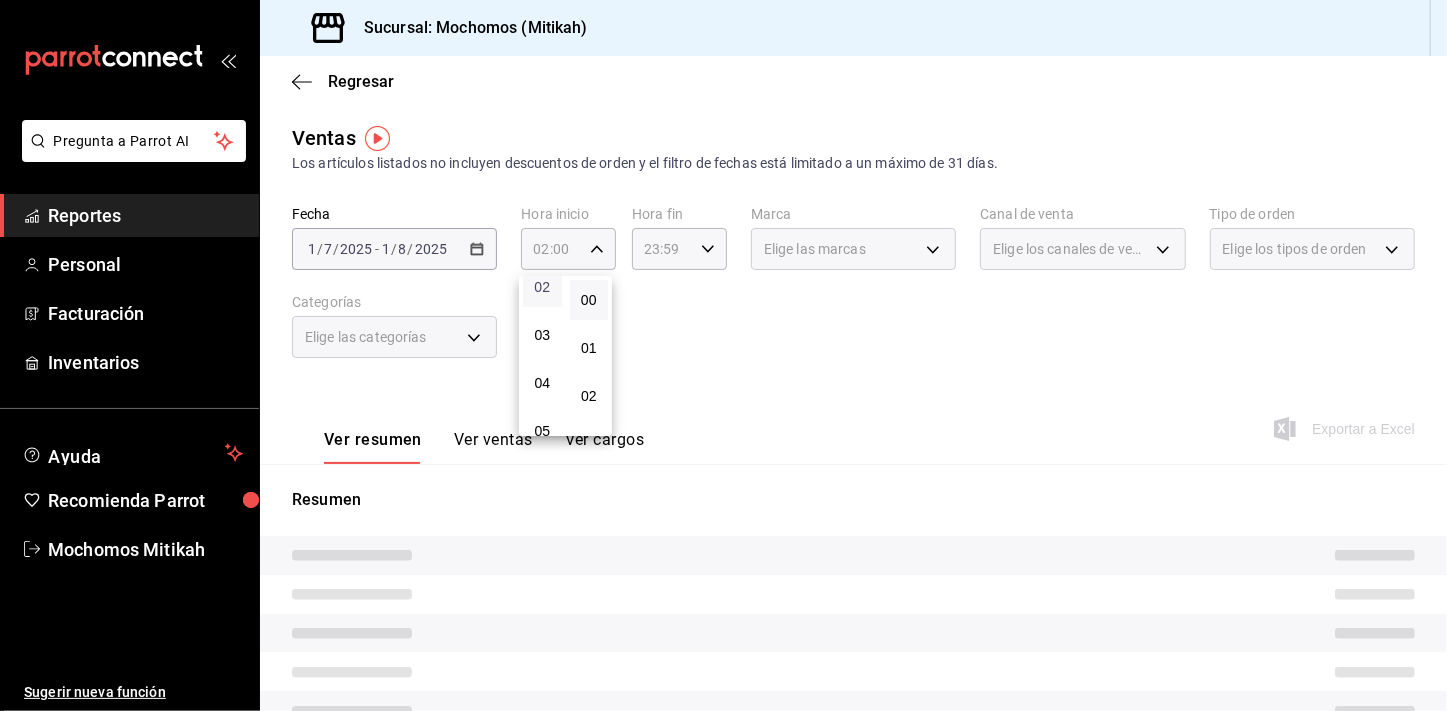scroll, scrollTop: 145, scrollLeft: 0, axis: vertical 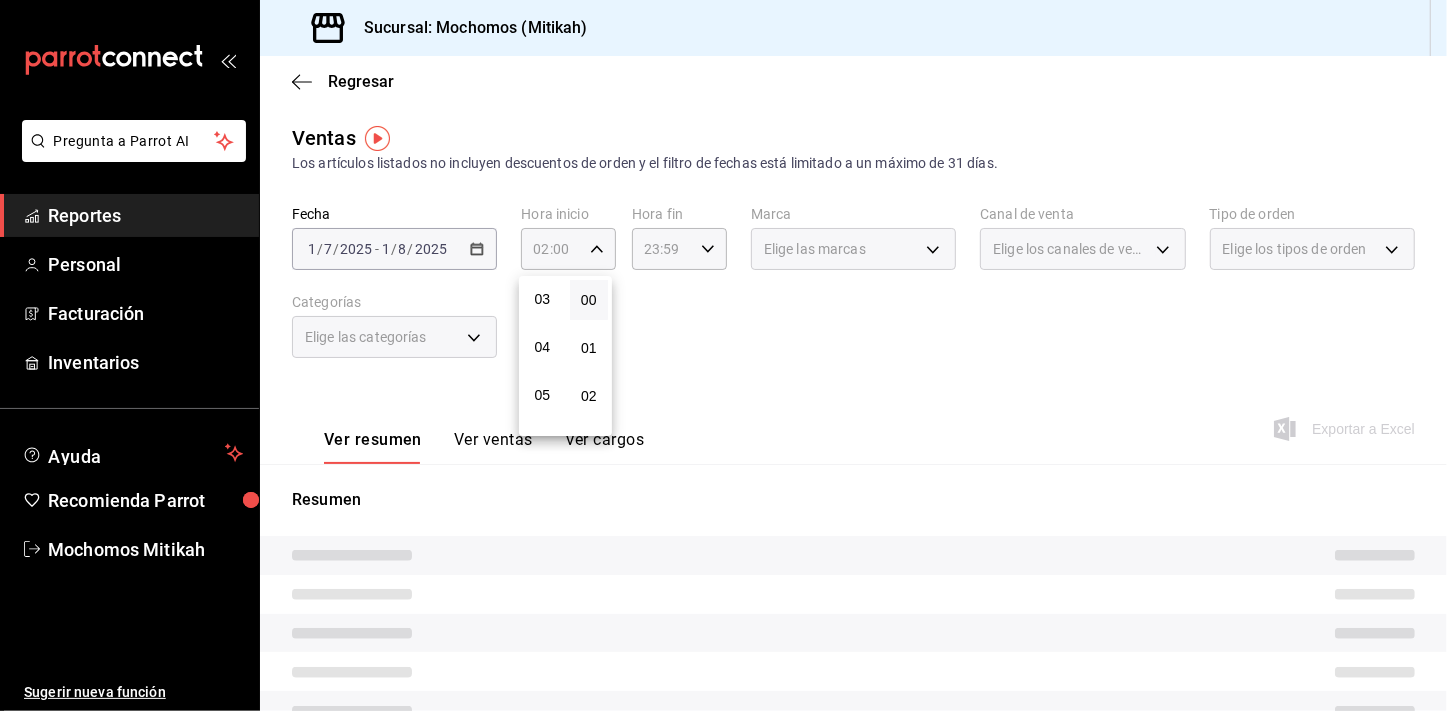 click on "05" at bounding box center [542, 395] 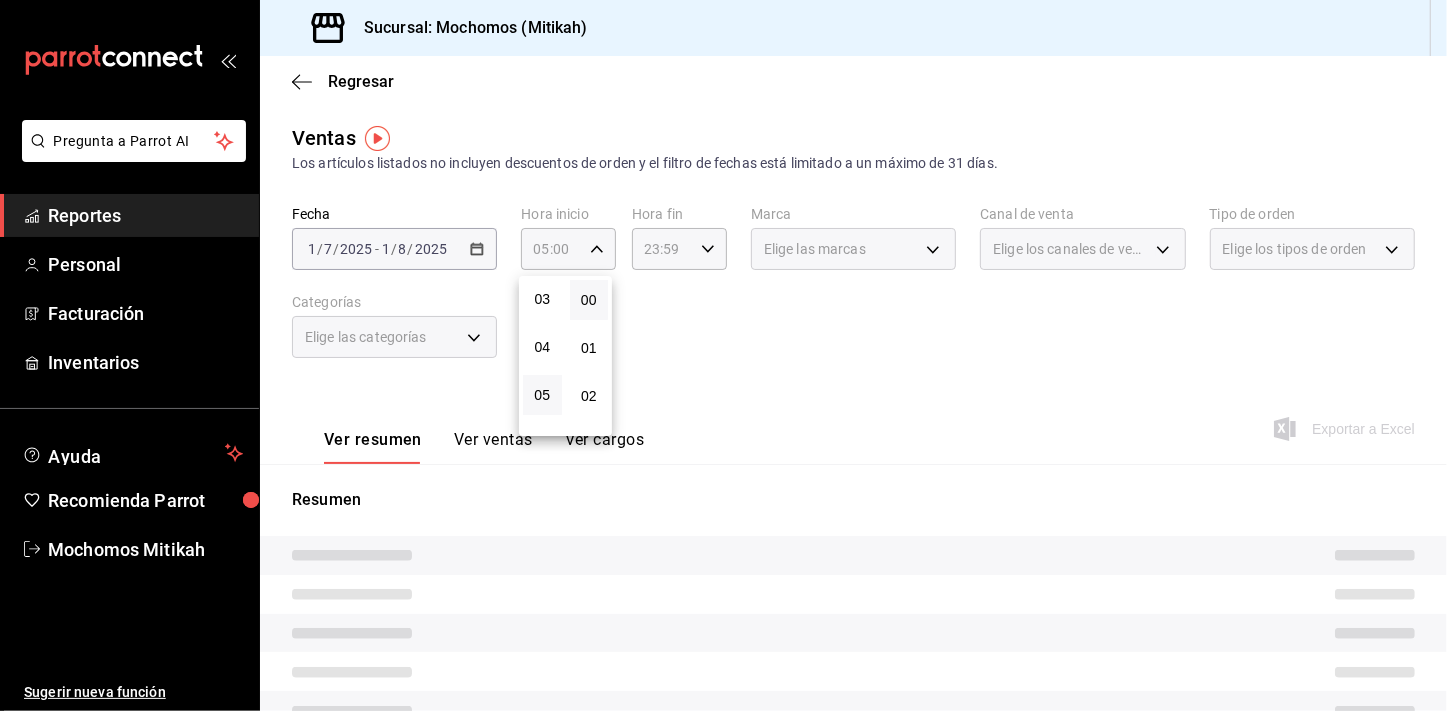 click at bounding box center (723, 355) 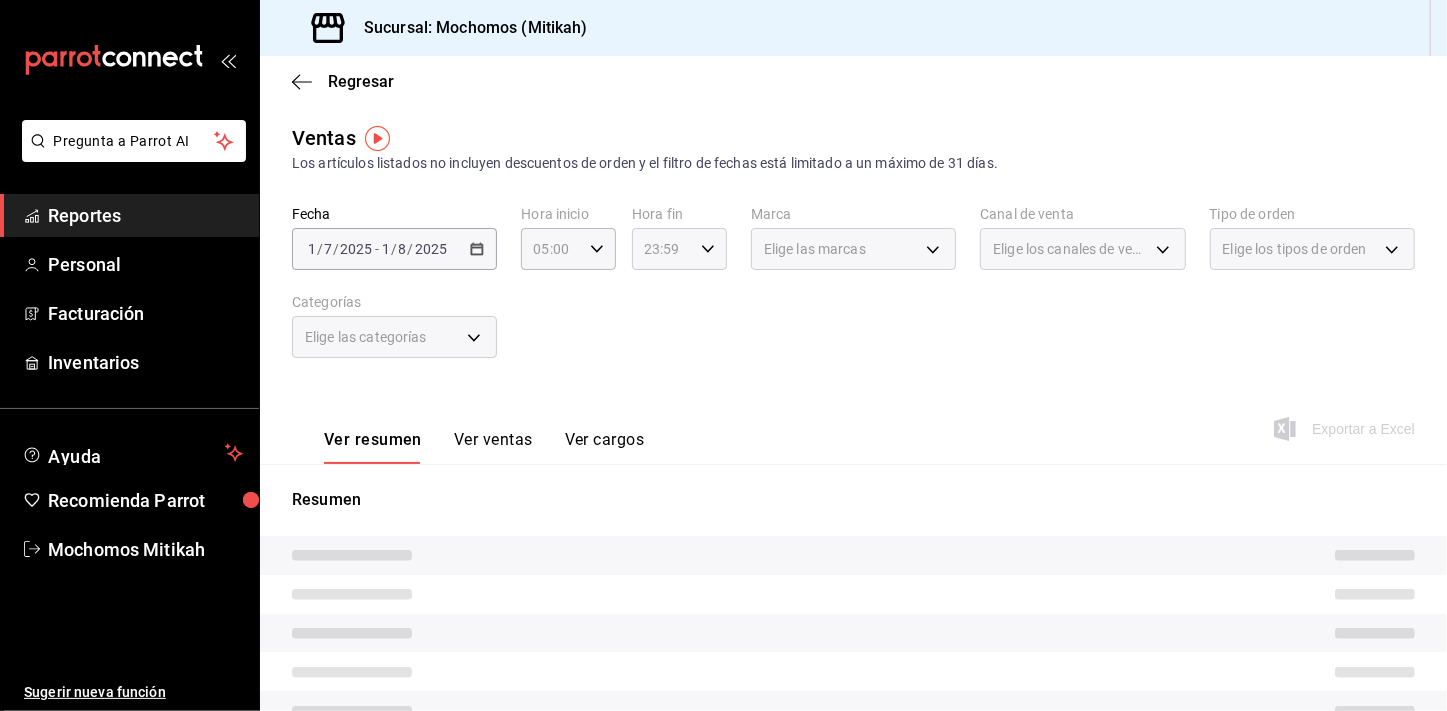 click 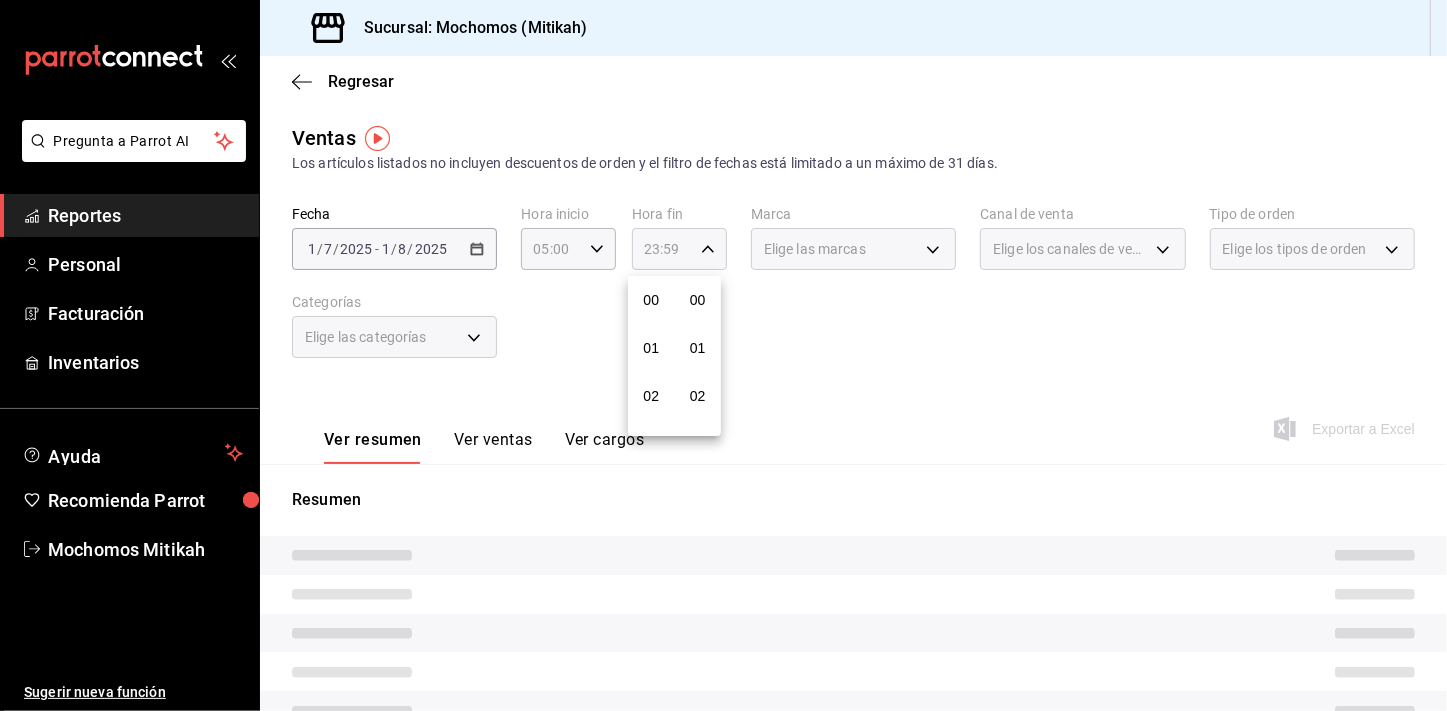 scroll, scrollTop: 1000, scrollLeft: 0, axis: vertical 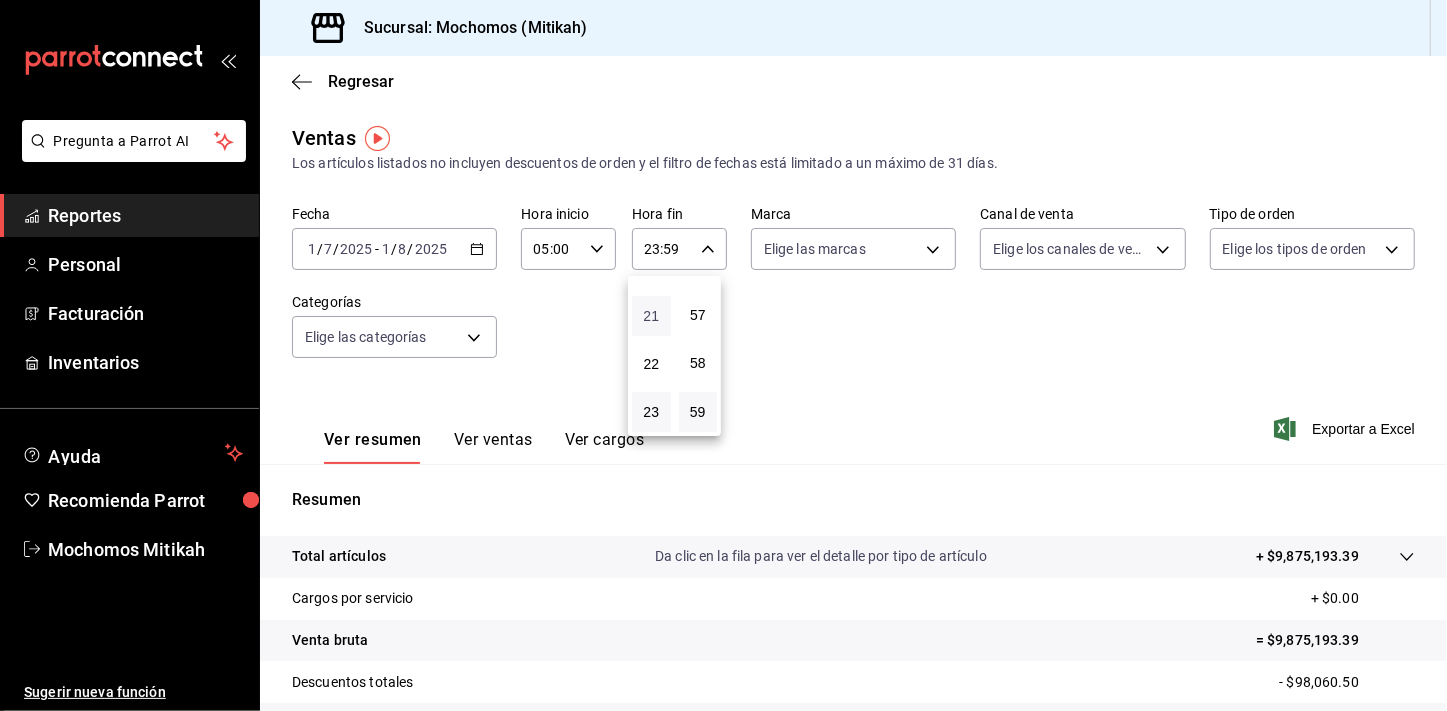 click on "21" at bounding box center (651, 316) 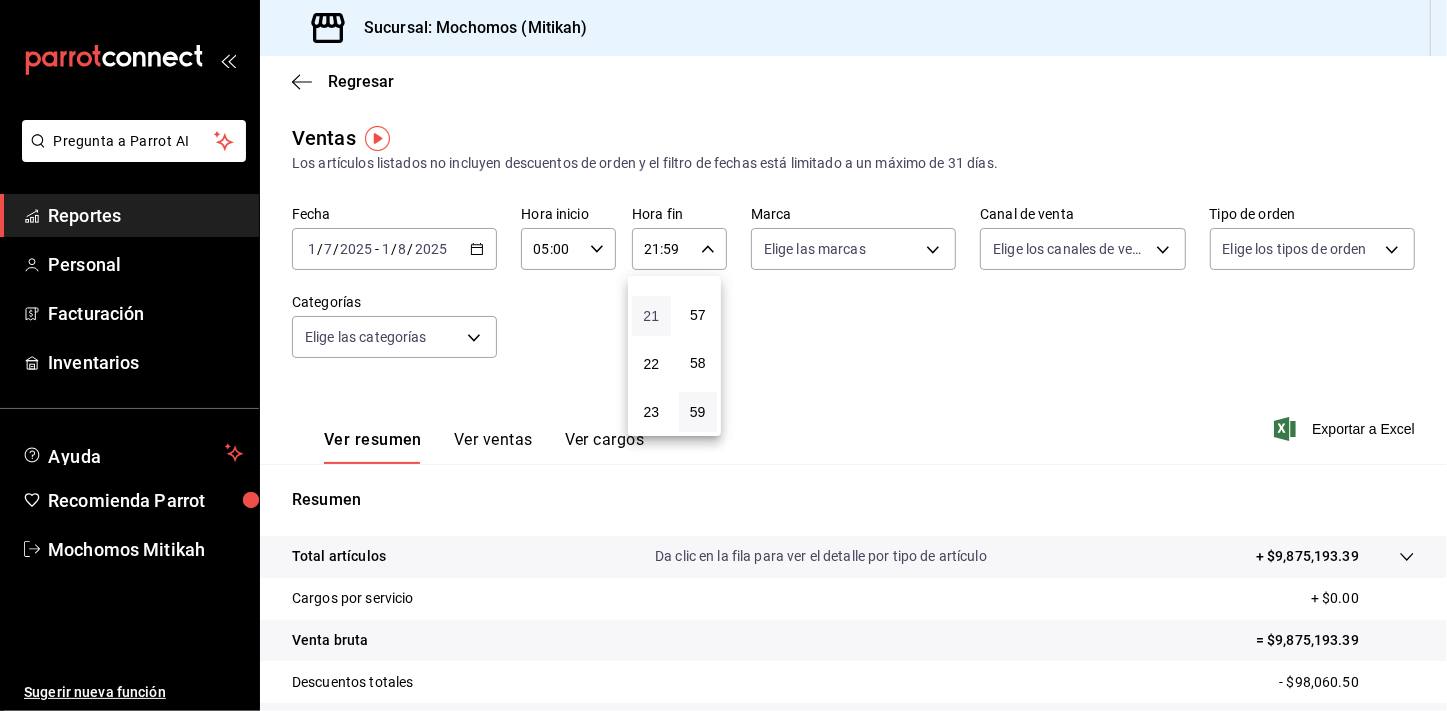 type 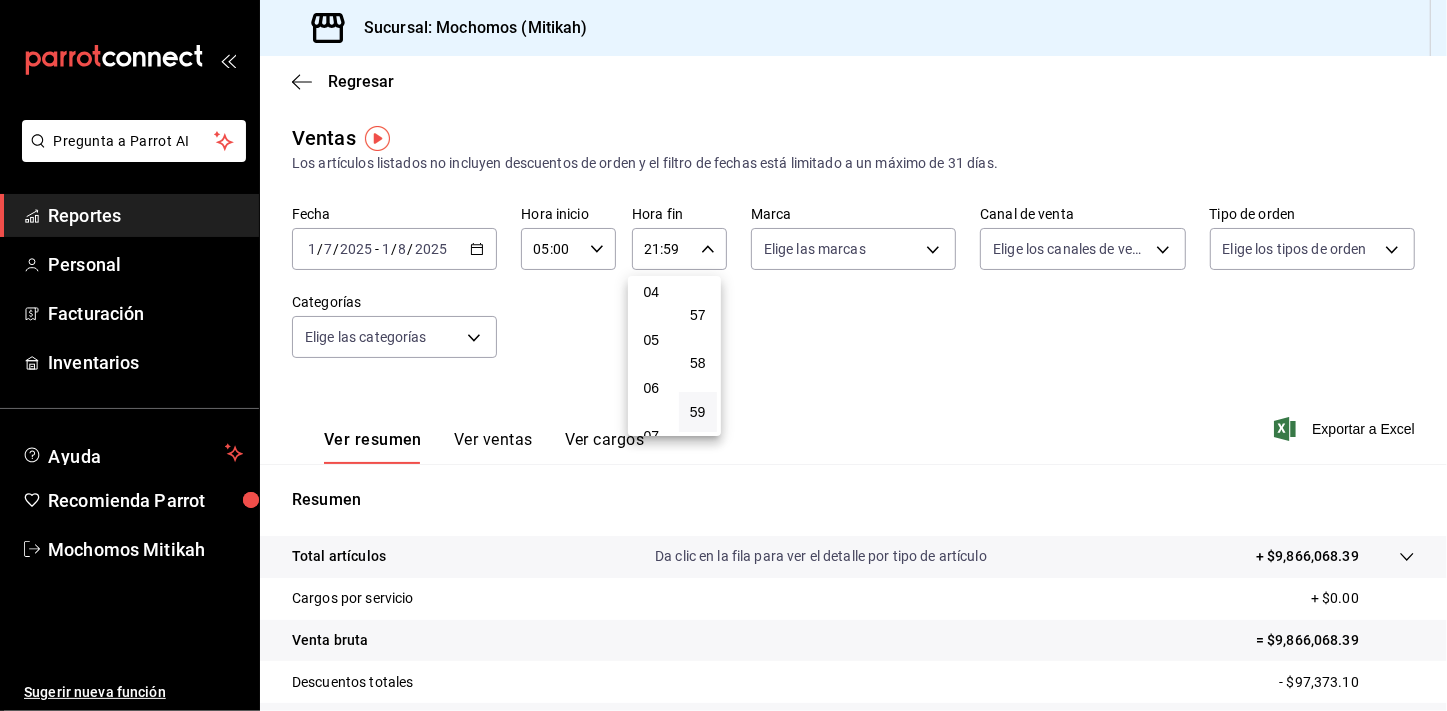 scroll, scrollTop: 236, scrollLeft: 0, axis: vertical 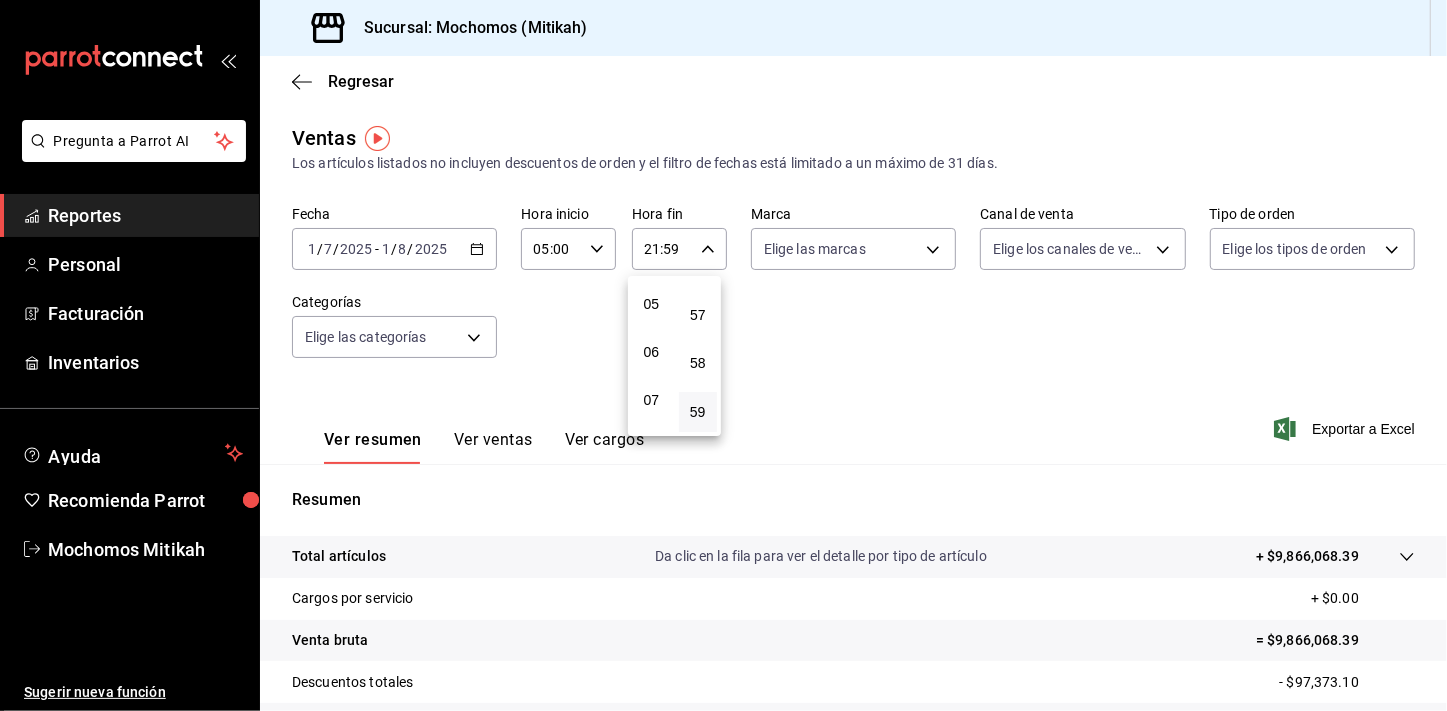 click on "05" at bounding box center [651, 304] 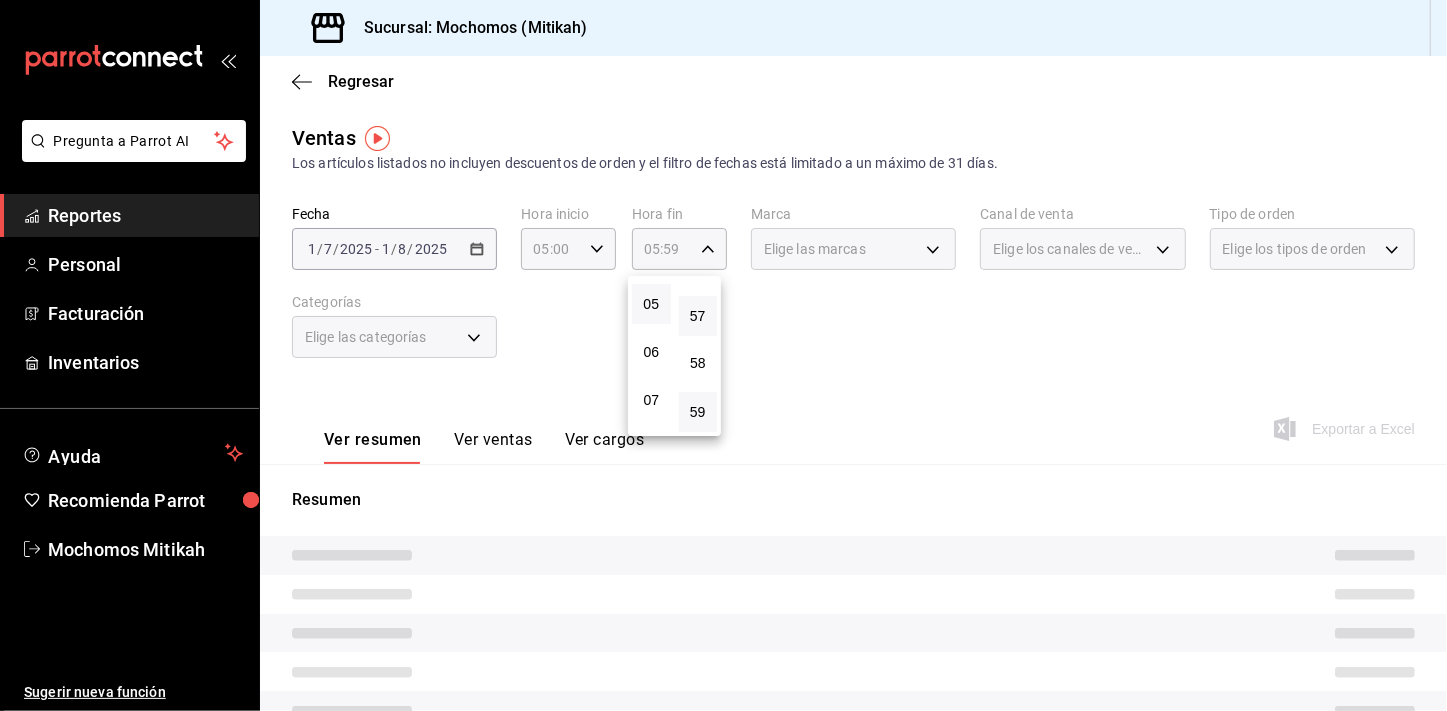 click on "57" at bounding box center (698, 316) 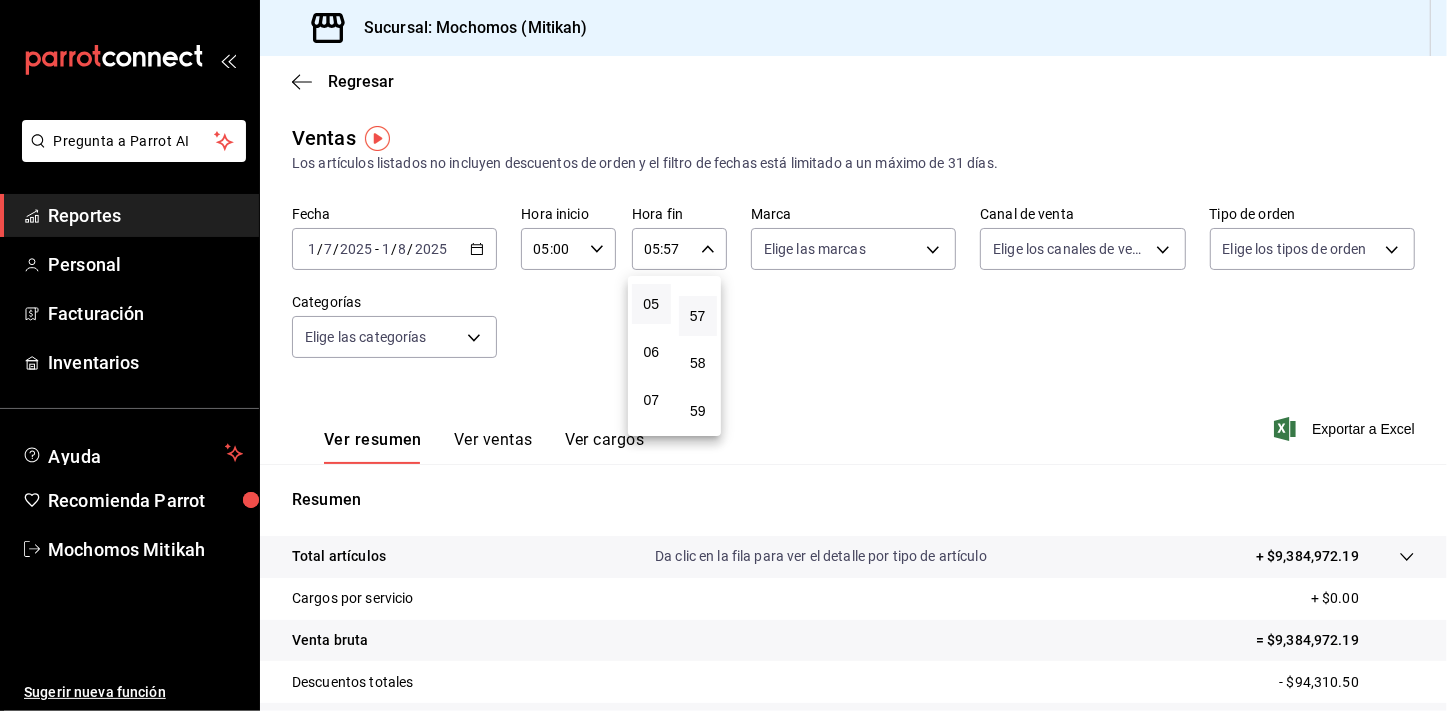 type 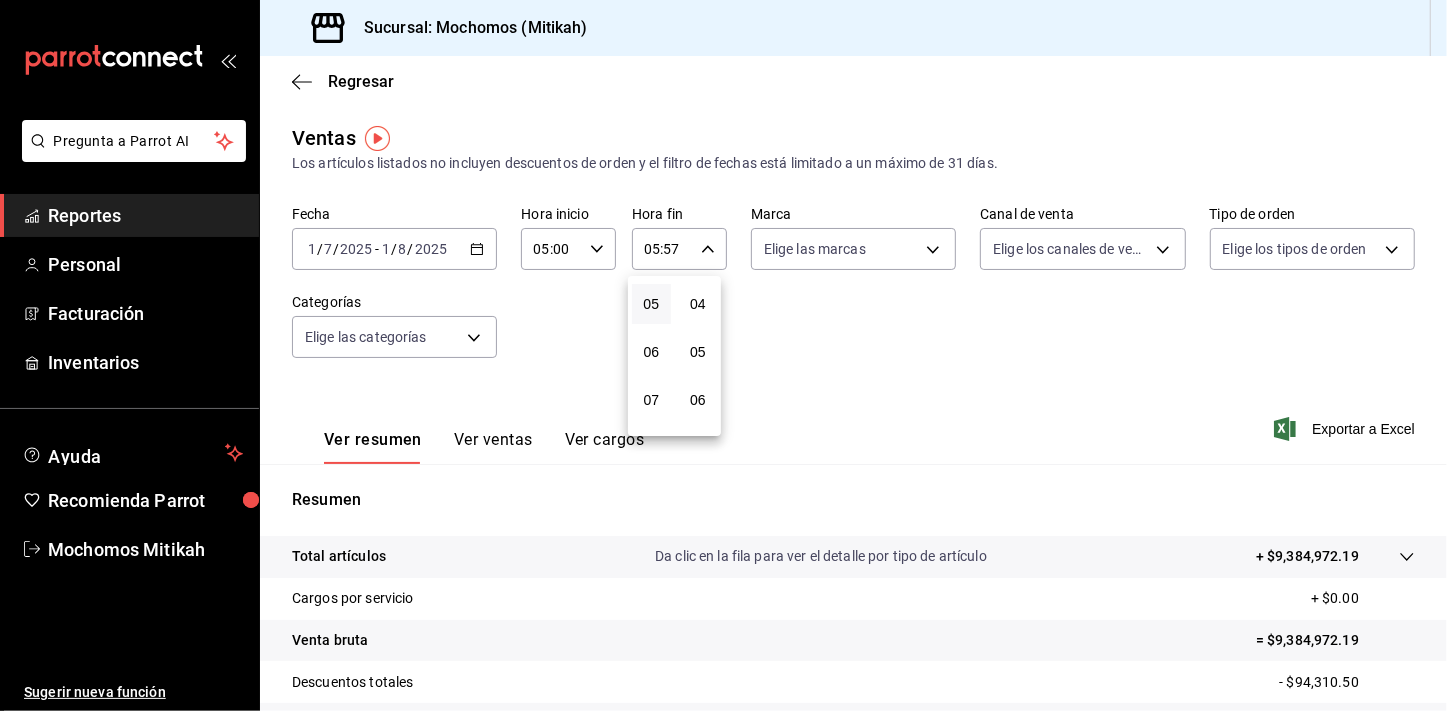 scroll, scrollTop: 0, scrollLeft: 0, axis: both 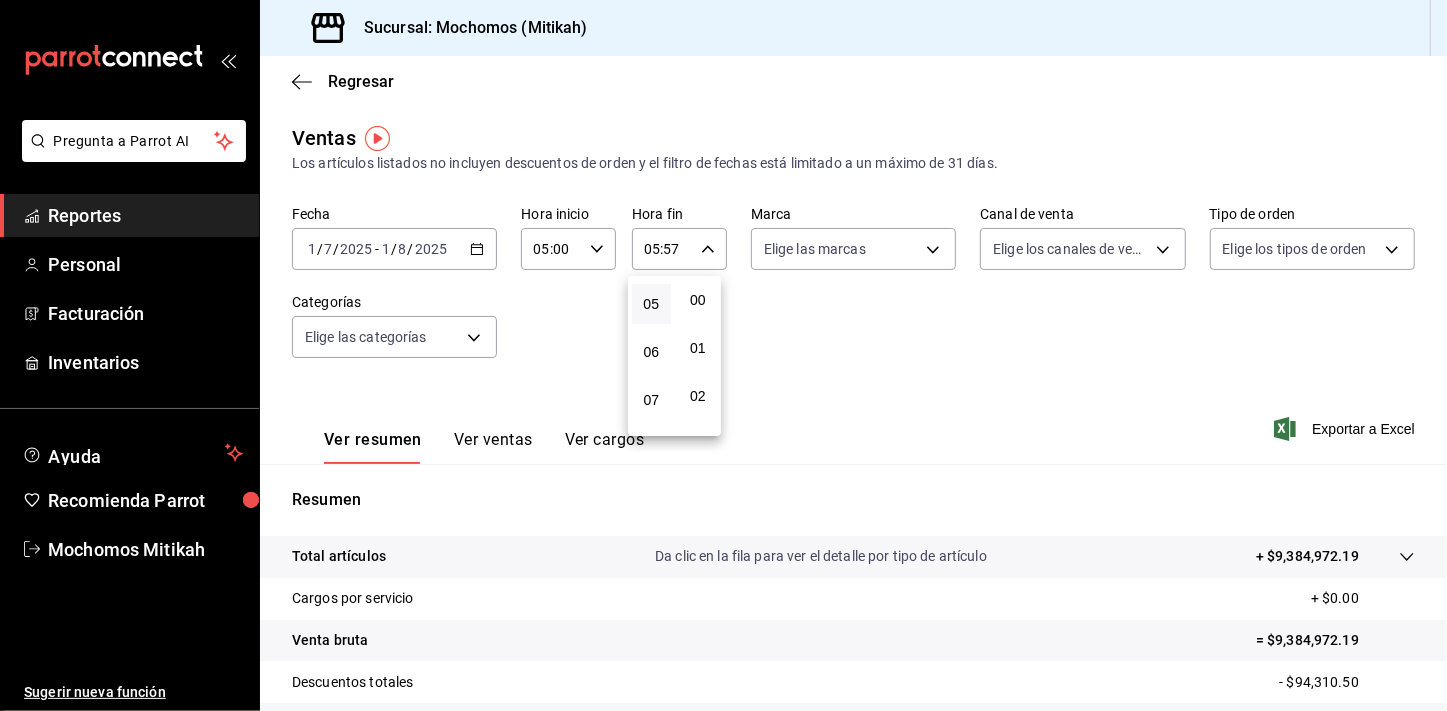 click on "00" at bounding box center (698, 300) 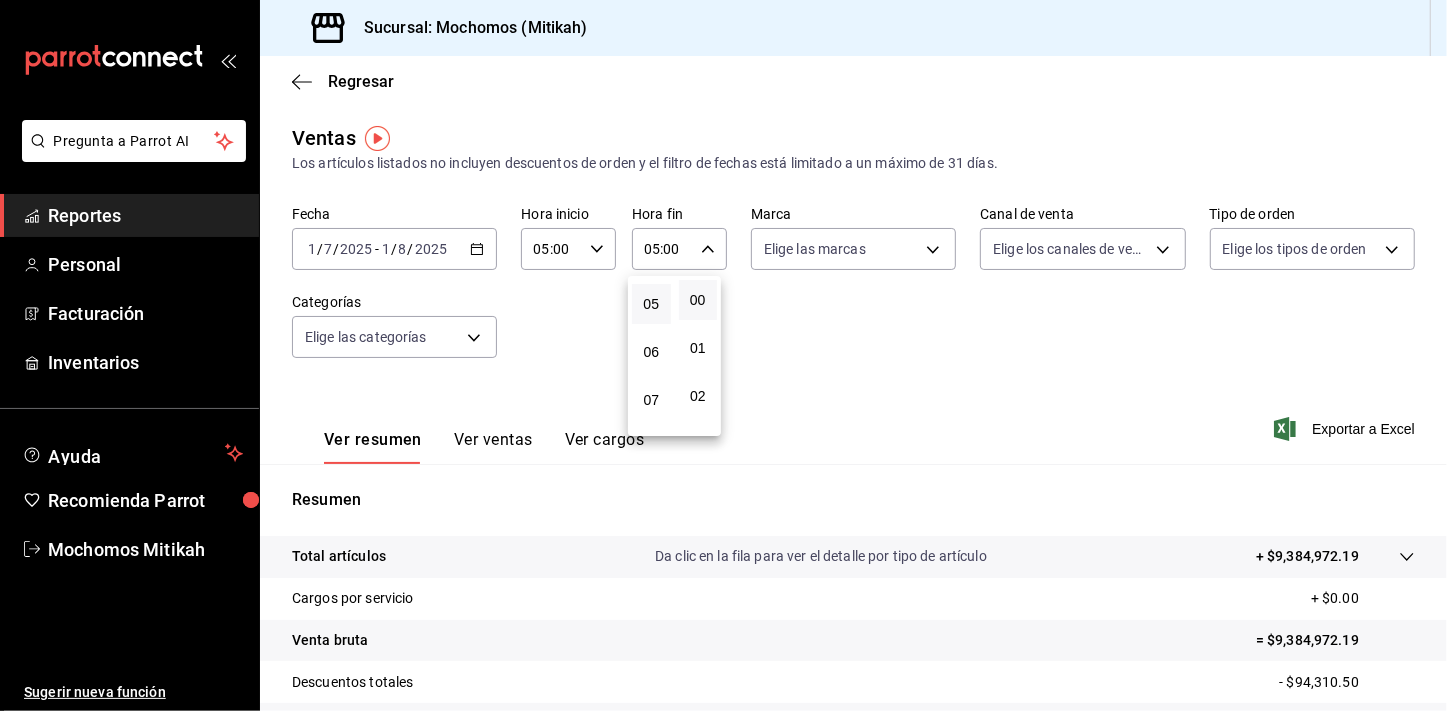 click at bounding box center [723, 355] 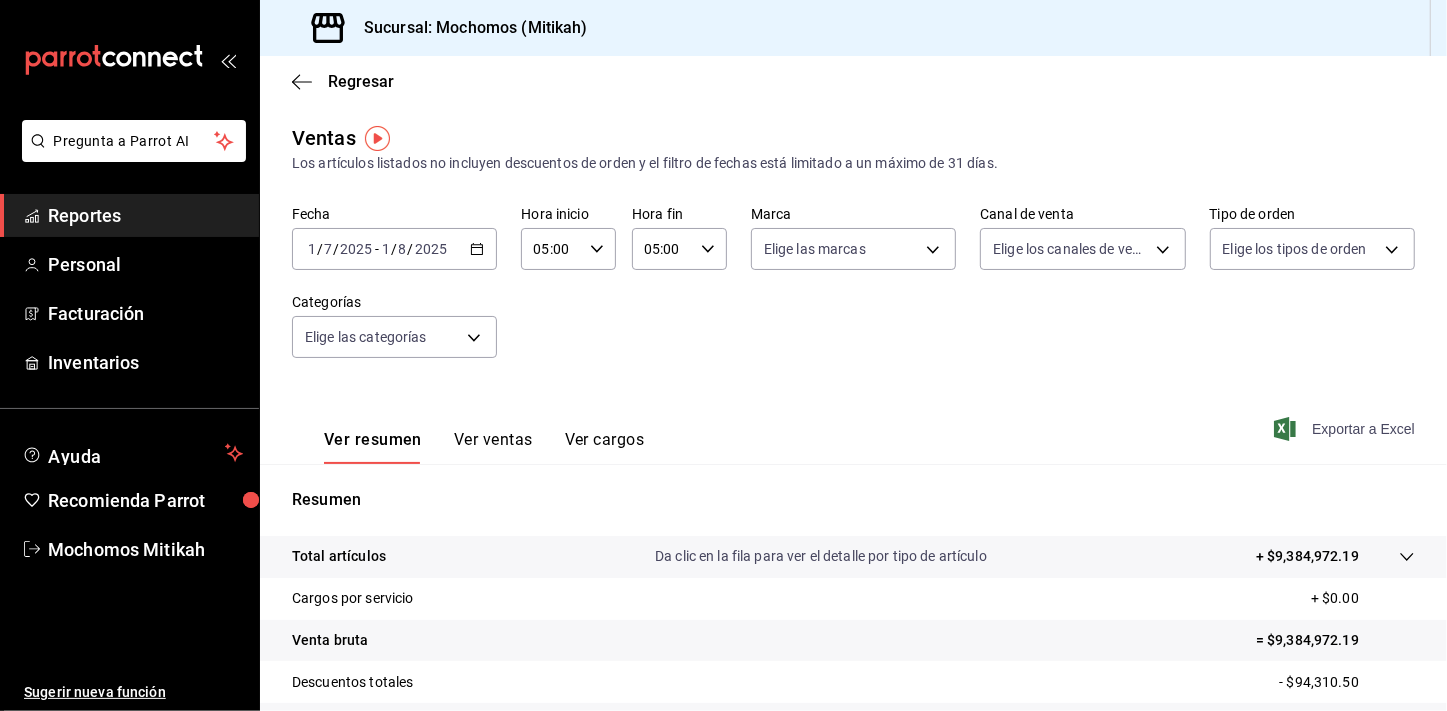 click on "Exportar a Excel" at bounding box center [1346, 429] 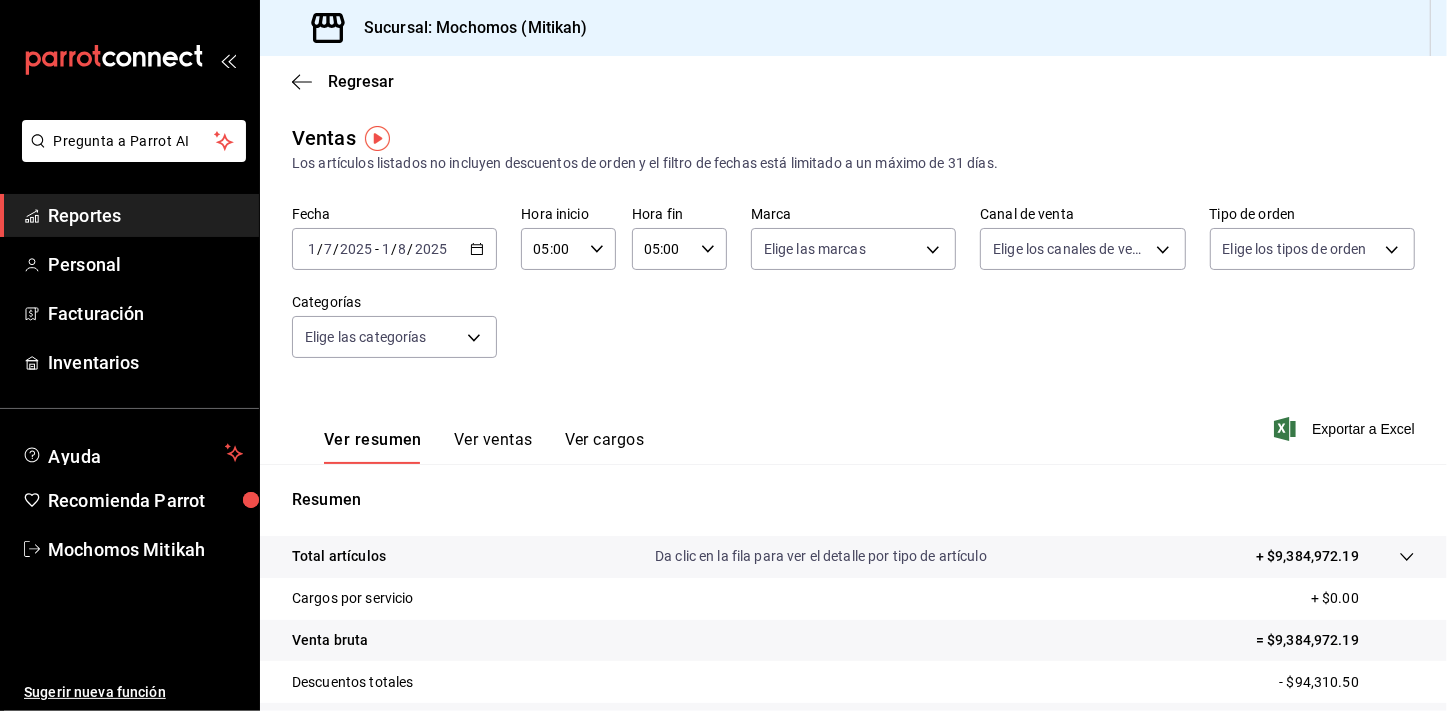 click on "Ver resumen Ver ventas Ver cargos Exportar a Excel" at bounding box center [853, 423] 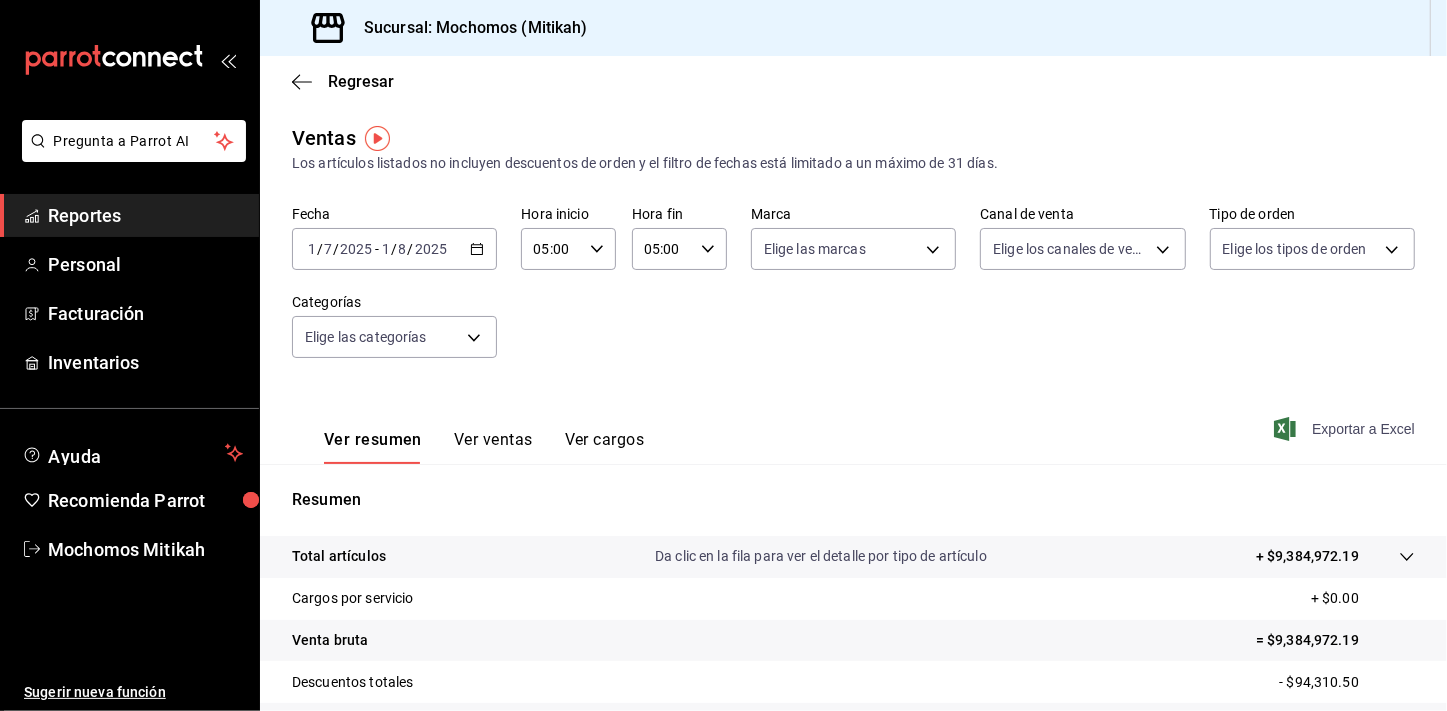click on "Exportar a Excel" at bounding box center (1346, 429) 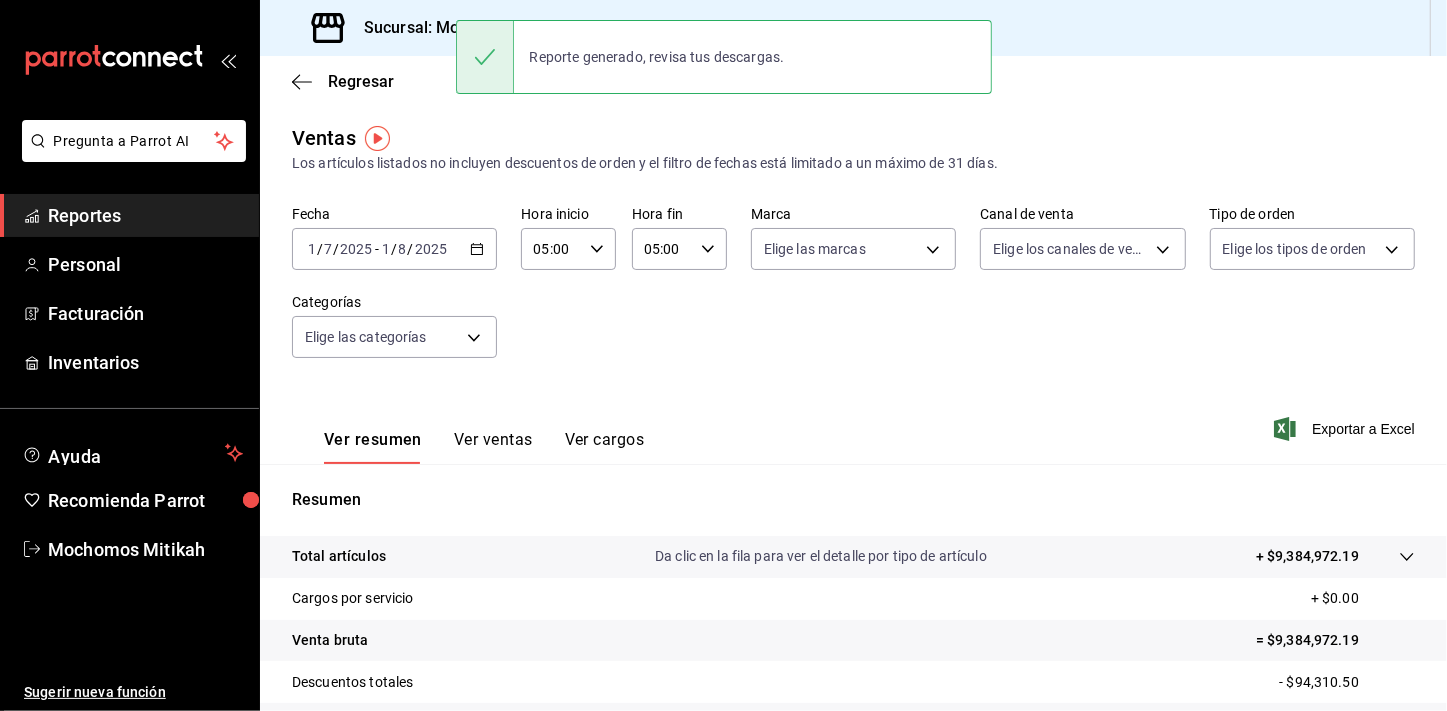 click on "Ver resumen Ver ventas Ver cargos Exportar a Excel" at bounding box center [853, 423] 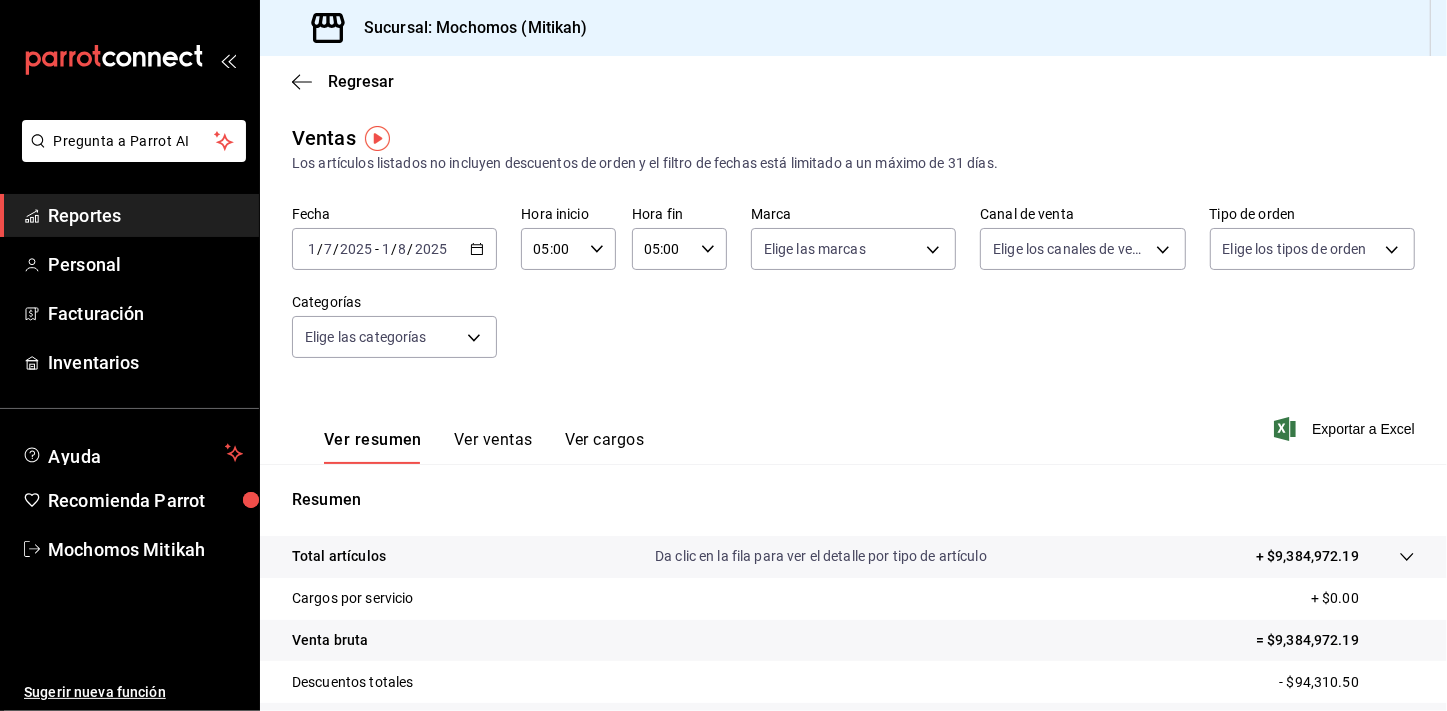 click on "Exportar a Excel" at bounding box center (1346, 429) 